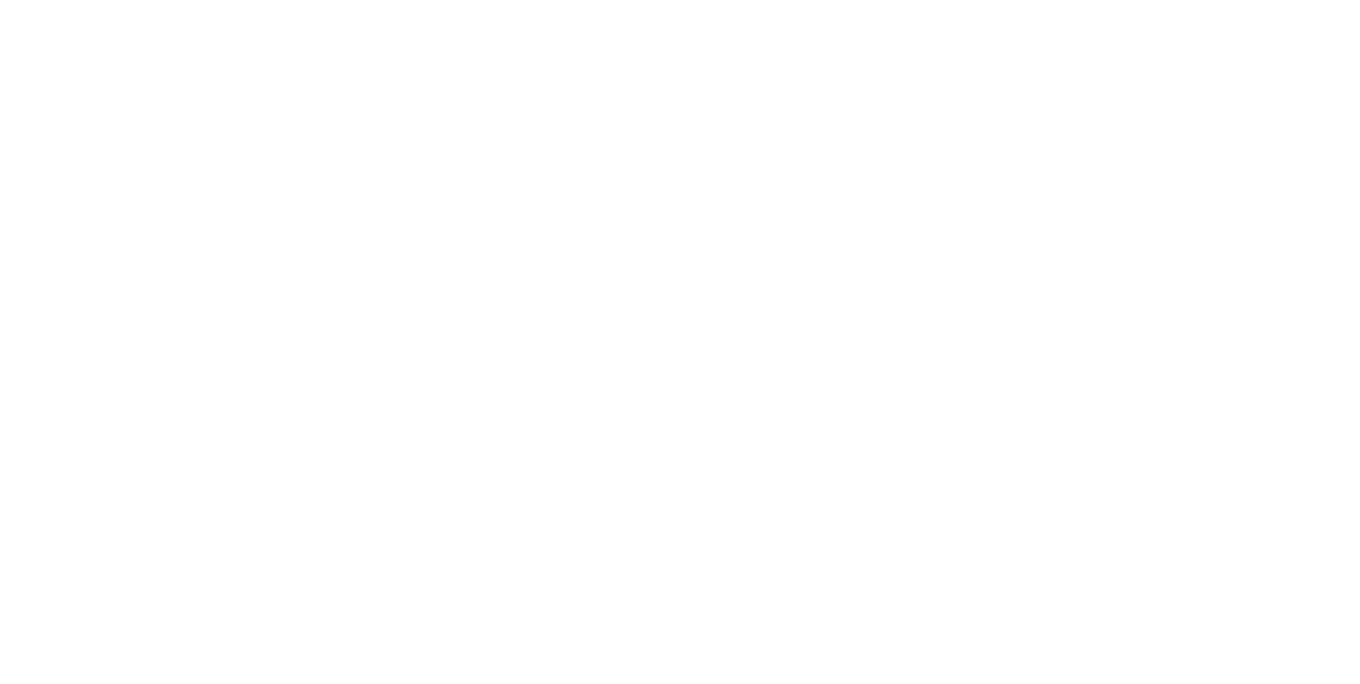 scroll, scrollTop: 0, scrollLeft: 0, axis: both 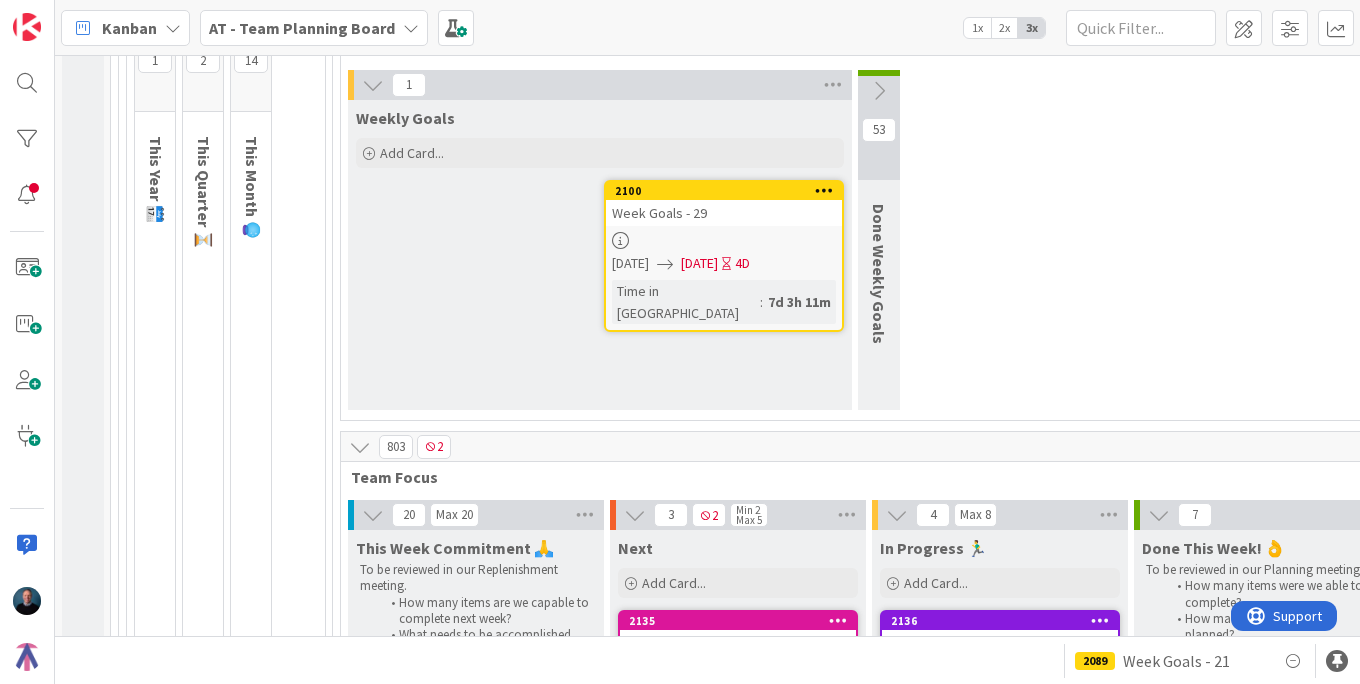 click at bounding box center [724, 240] 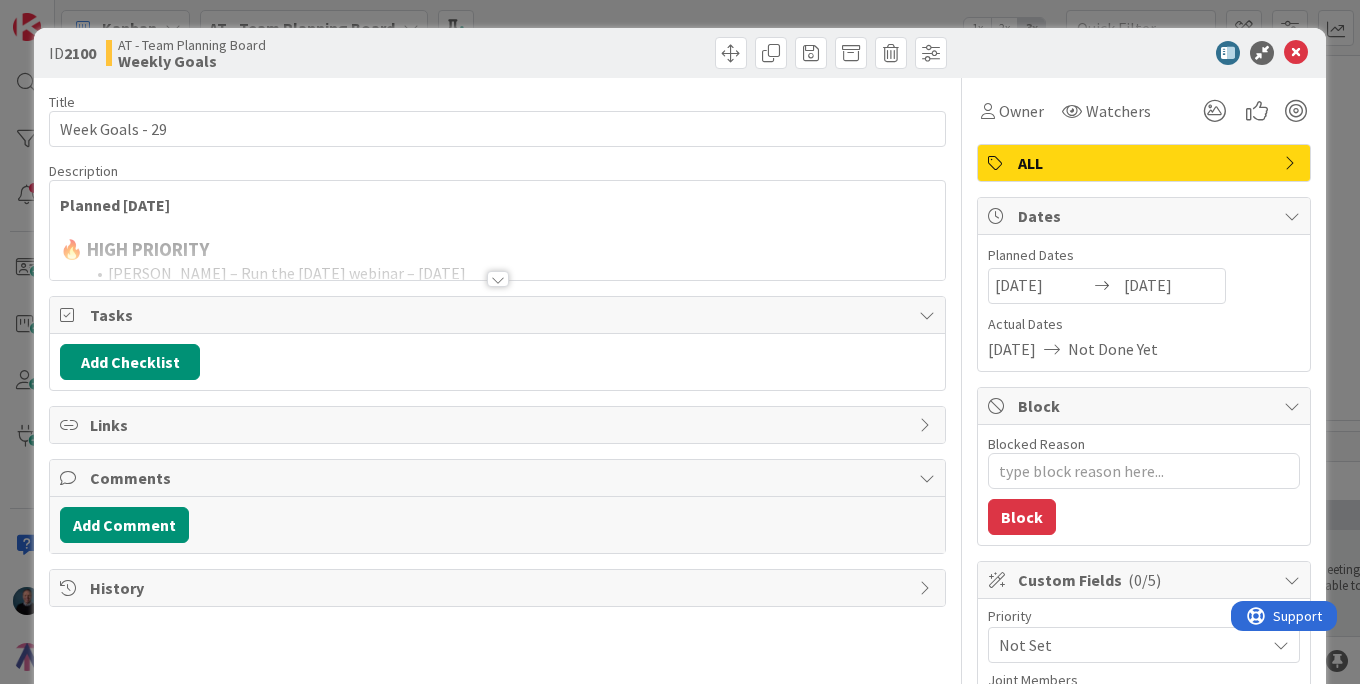 scroll, scrollTop: 0, scrollLeft: 0, axis: both 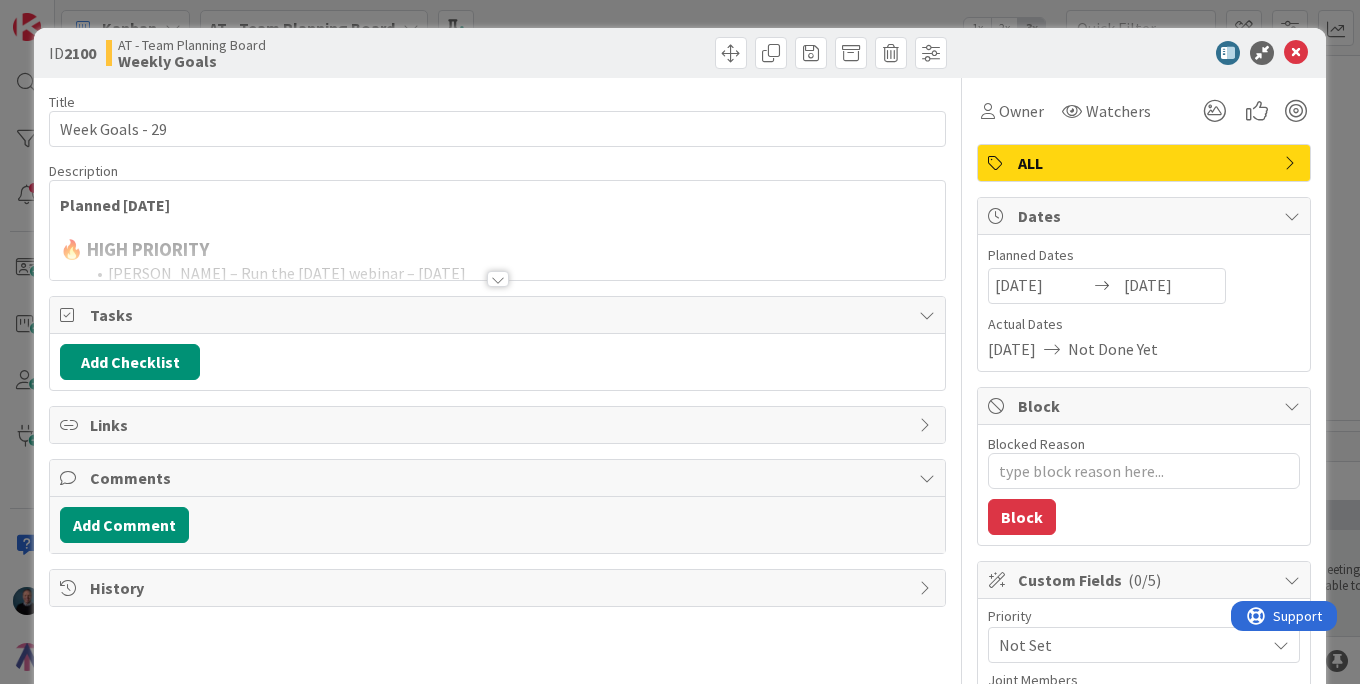 click at bounding box center [498, 279] 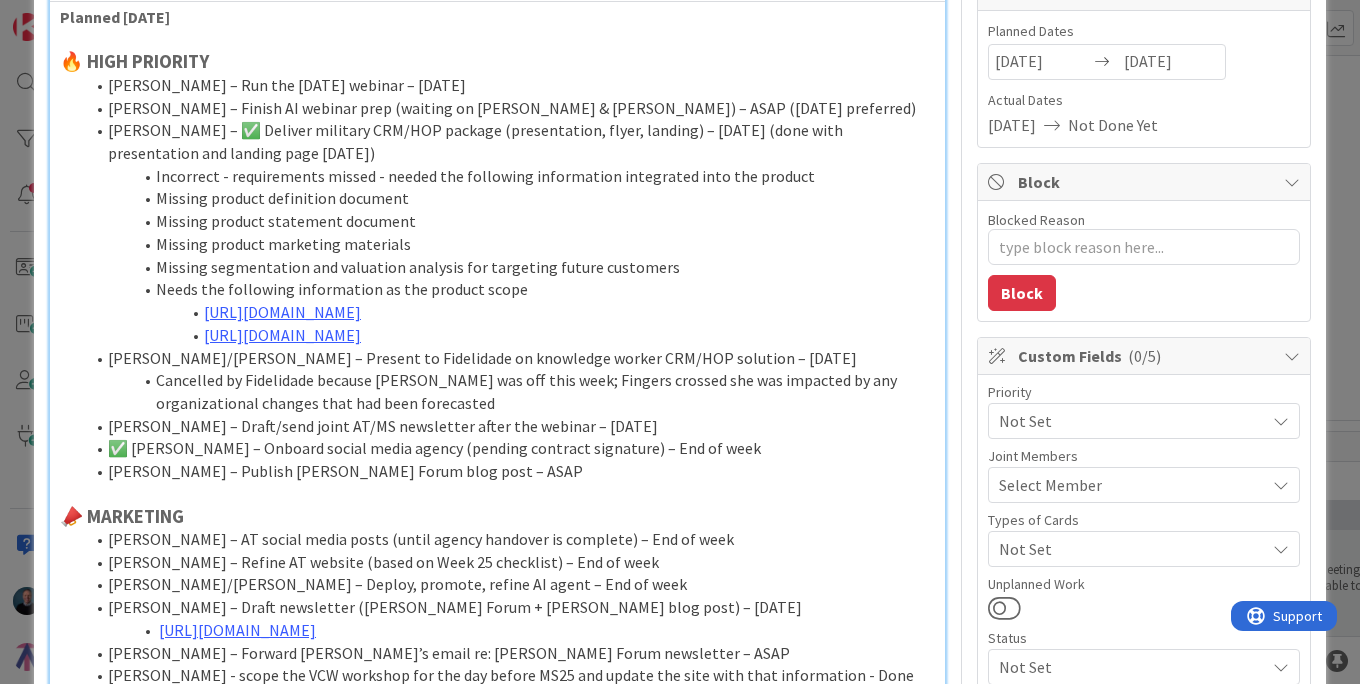 scroll, scrollTop: 228, scrollLeft: 0, axis: vertical 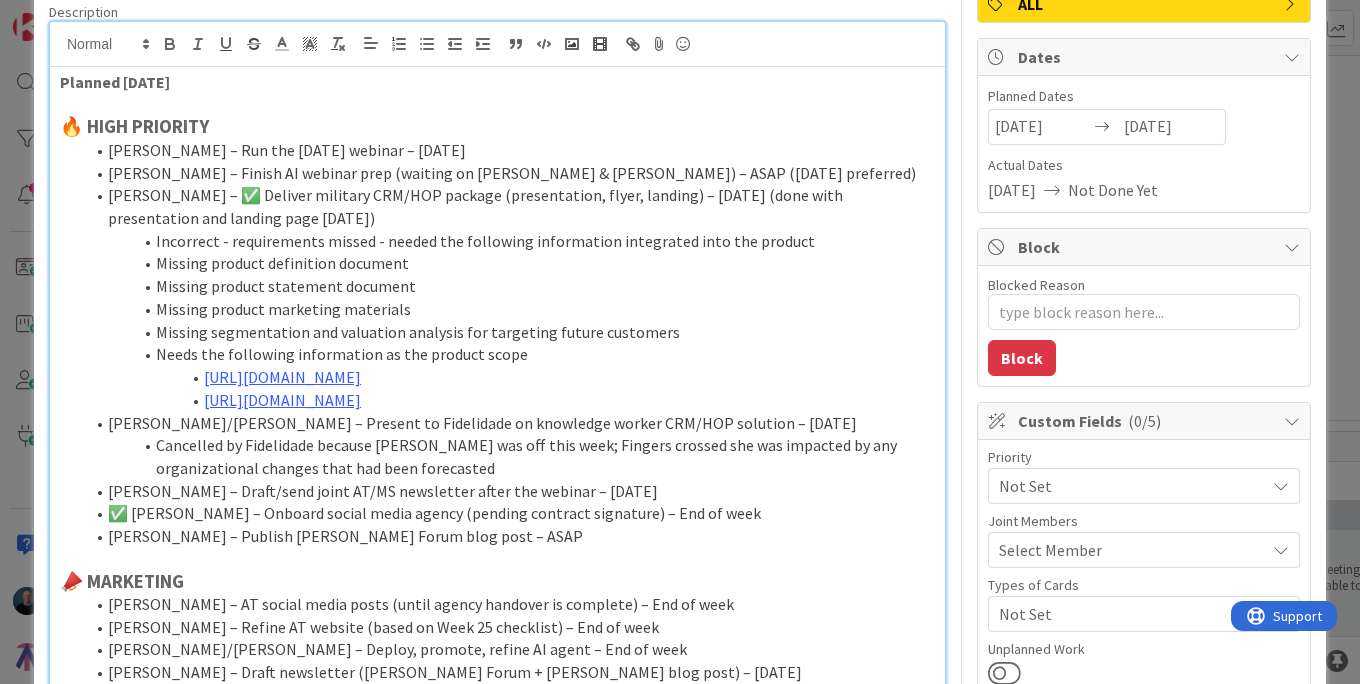 click on "Joey – Run the July 17 webinar – Thu, July 17" at bounding box center [509, 150] 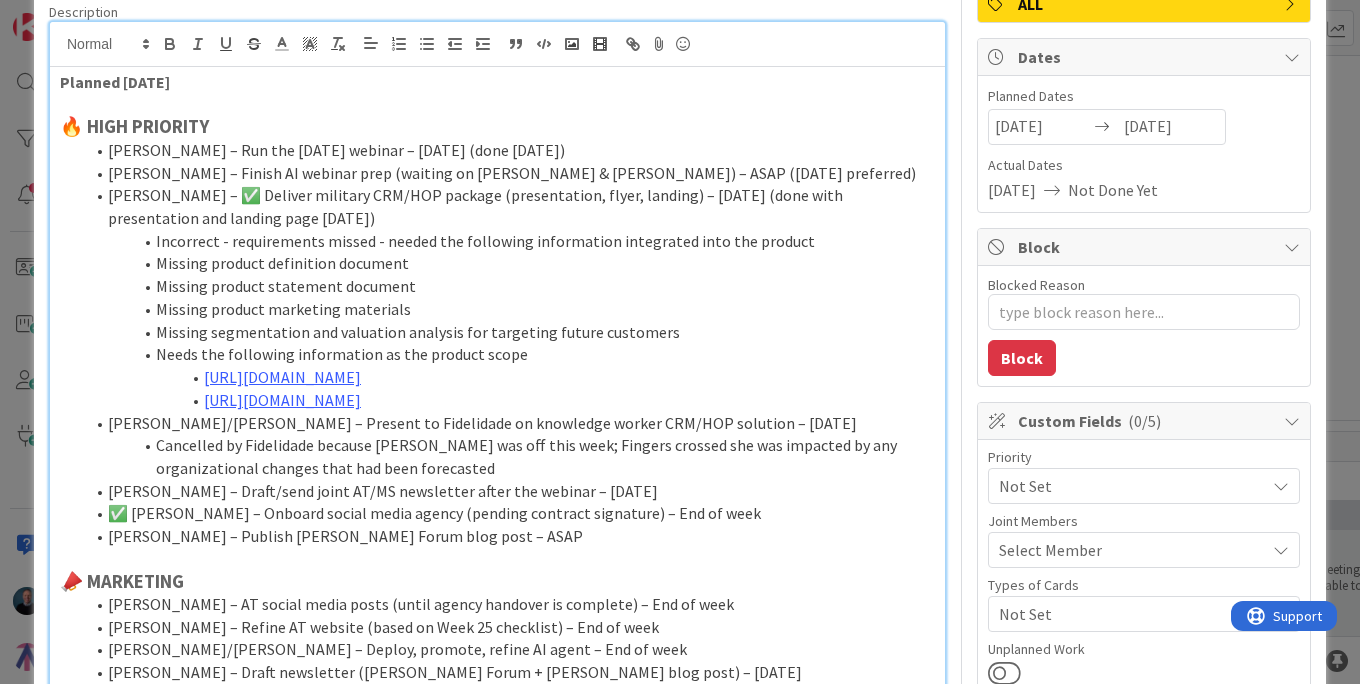 scroll, scrollTop: 0, scrollLeft: 0, axis: both 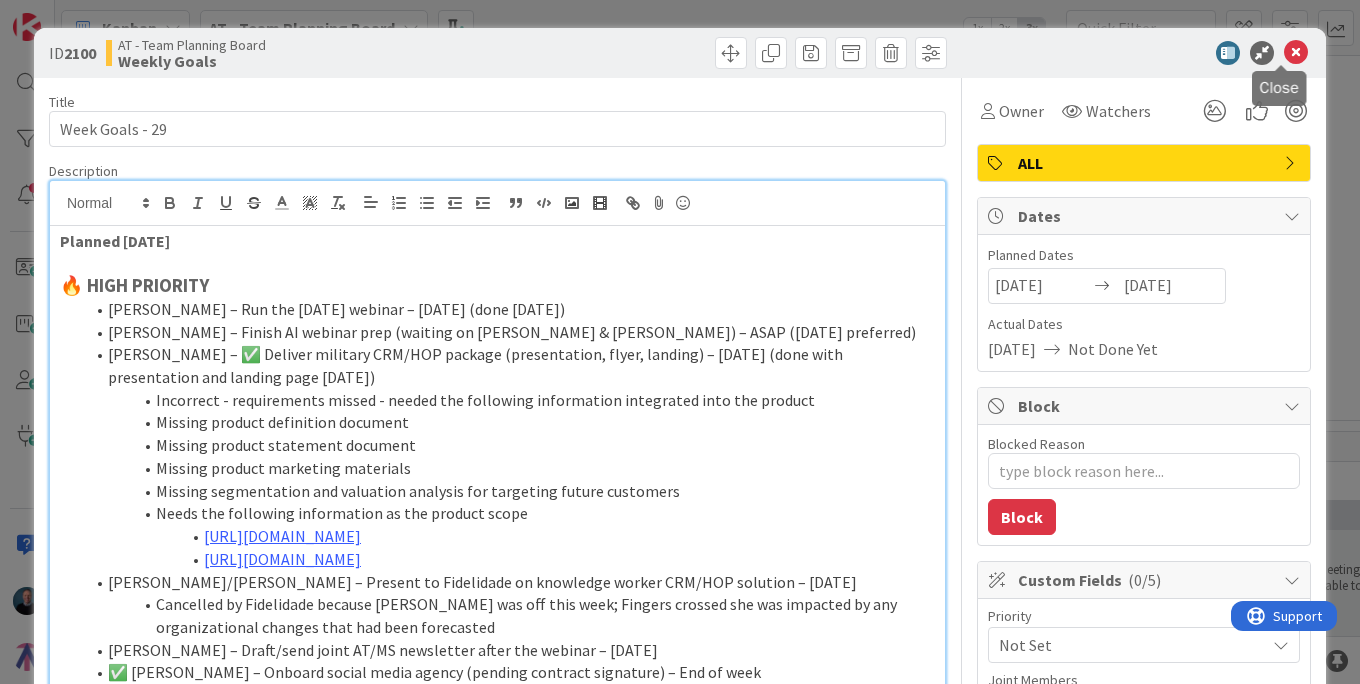 click at bounding box center (1296, 53) 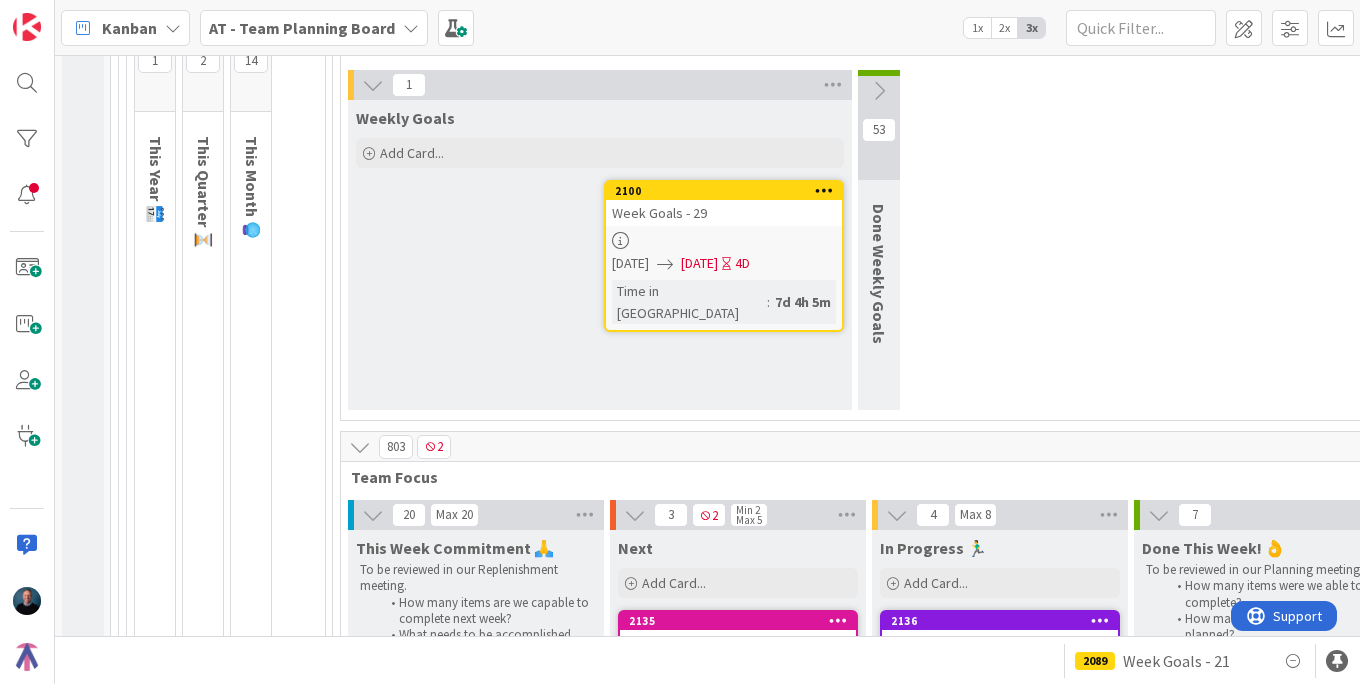 scroll, scrollTop: 0, scrollLeft: 0, axis: both 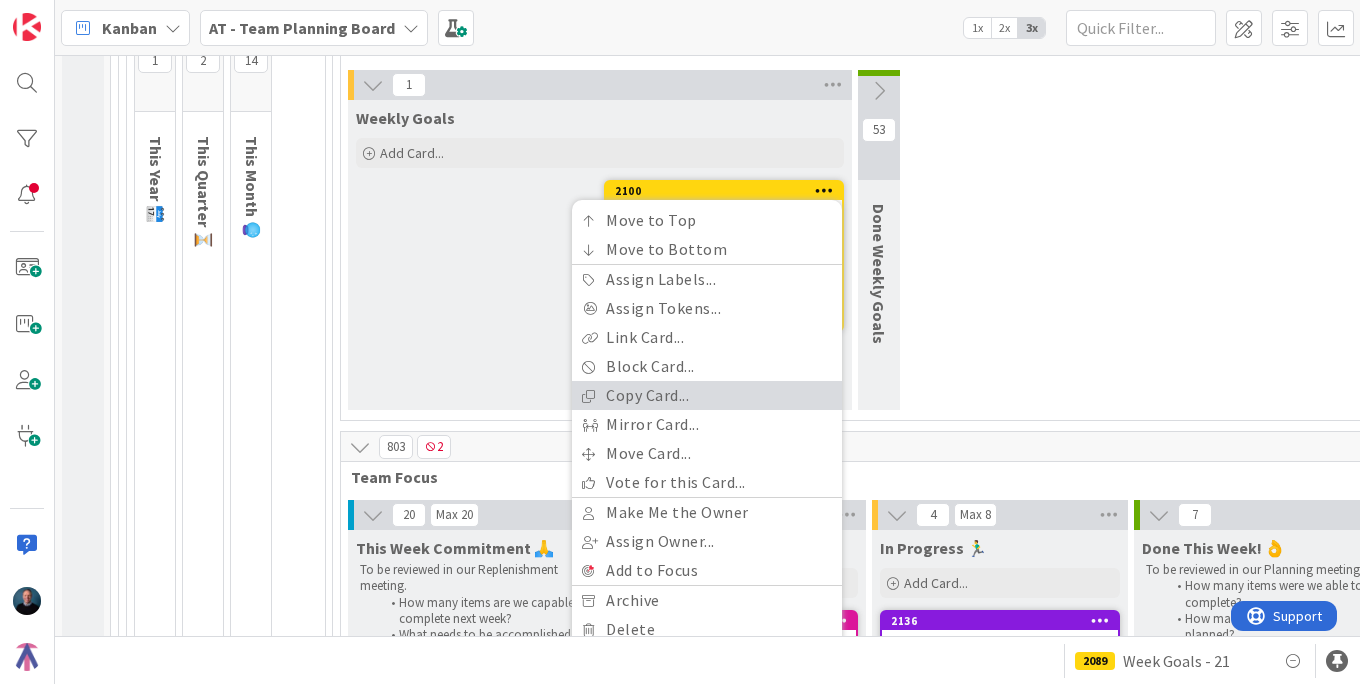 click on "Copy Card..." at bounding box center [707, 395] 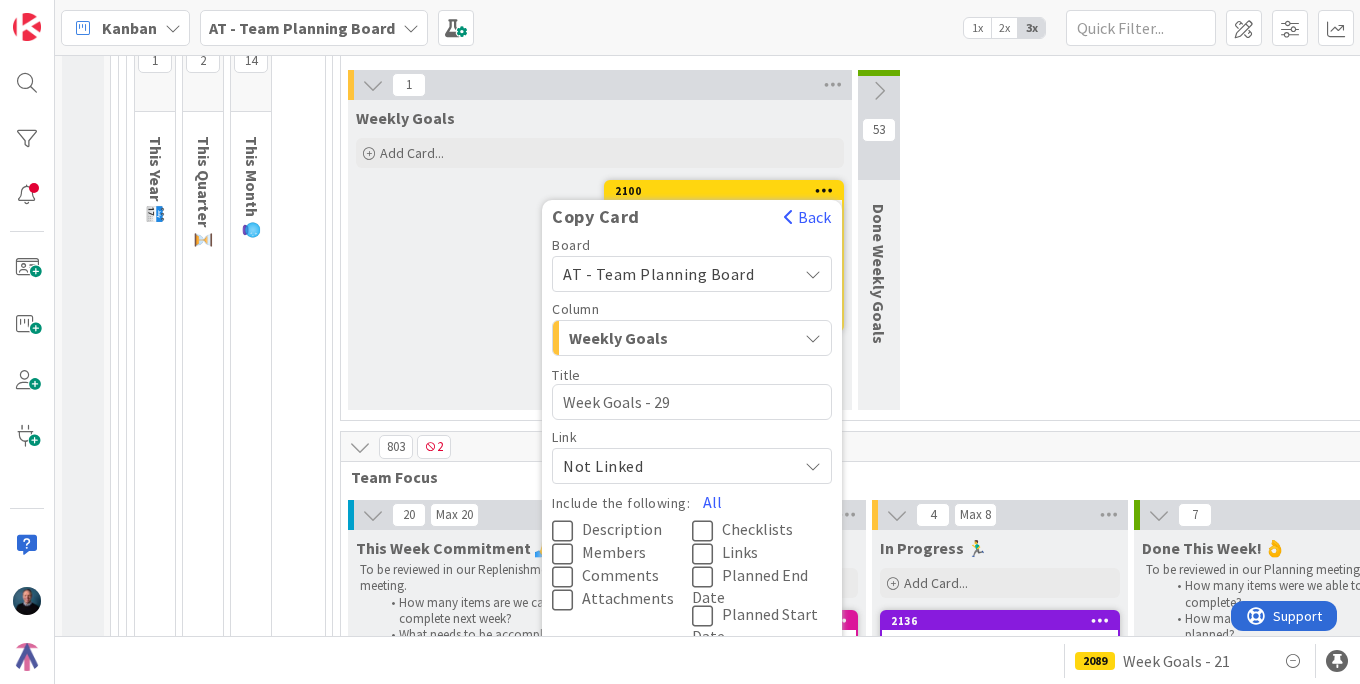click at bounding box center [707, 531] 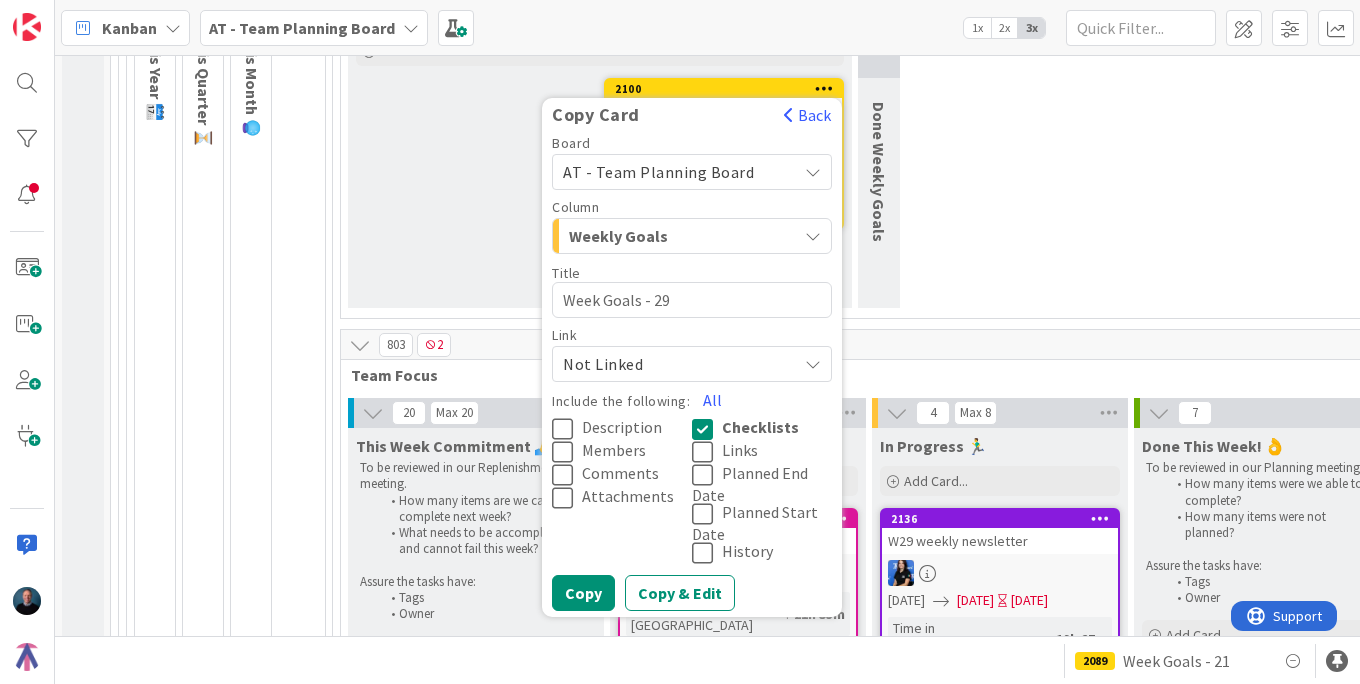 scroll, scrollTop: 809, scrollLeft: 0, axis: vertical 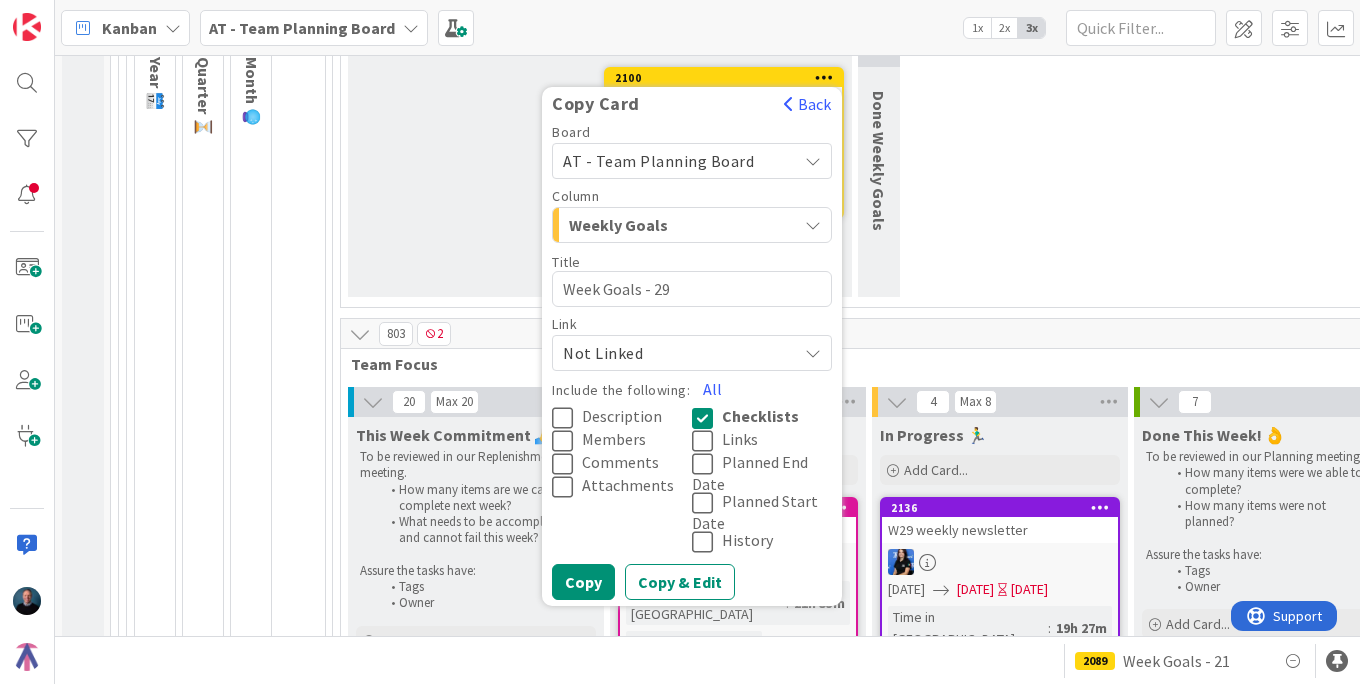 click on "Description" at bounding box center [622, 416] 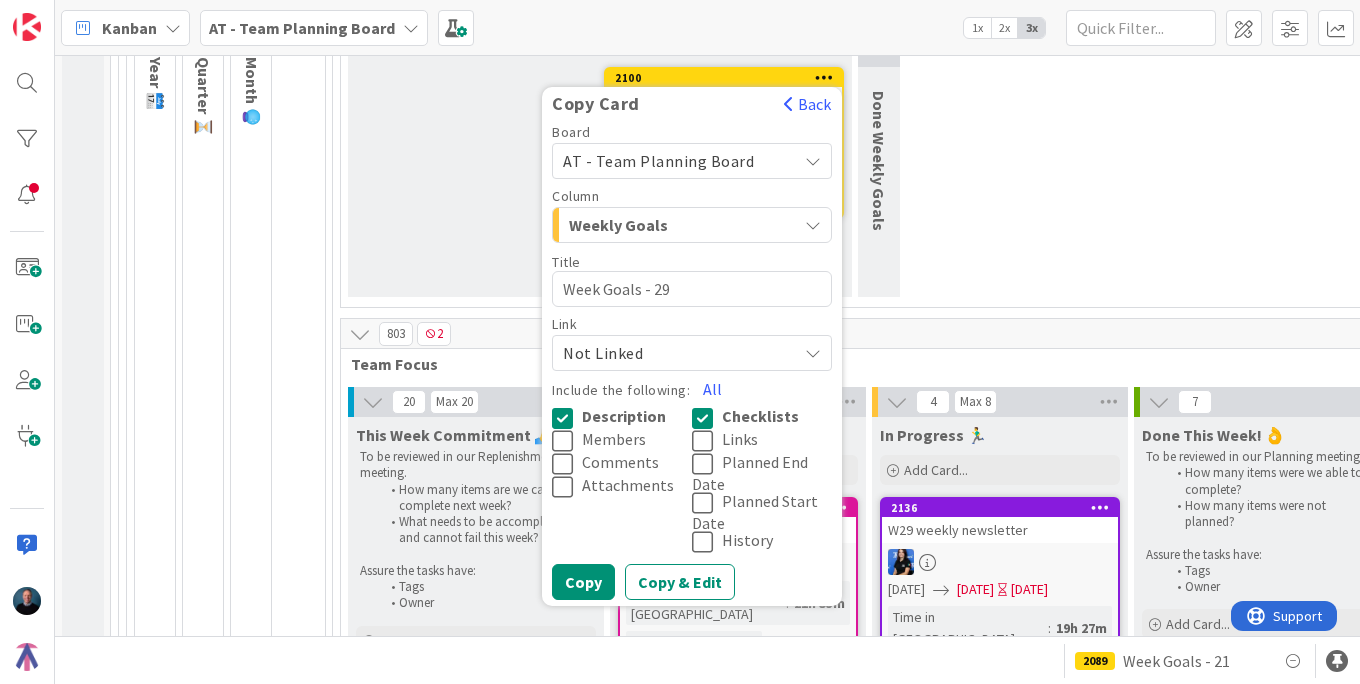 click at bounding box center [707, 441] 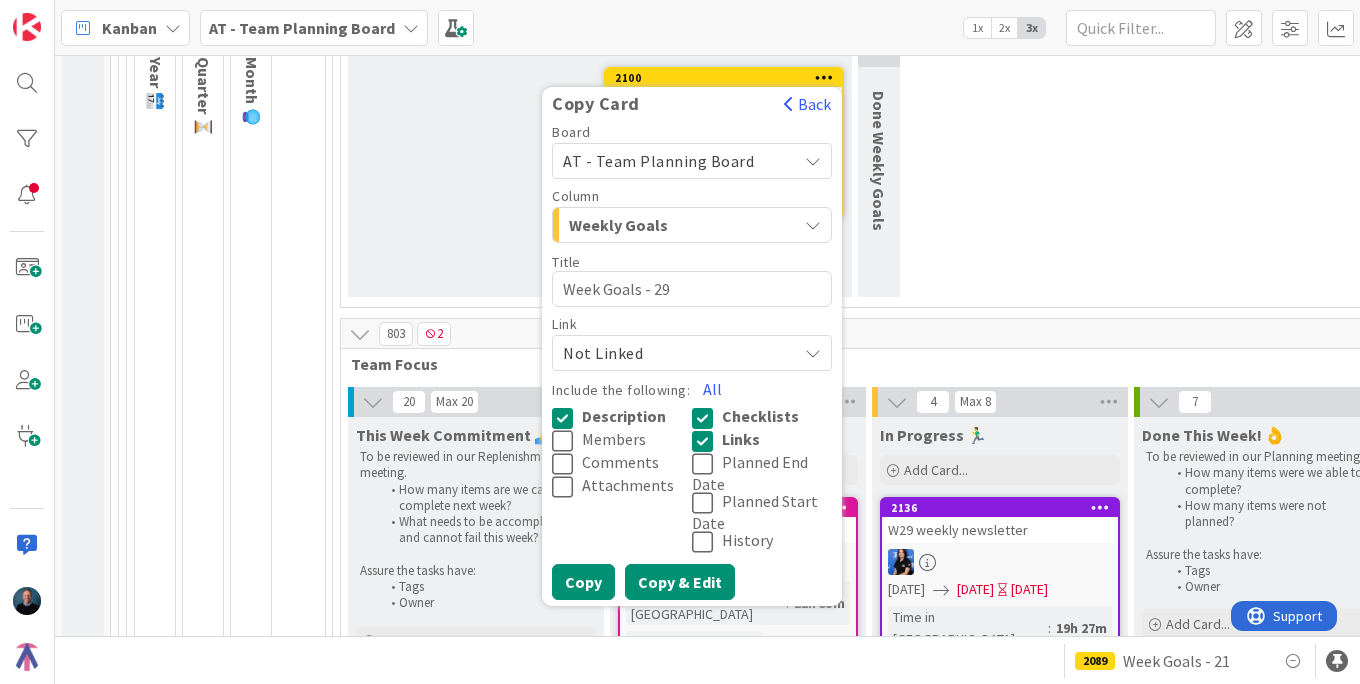 click on "Copy & Edit" at bounding box center (680, 582) 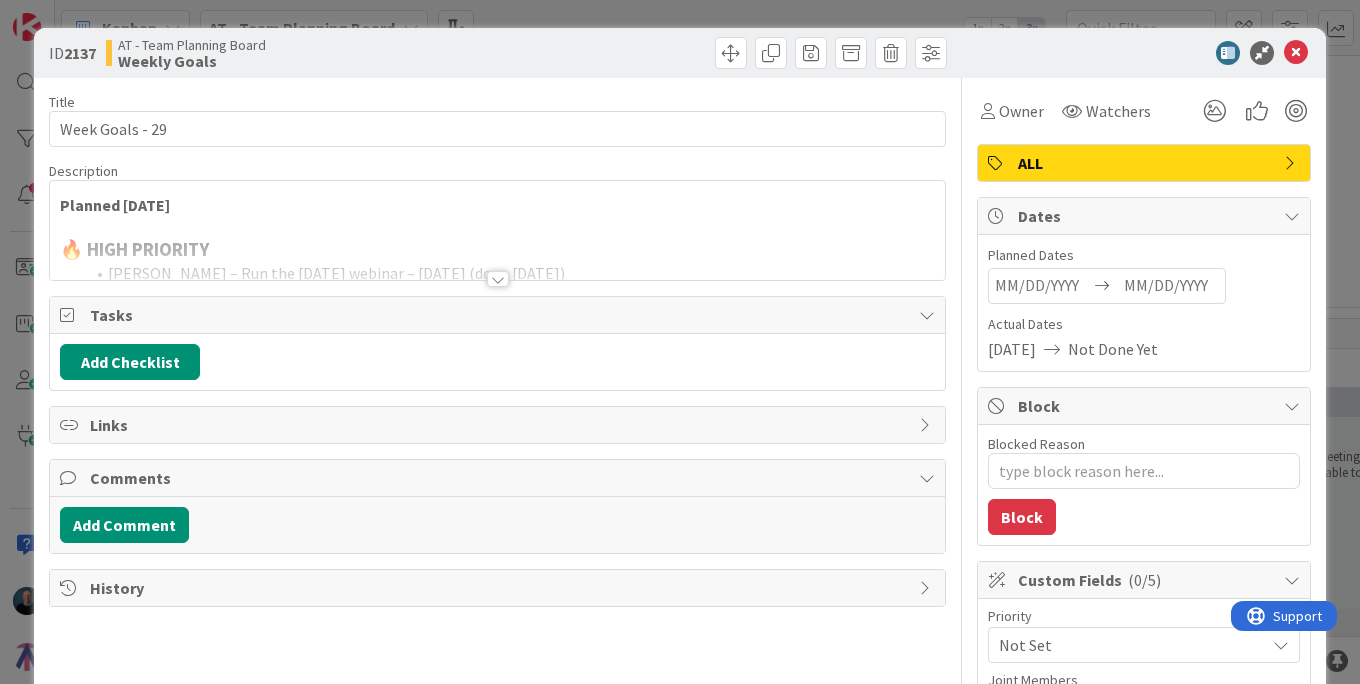 type on "x" 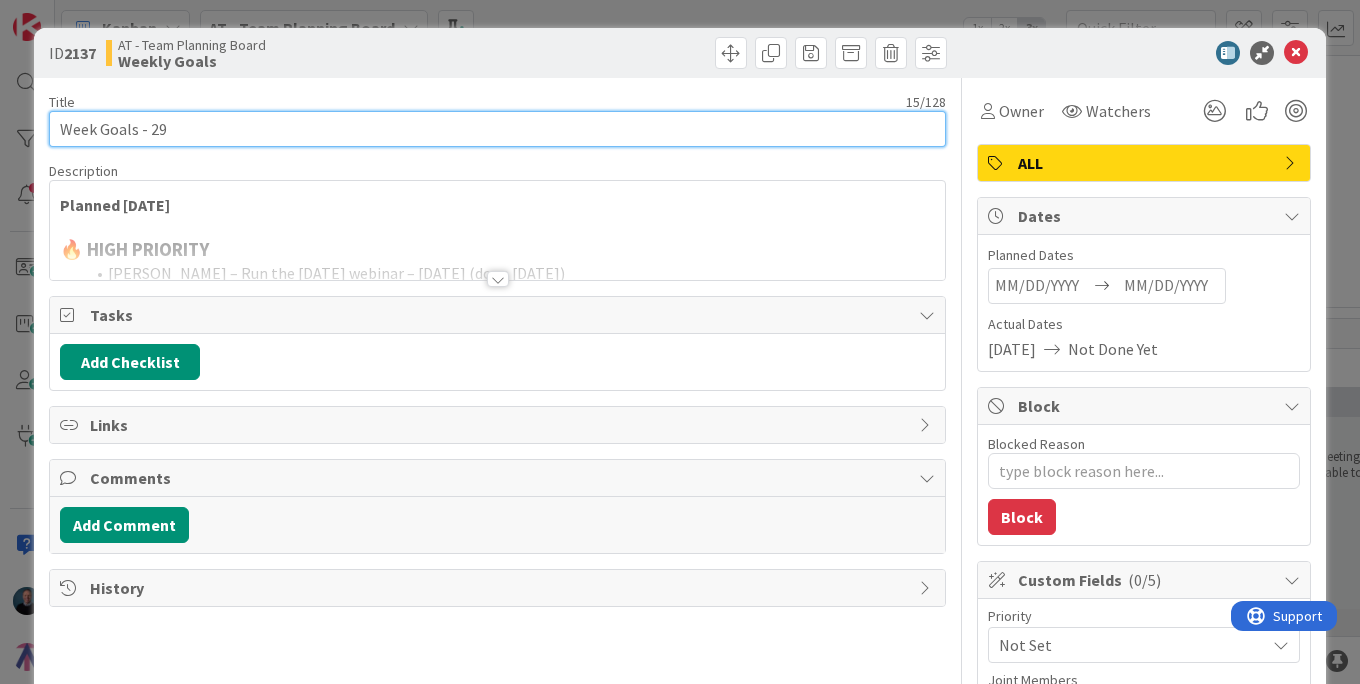 click on "Week Goals - 29" at bounding box center [497, 129] 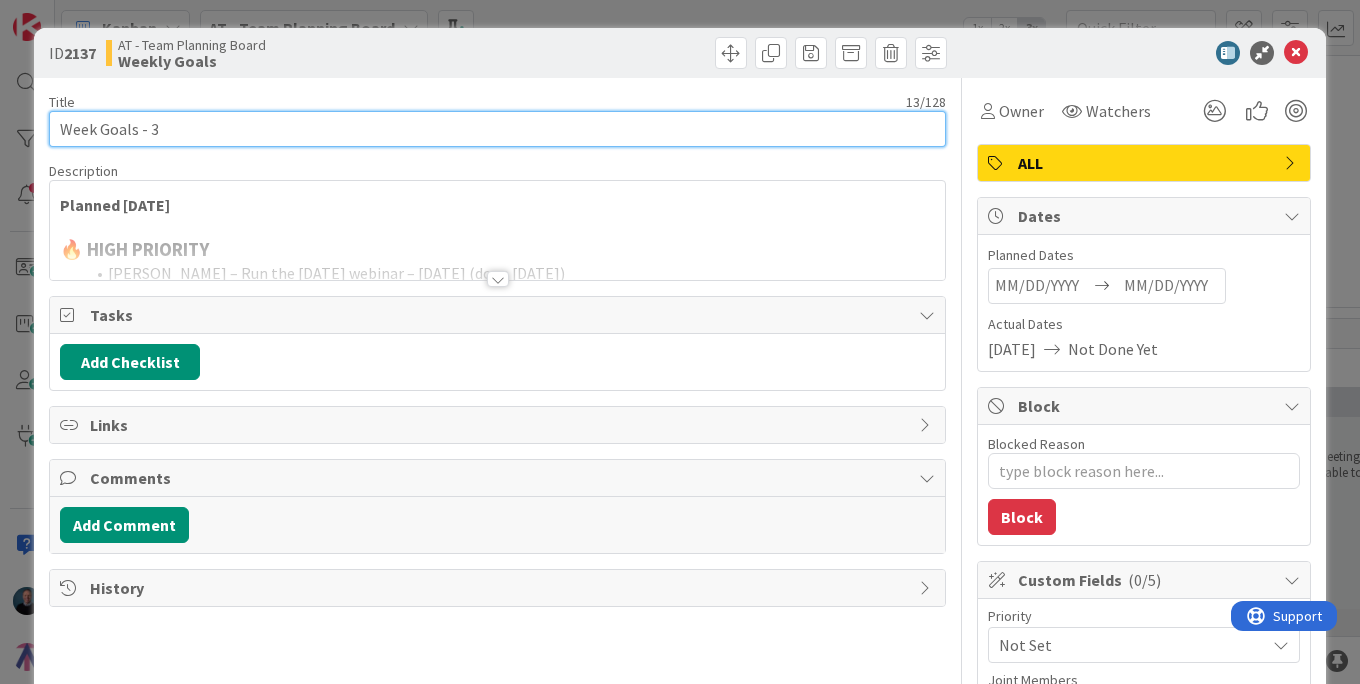 type on "Week Goals - 30" 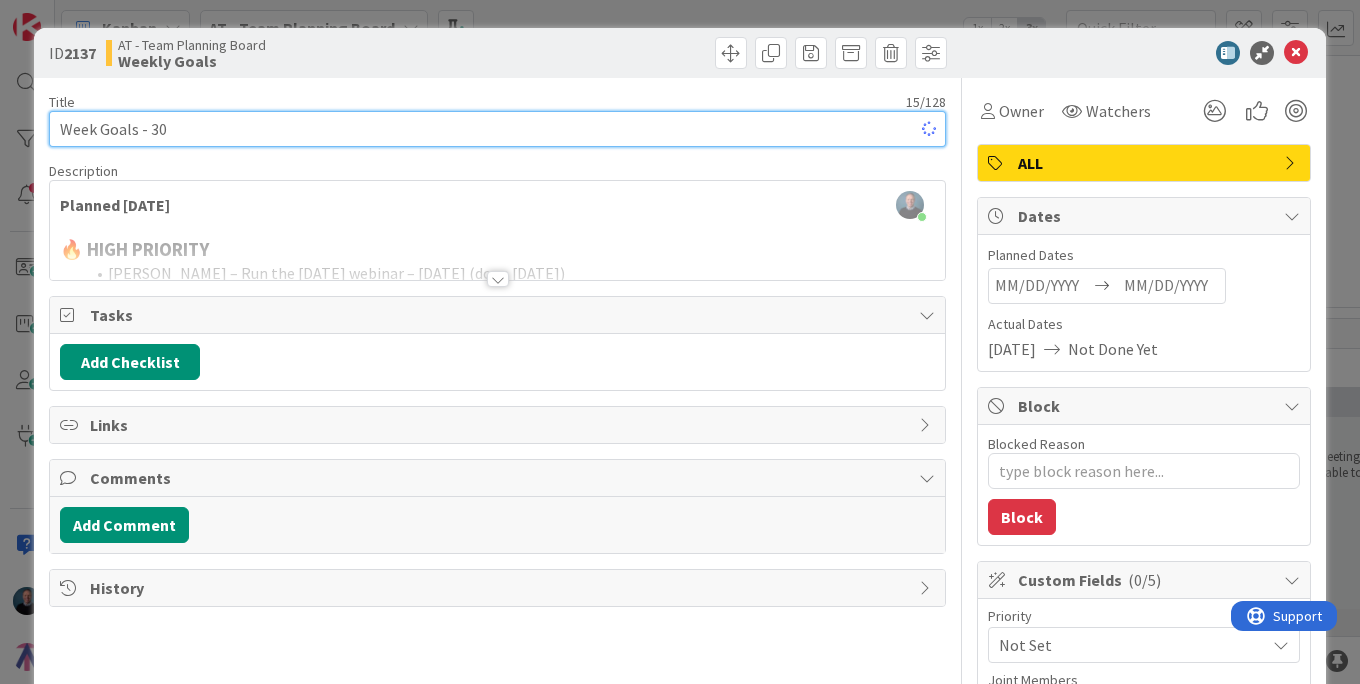 type on "x" 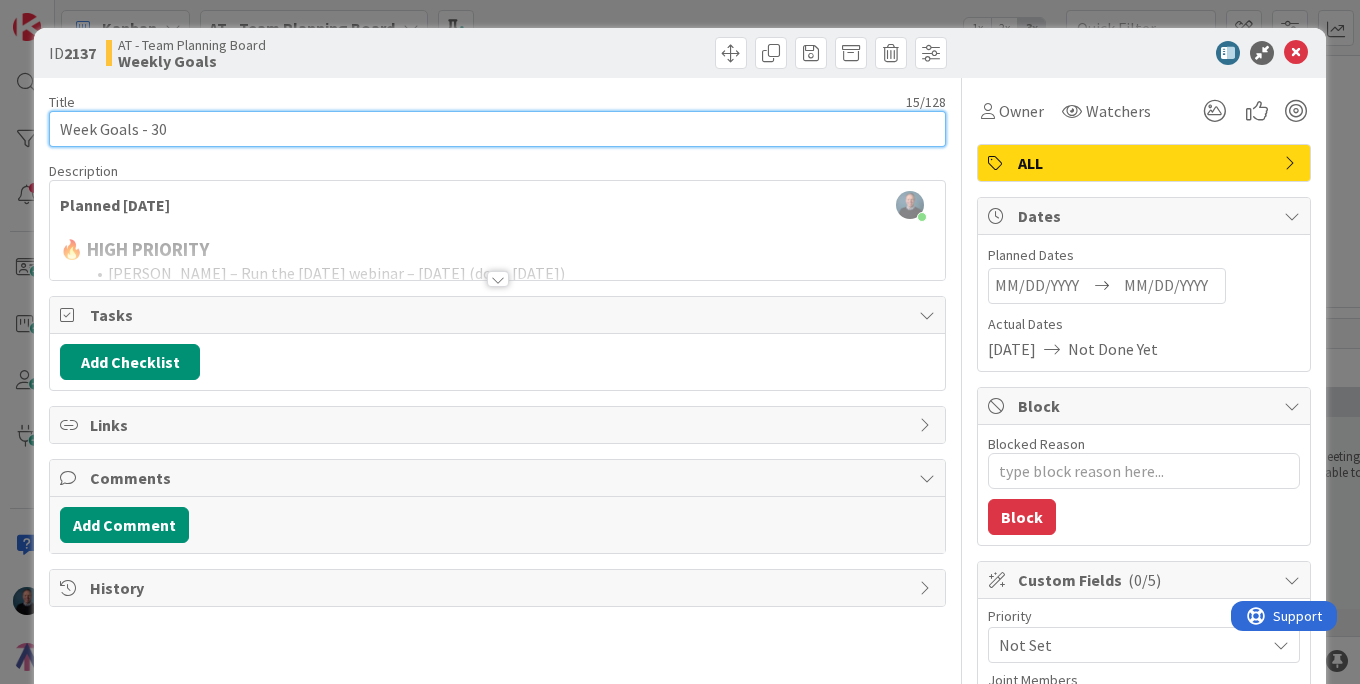 type on "Week Goals - 30" 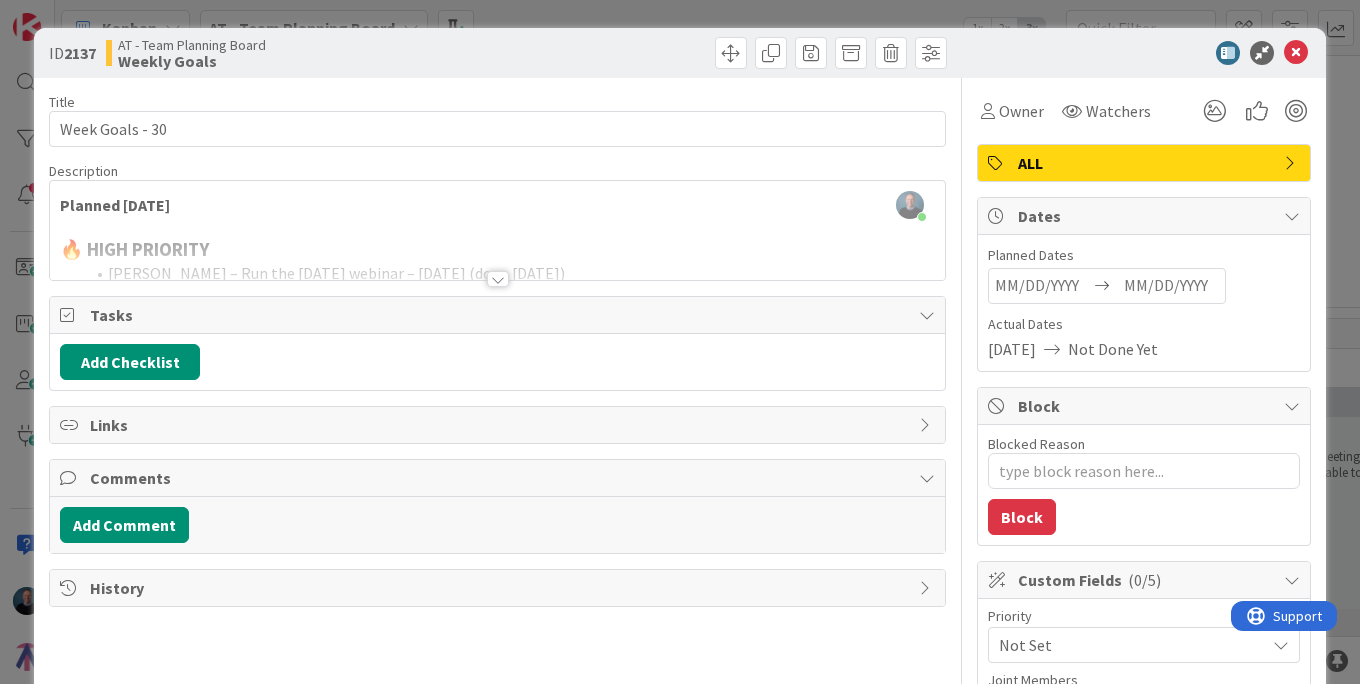 click at bounding box center (498, 279) 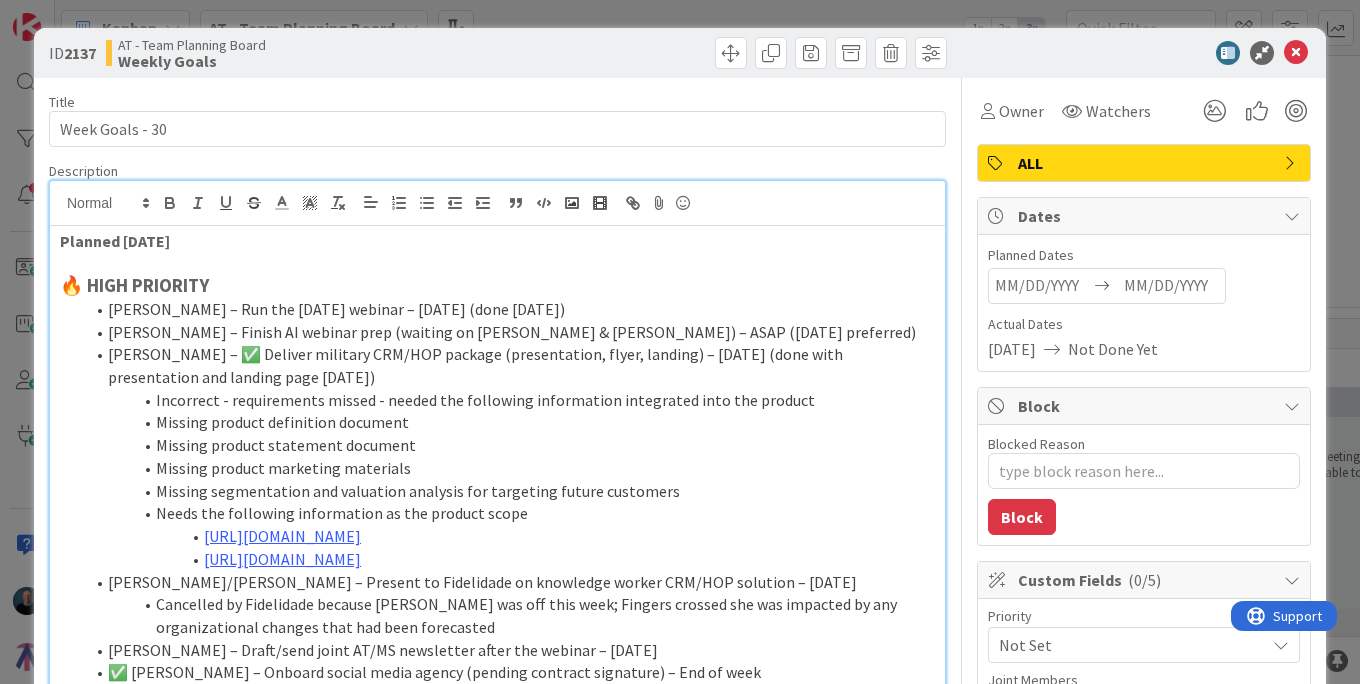click on "[PERSON_NAME] – Run the [DATE] webinar – [DATE] (done [DATE])" at bounding box center (509, 309) 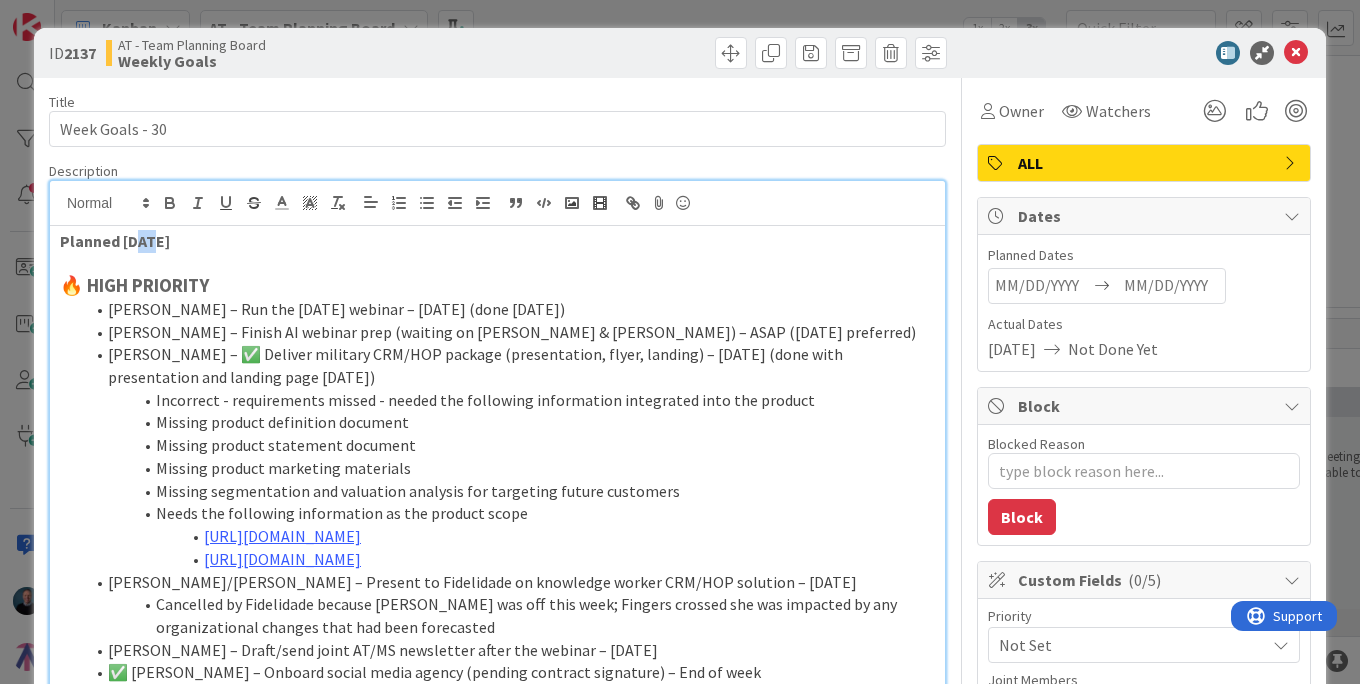 click on "Planned 7/11/25" at bounding box center [115, 241] 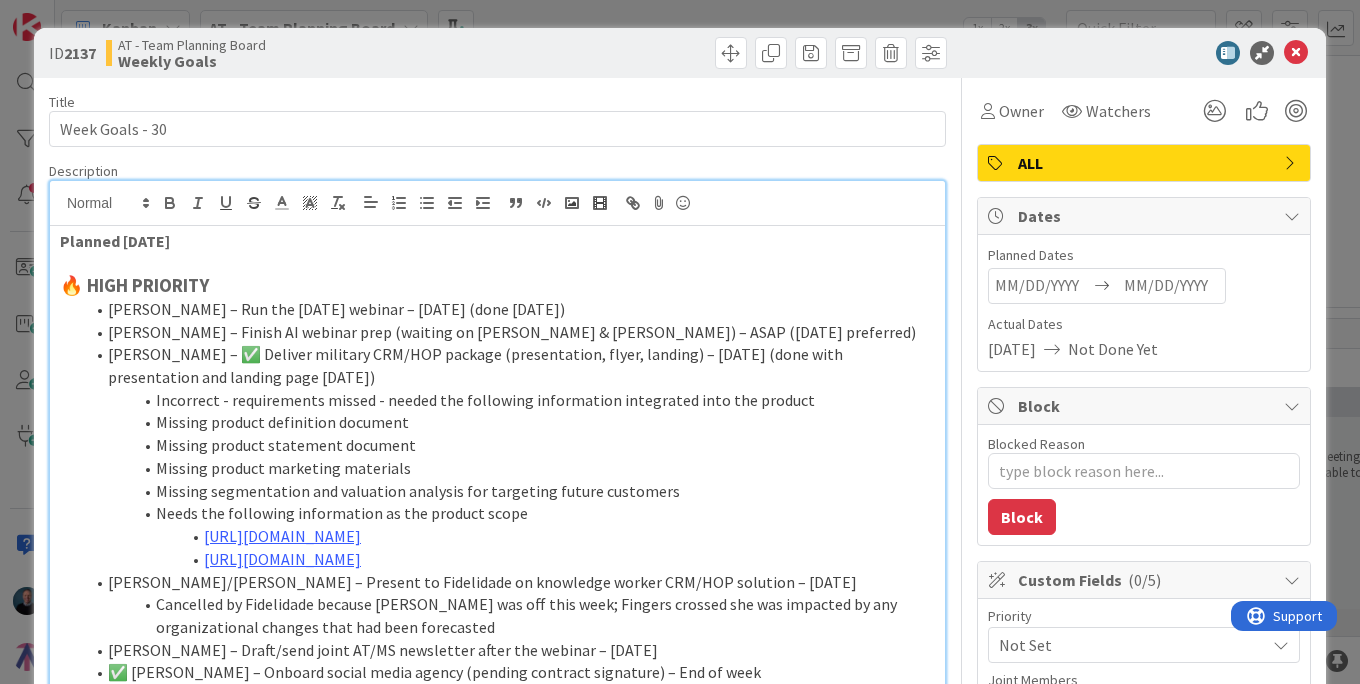 type 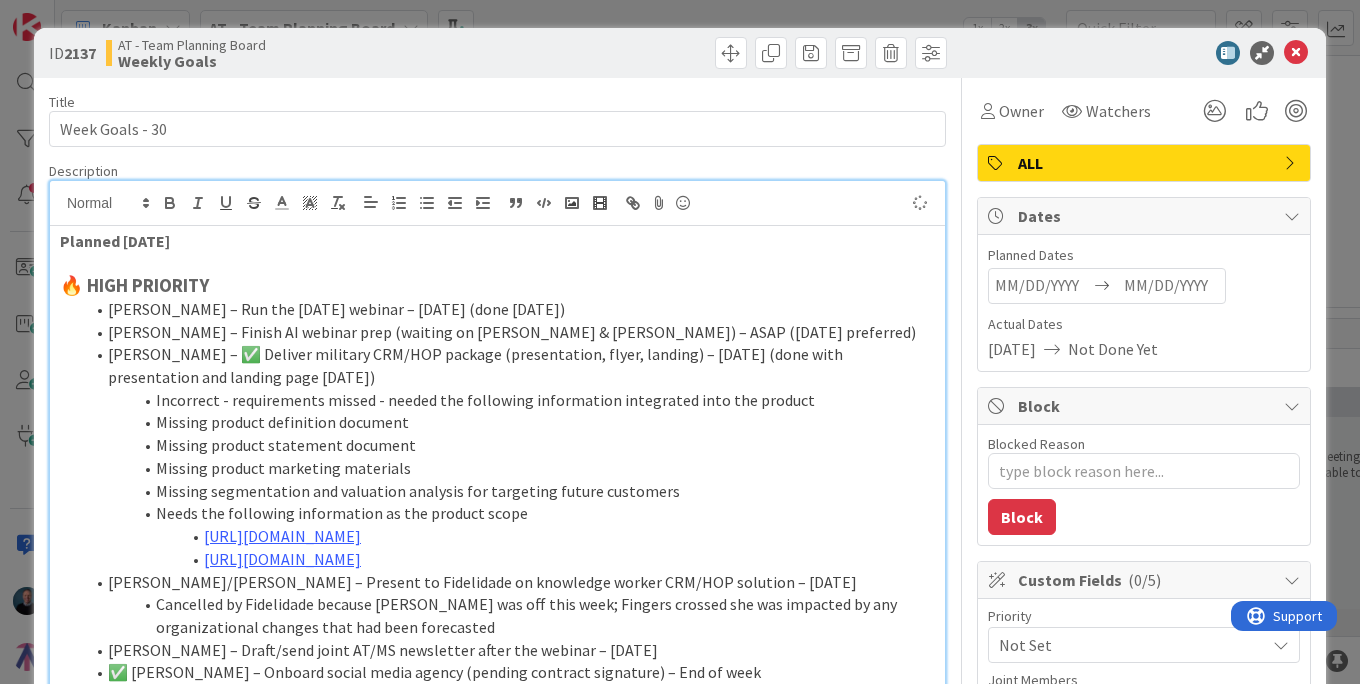 click on "🔥 HIGH PRIORITY" at bounding box center (134, 285) 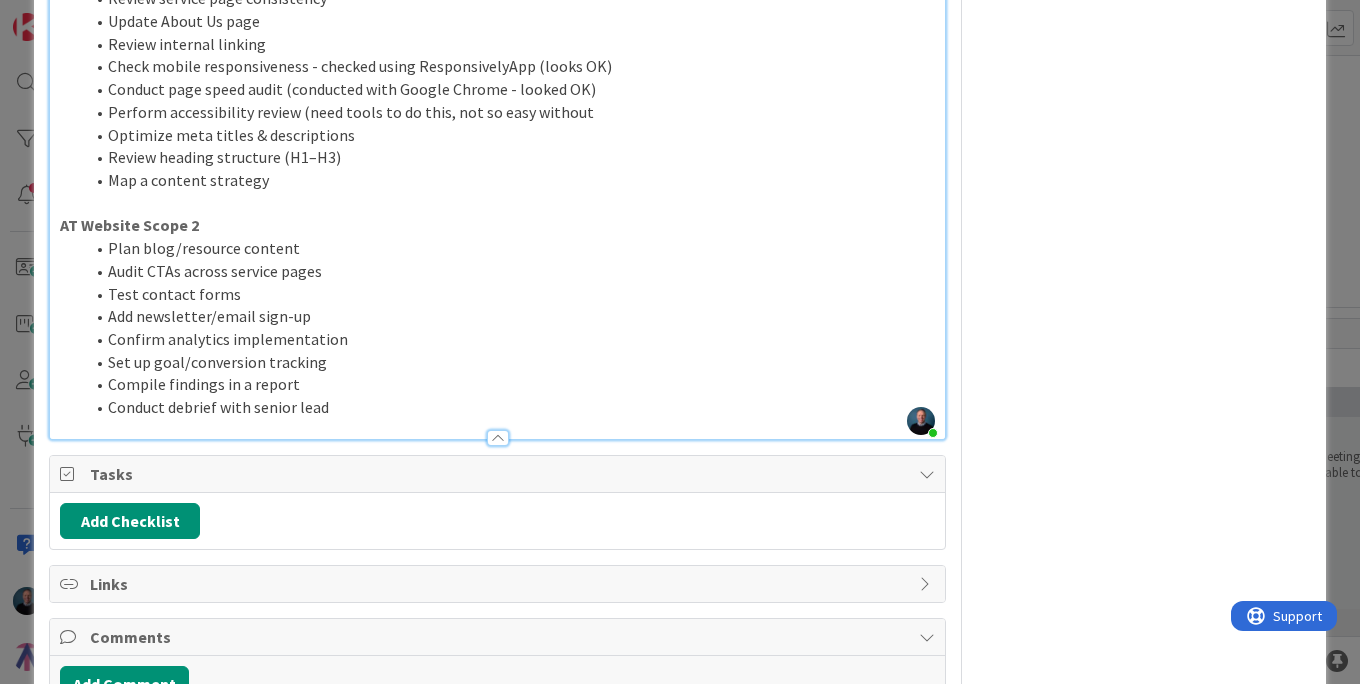 scroll, scrollTop: 2391, scrollLeft: 0, axis: vertical 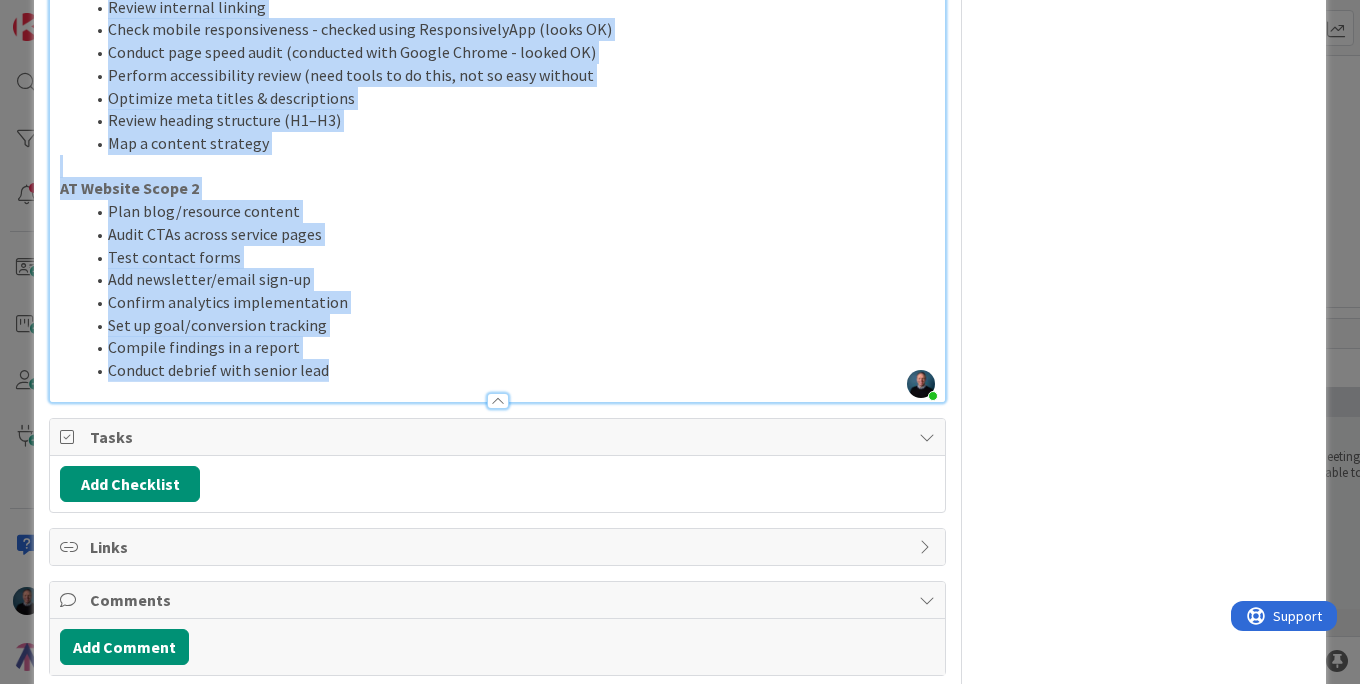 click on "Conduct debrief with senior lead" at bounding box center (509, 370) 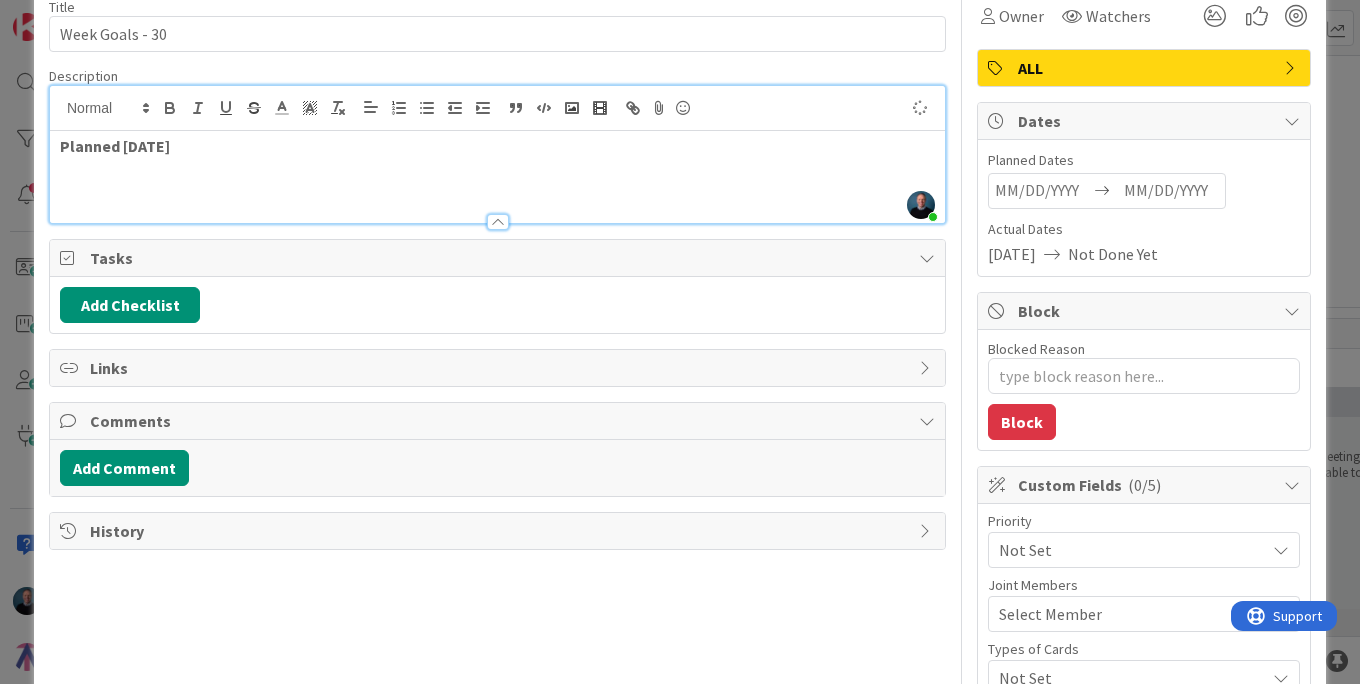 type on "x" 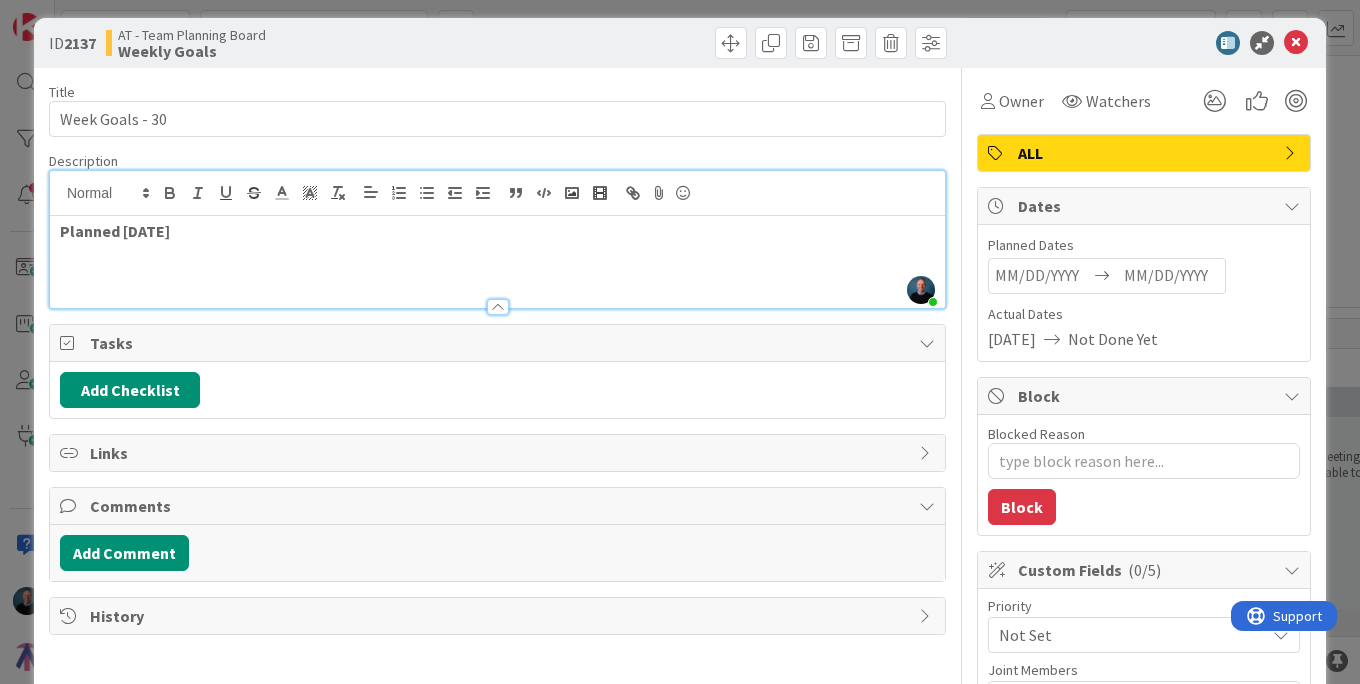 scroll, scrollTop: 9, scrollLeft: 0, axis: vertical 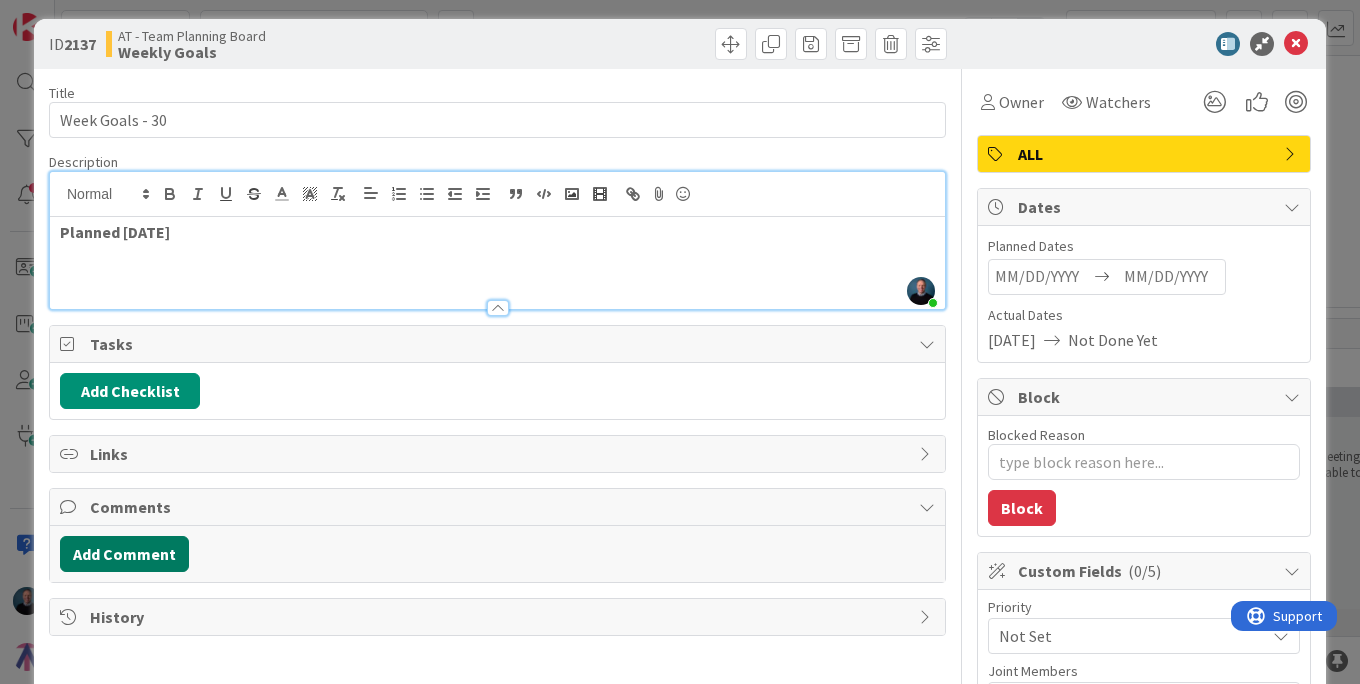 click on "Add Comment" at bounding box center (124, 554) 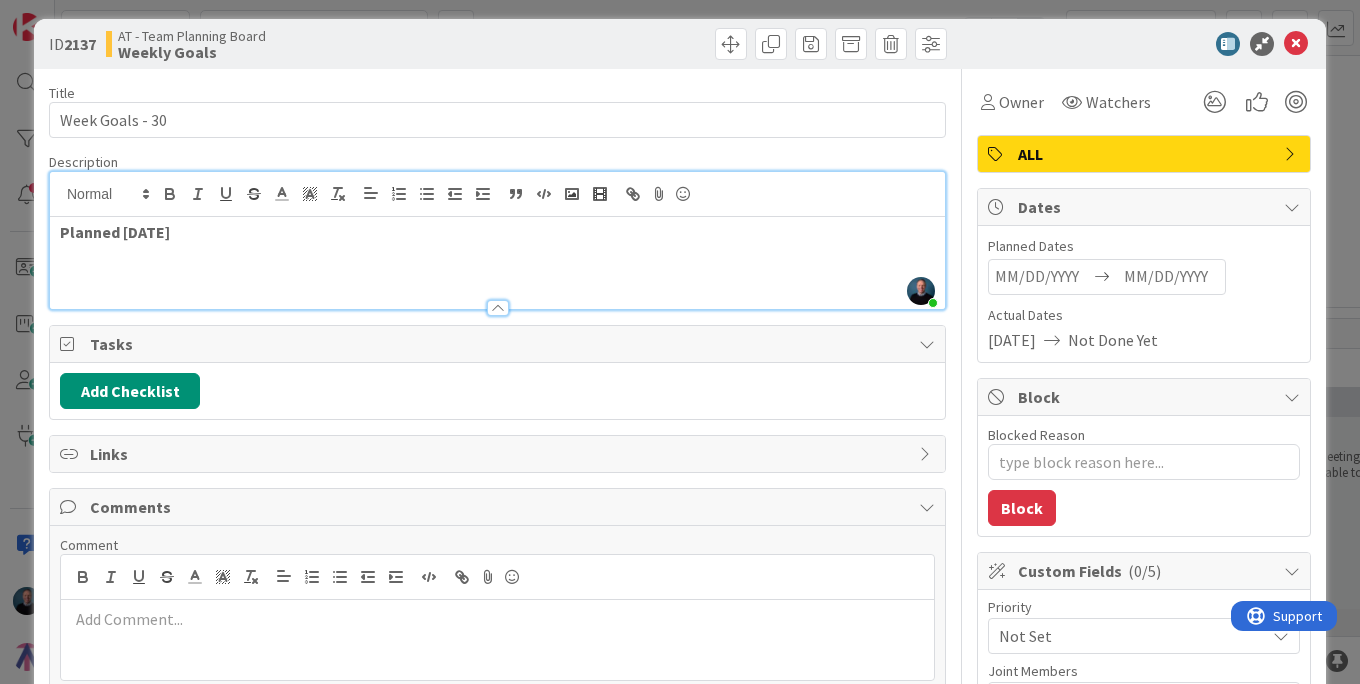 type 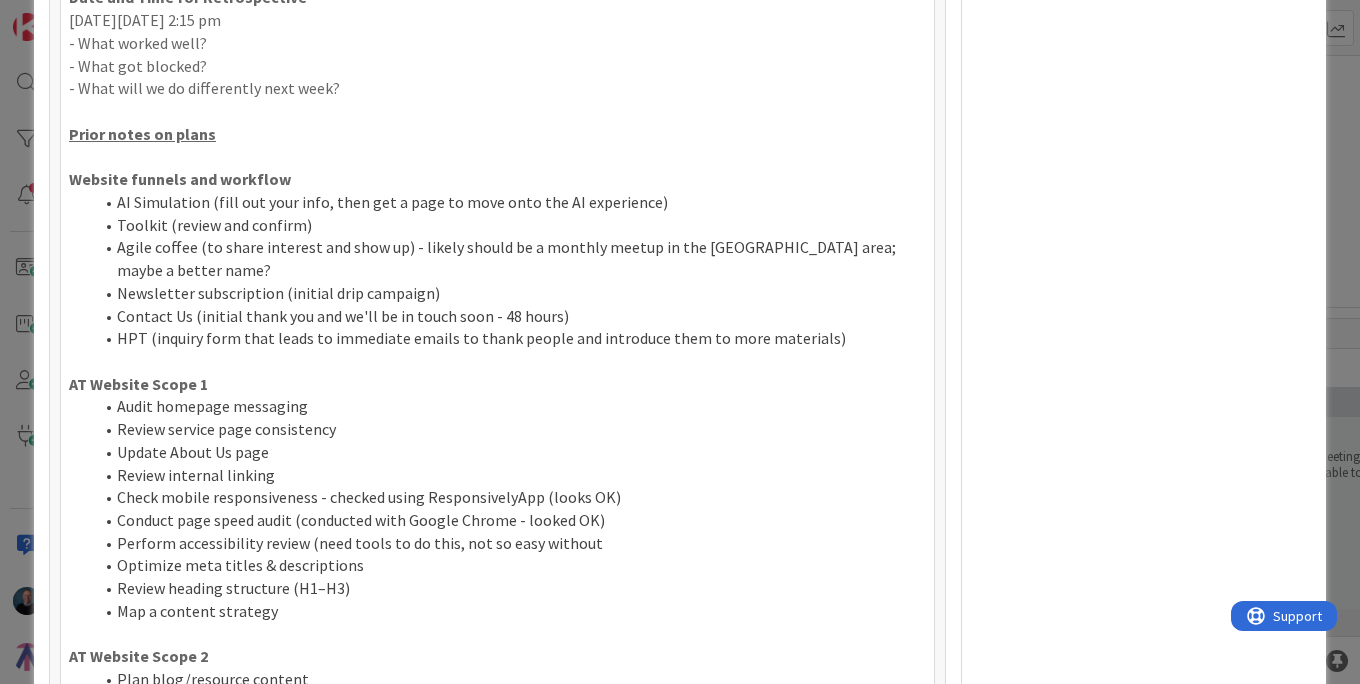 scroll, scrollTop: 2279, scrollLeft: 0, axis: vertical 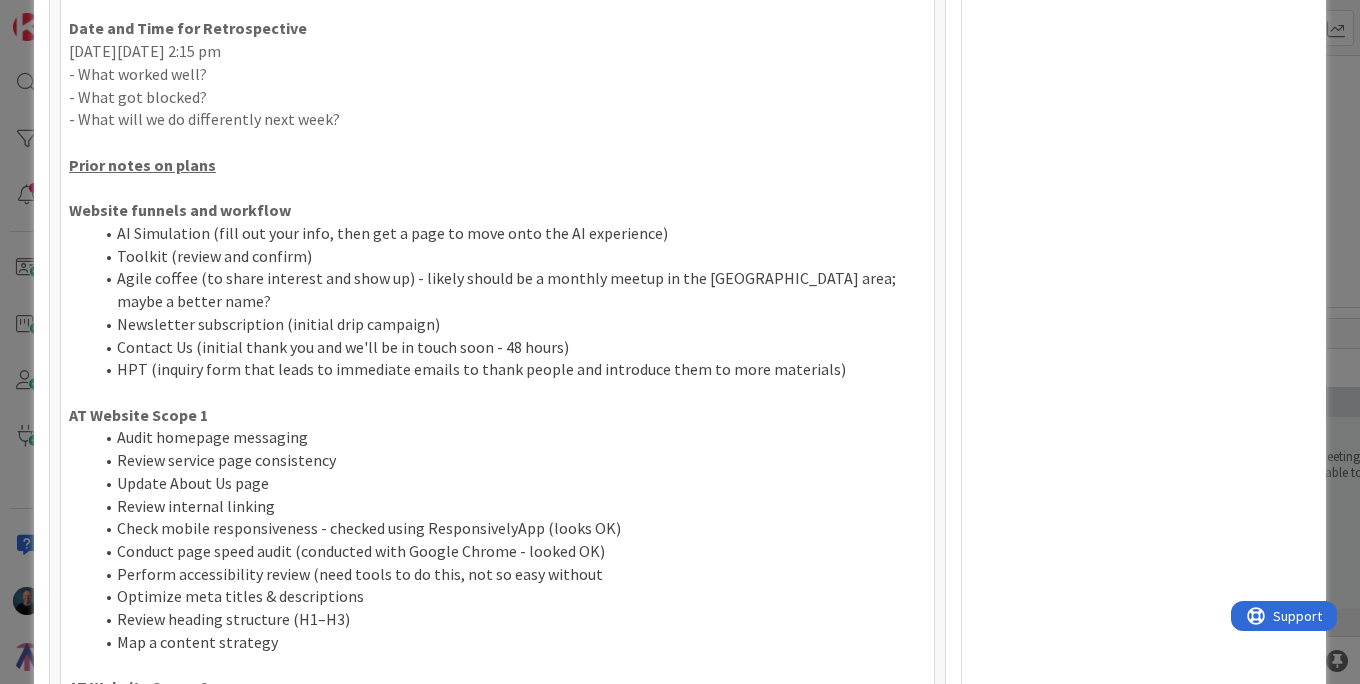 click on "Previous  🔥 HIGH PRIORITY Joey – Run the July 17 webinar – Thu, July 17 (done July 17) Joey – Finish AI webinar prep (waiting on Patrick & Steve) – ASAP (July 11 preferred) Joey – ✅ Deliver military CRM/HOP package (presentation, flyer, landing) – Tue, July 15 (done with presentation and landing page July 15) Incorrect - requirements missed - needed the following information integrated into the product Missing product definition document Missing product statement document Missing product marketing materials Missing segmentation and valuation analysis for targeting future customers Needs the following information as the product scope https://www.humaninthesystem.co.uk/hits-interpersonal-skills-lab-demo-8-jan-25 https://s3.amazonaws.com/kajabi-storefronts-production/file-uploads/sites/5990/themes/2158936162/downloads/abb0544-51d-f73c-6b4f-b52e3055606e_20241121_HVLL_-_Two-page.pdf Joey/Hugo – Present to Fidelidade on knowledge worker CRM/HOP solution – Mon, July 14 📣 MARKETING" at bounding box center [497, -379] 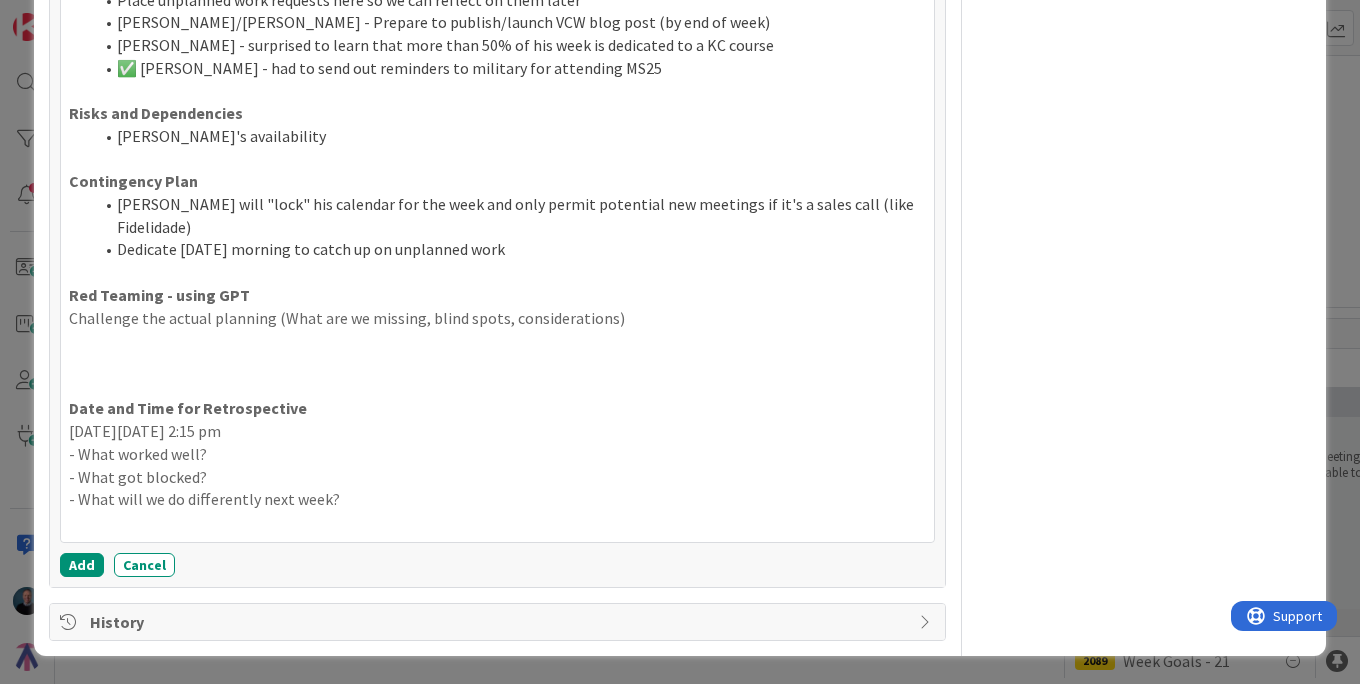 scroll, scrollTop: 1876, scrollLeft: 0, axis: vertical 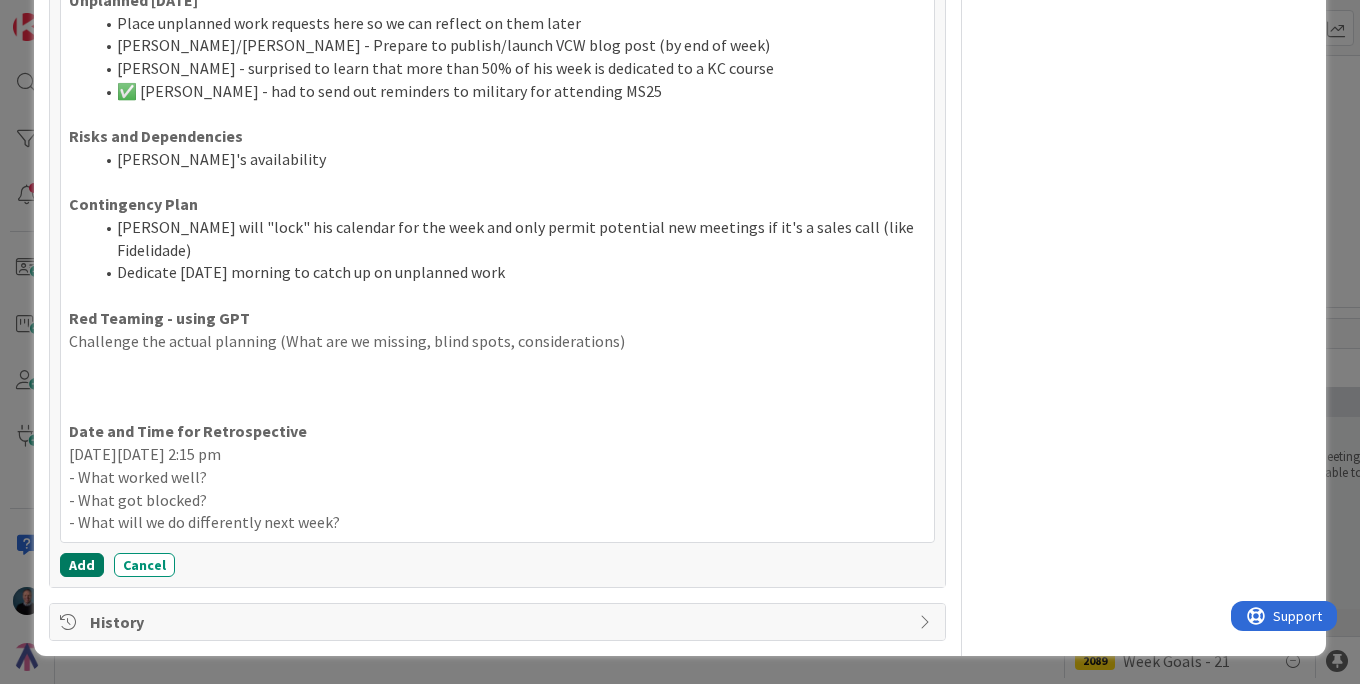 click on "Add" at bounding box center (82, 565) 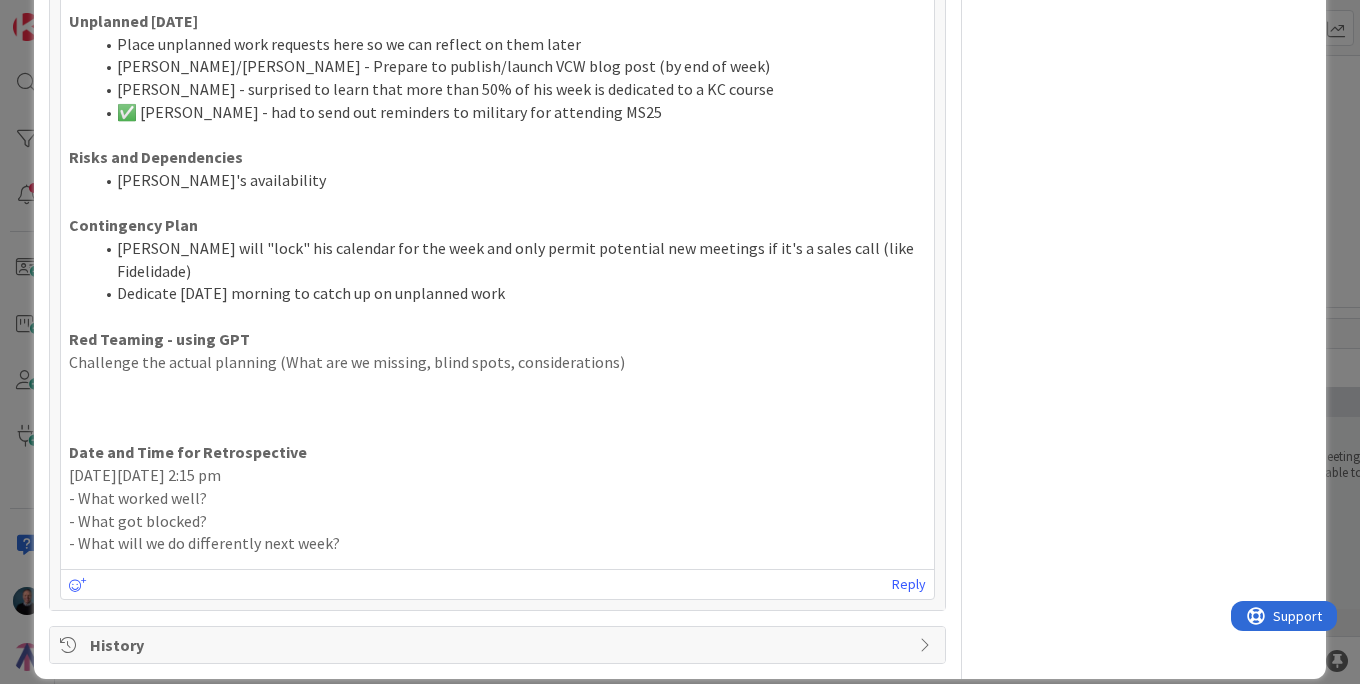 scroll, scrollTop: 1899, scrollLeft: 0, axis: vertical 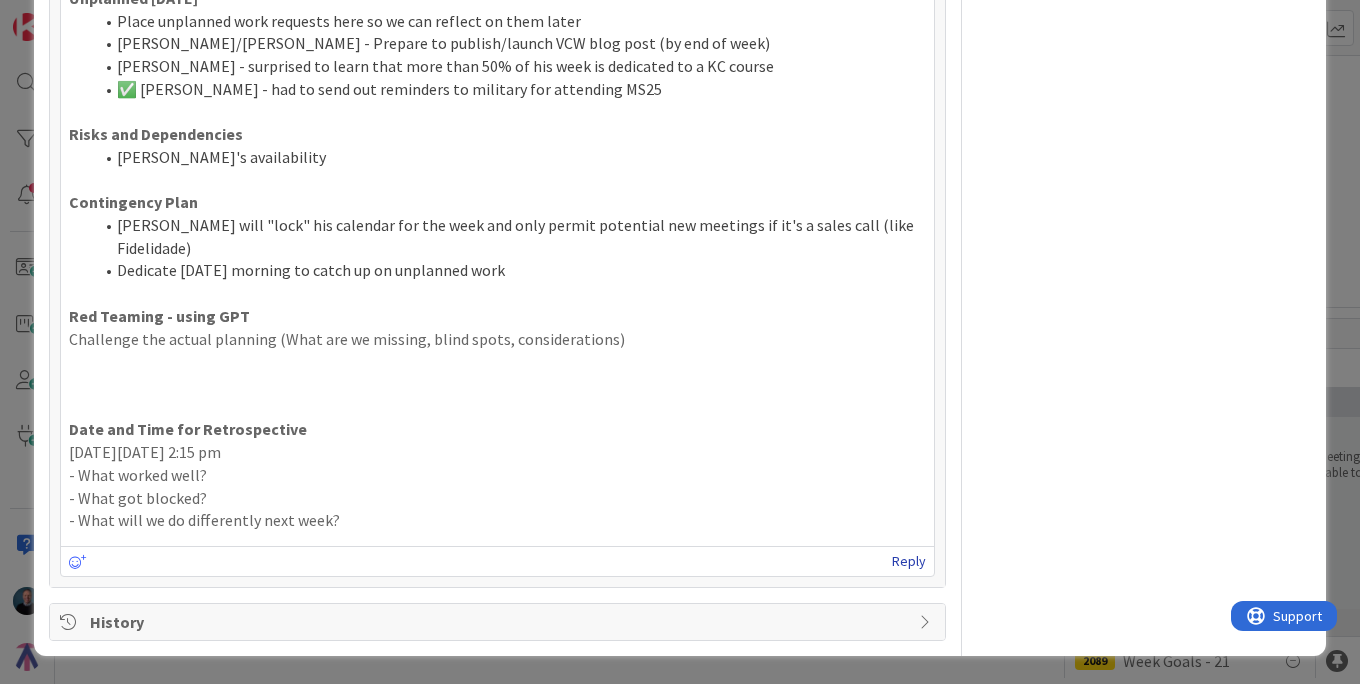 click on "Reply" at bounding box center [909, 561] 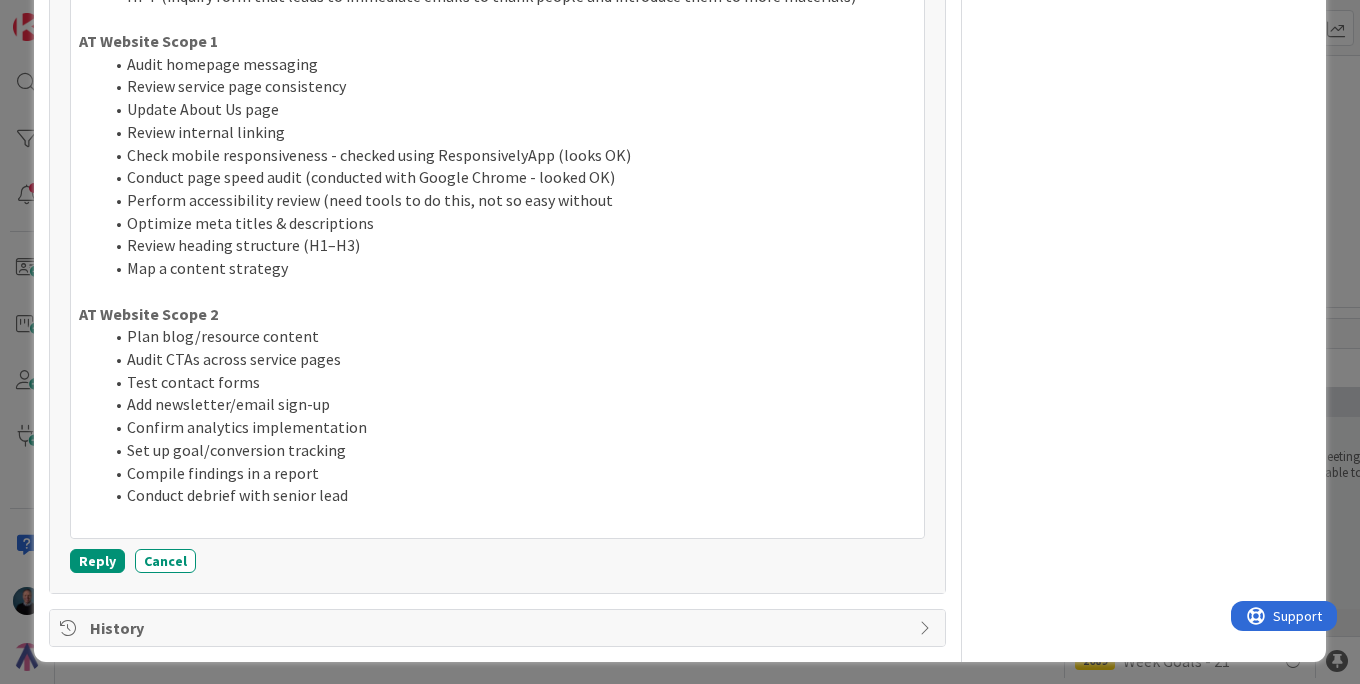scroll, scrollTop: 2784, scrollLeft: 0, axis: vertical 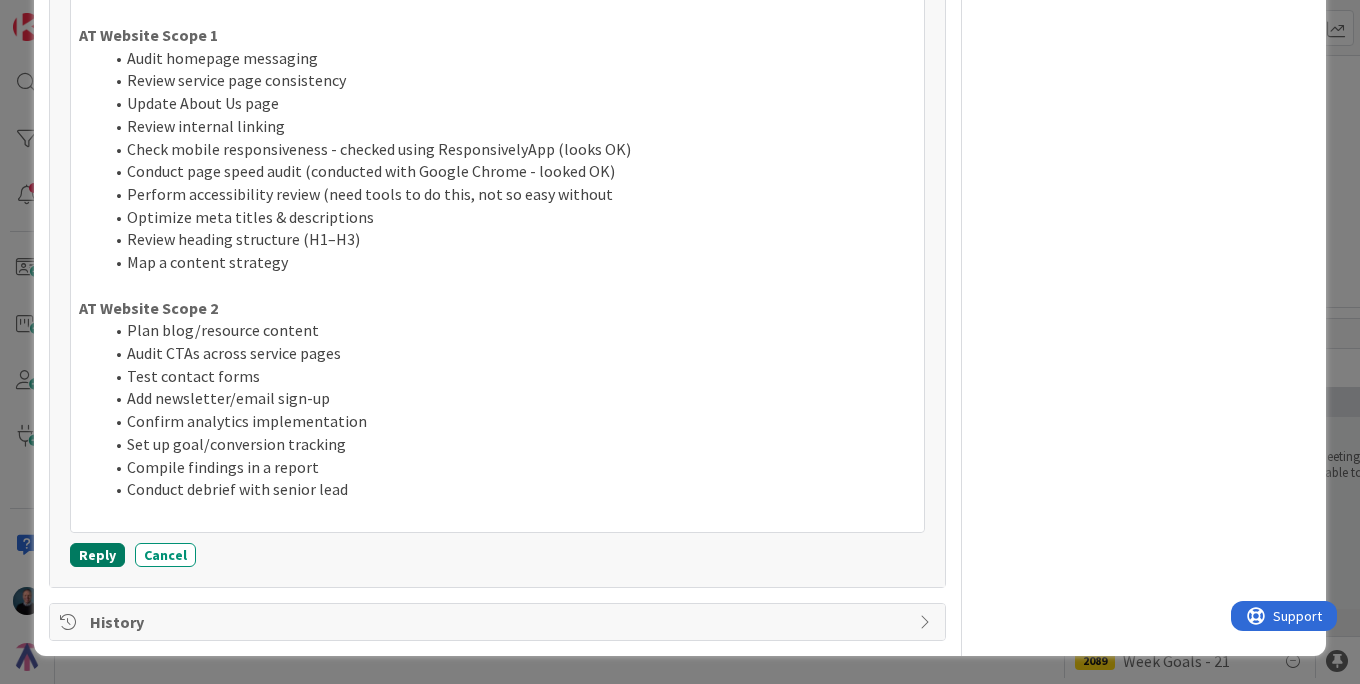 click on "Reply" at bounding box center [97, 555] 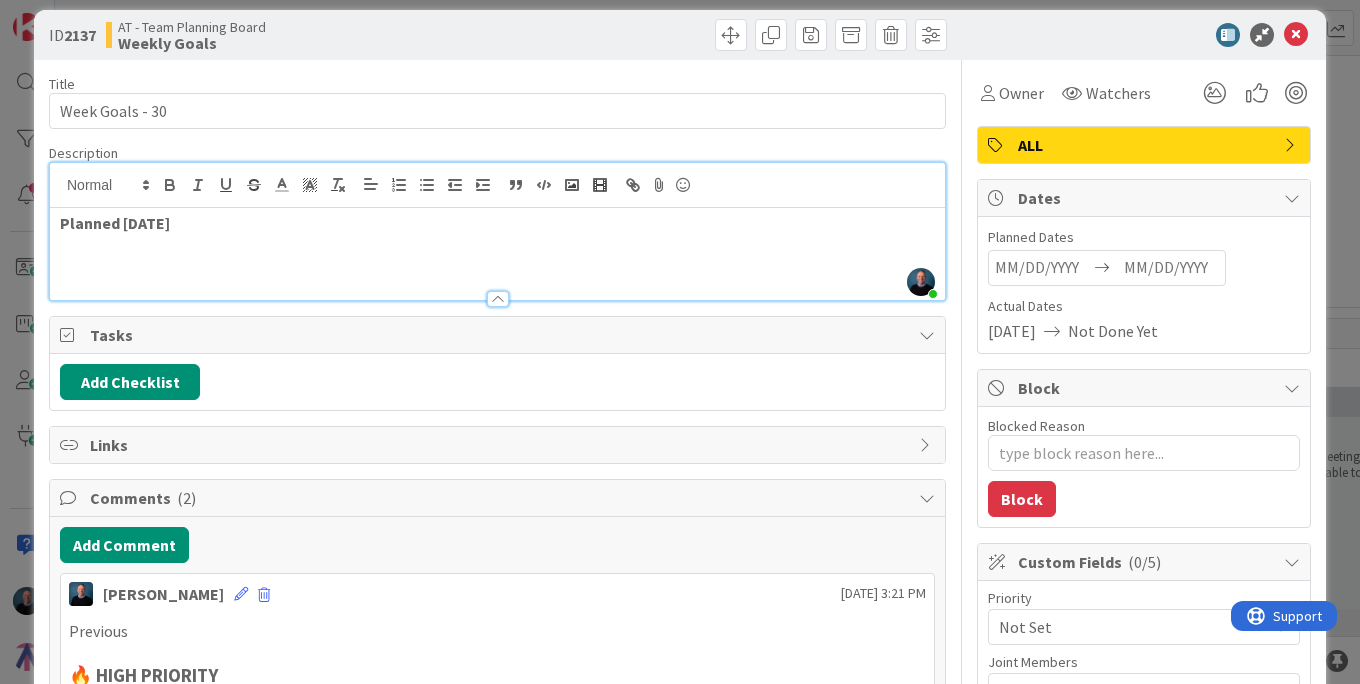 scroll, scrollTop: 0, scrollLeft: 0, axis: both 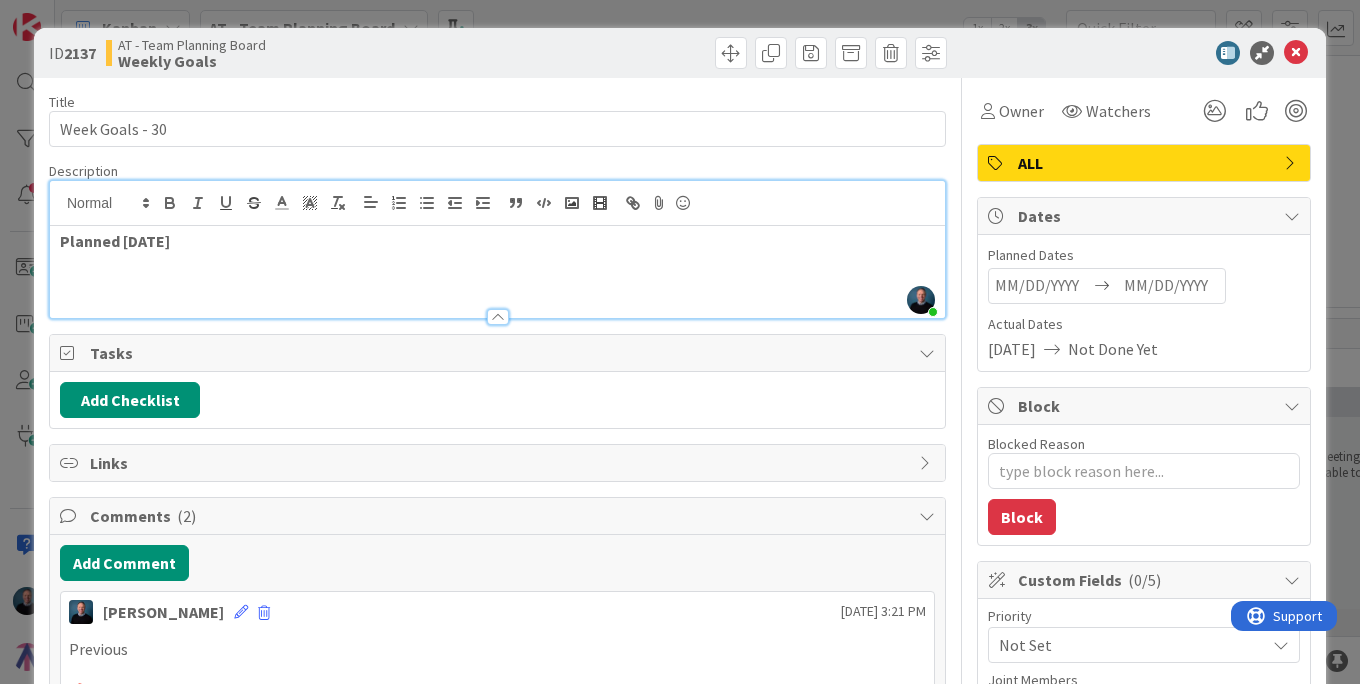 click at bounding box center (497, 286) 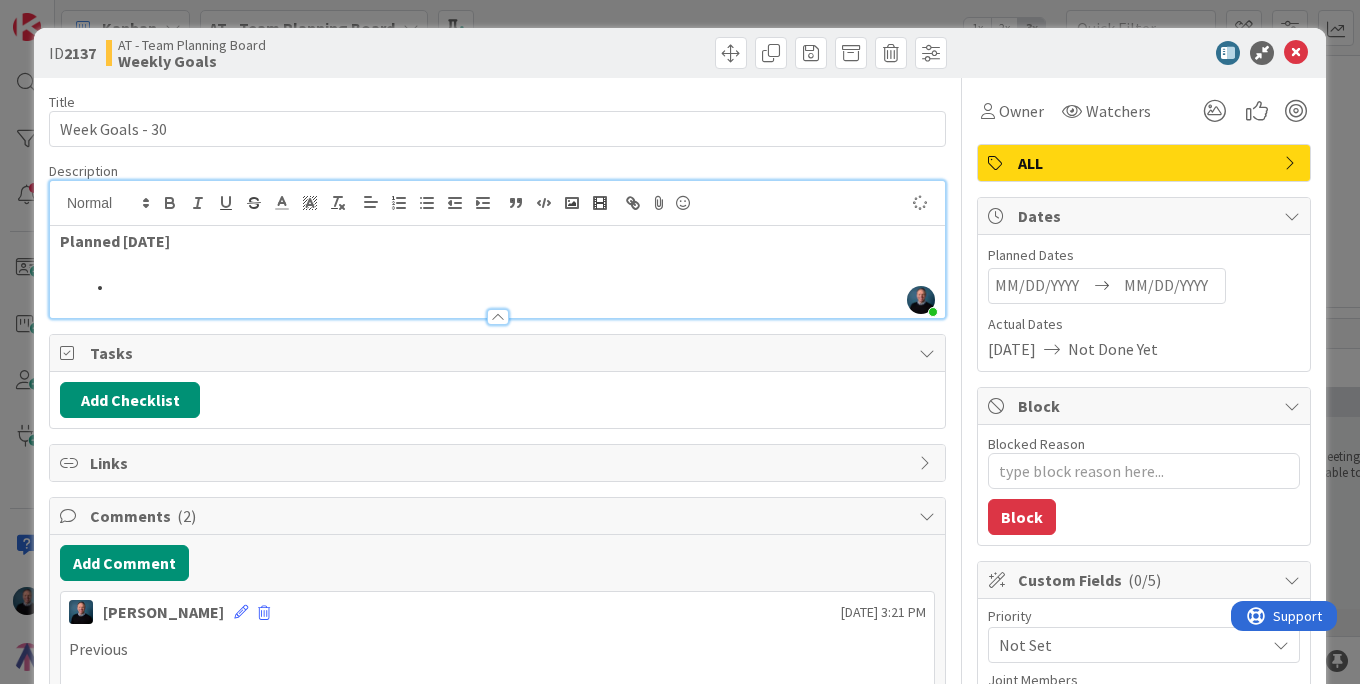 type on "x" 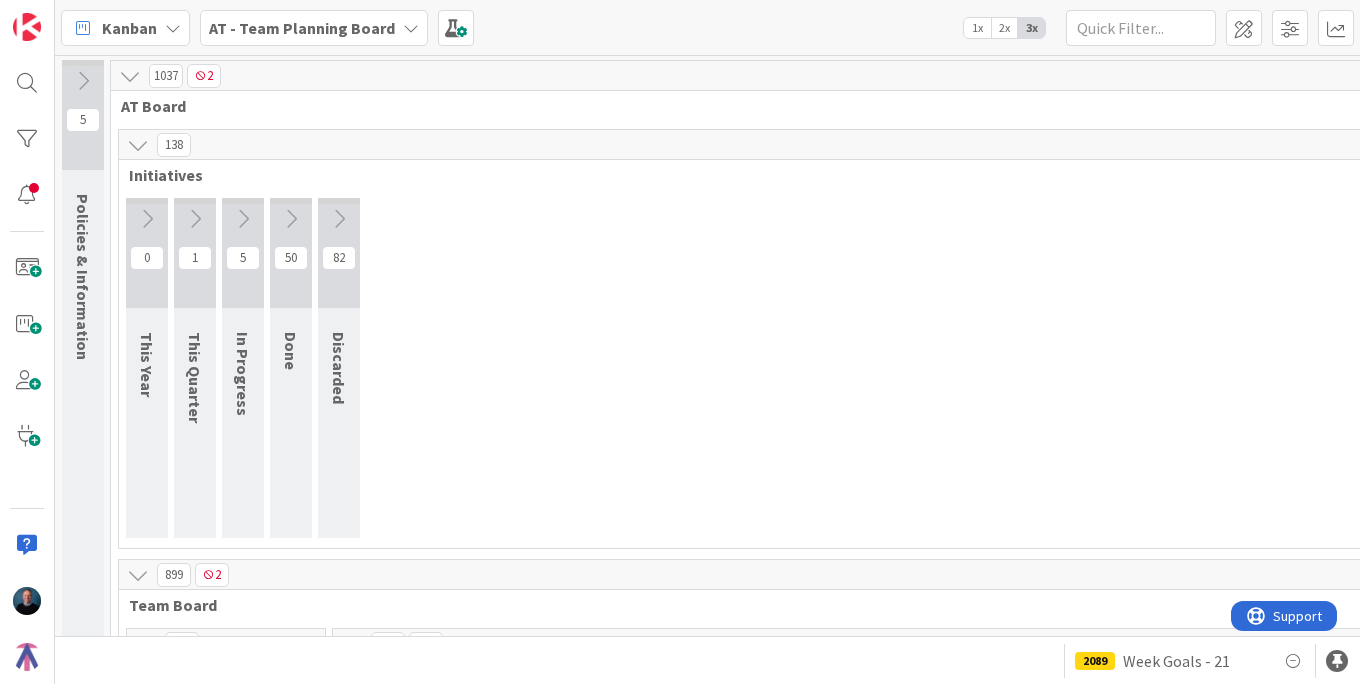 scroll, scrollTop: 0, scrollLeft: 0, axis: both 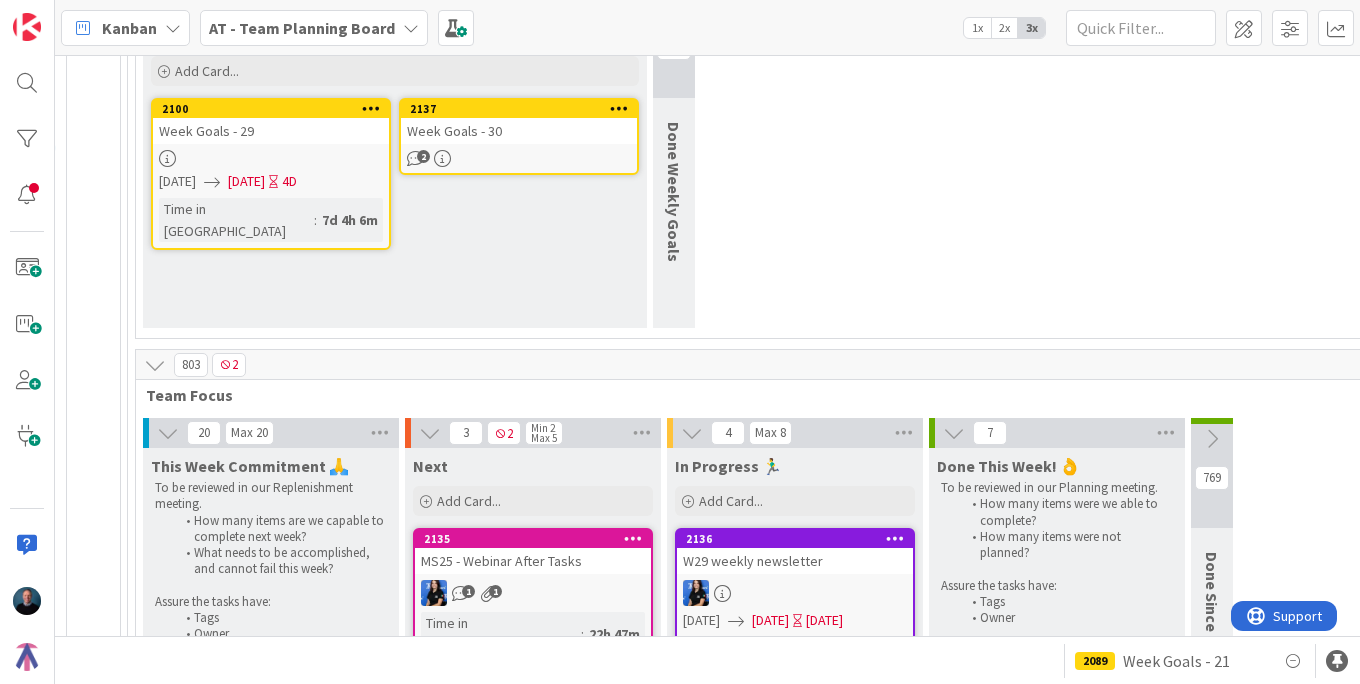 click on "Week Goals - 30" at bounding box center (519, 131) 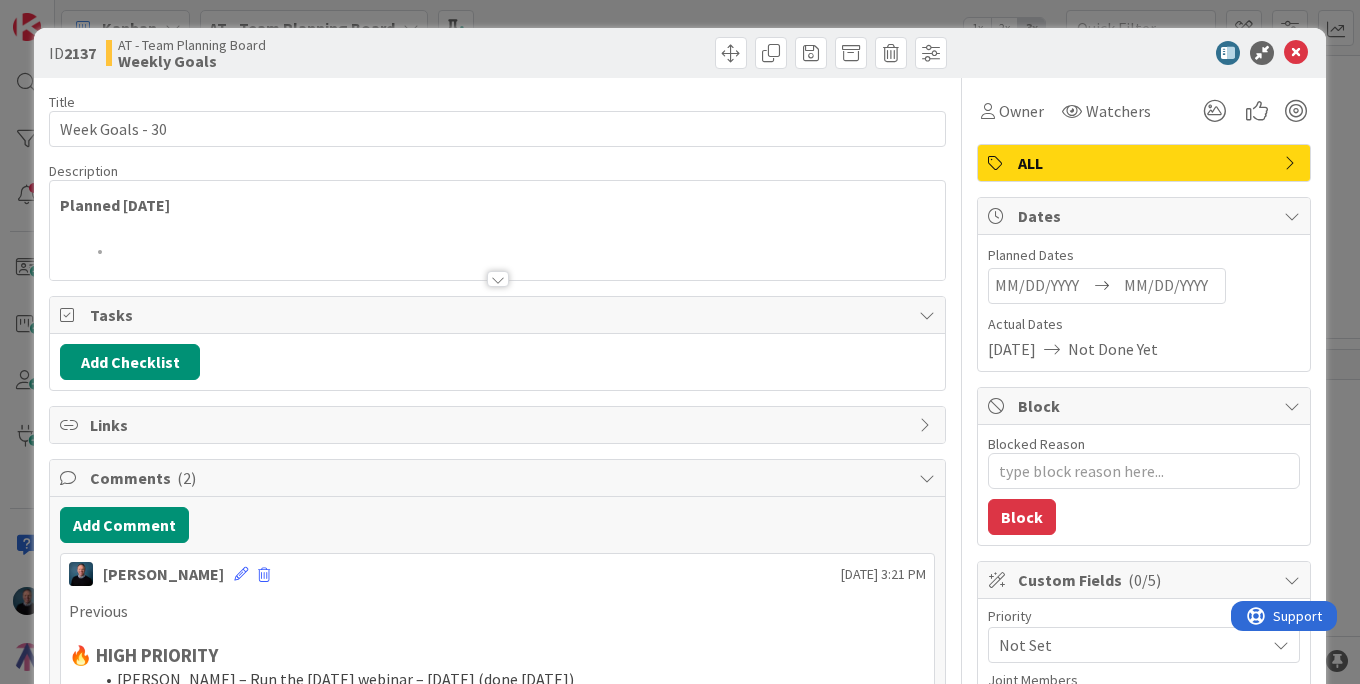 scroll, scrollTop: 0, scrollLeft: 0, axis: both 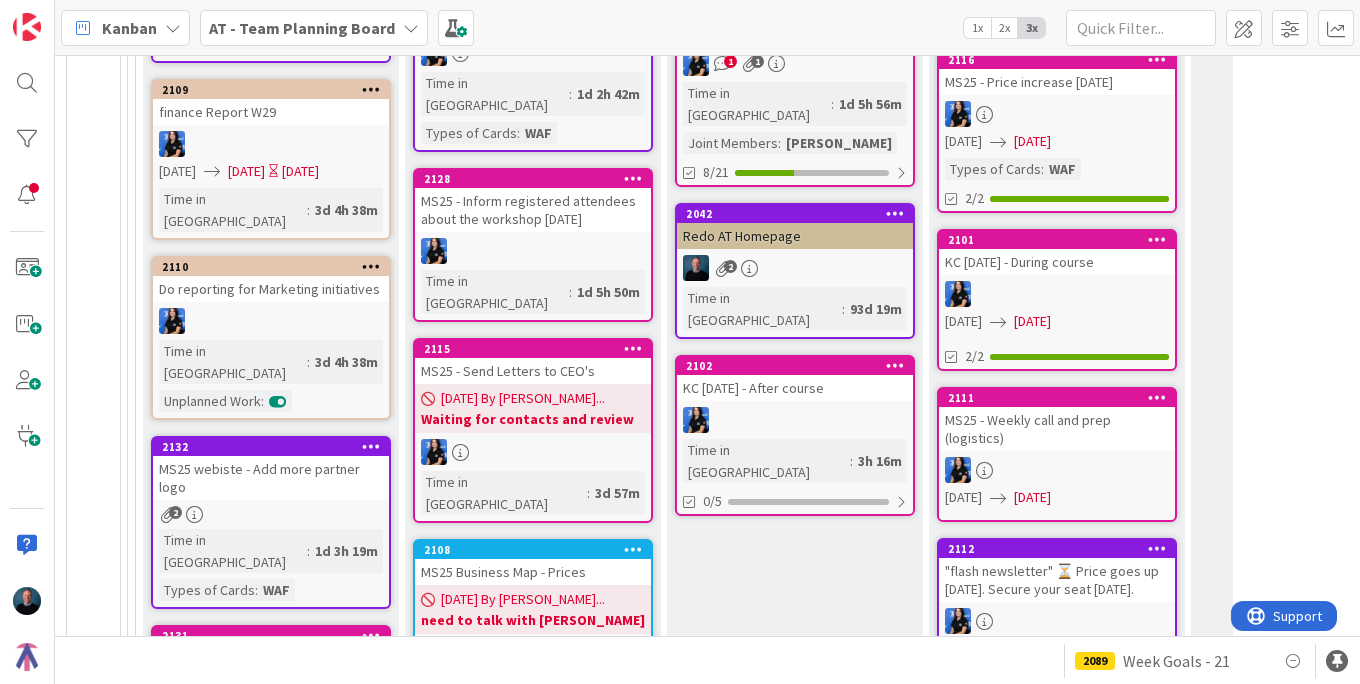 click on "[DATE] By [PERSON_NAME]..." at bounding box center [523, 599] 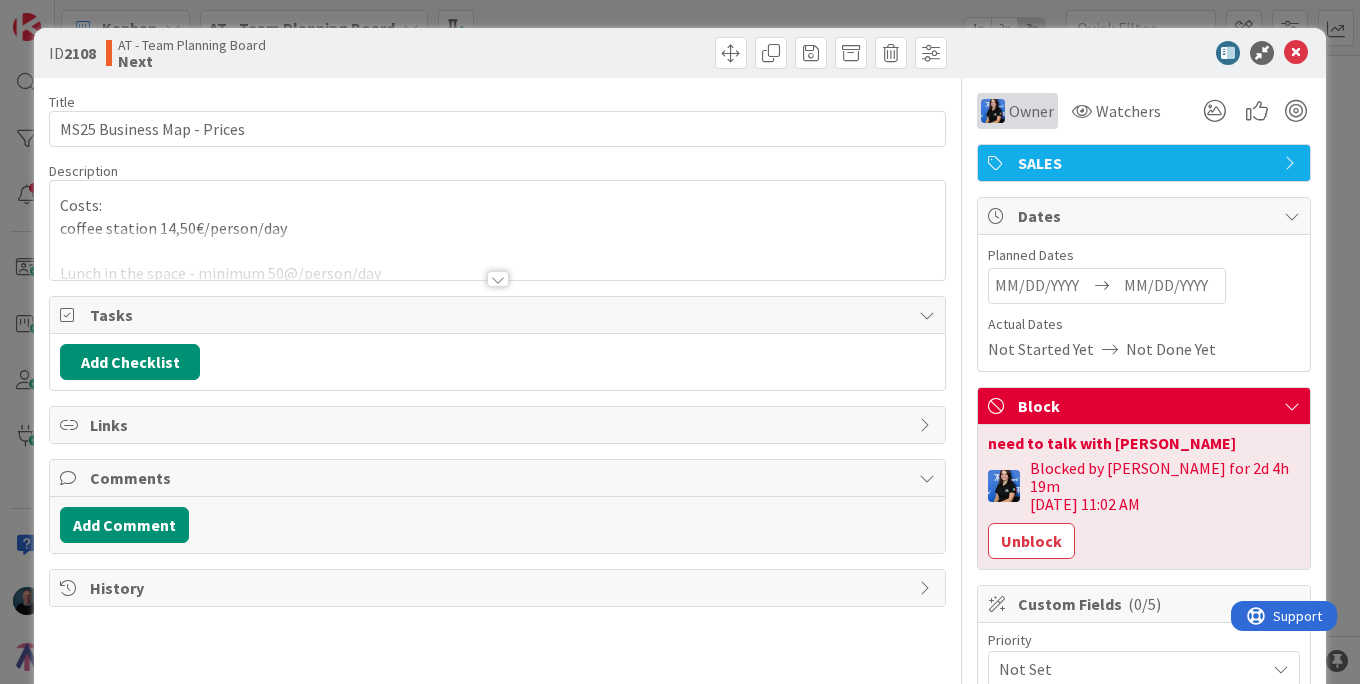 scroll, scrollTop: 0, scrollLeft: 0, axis: both 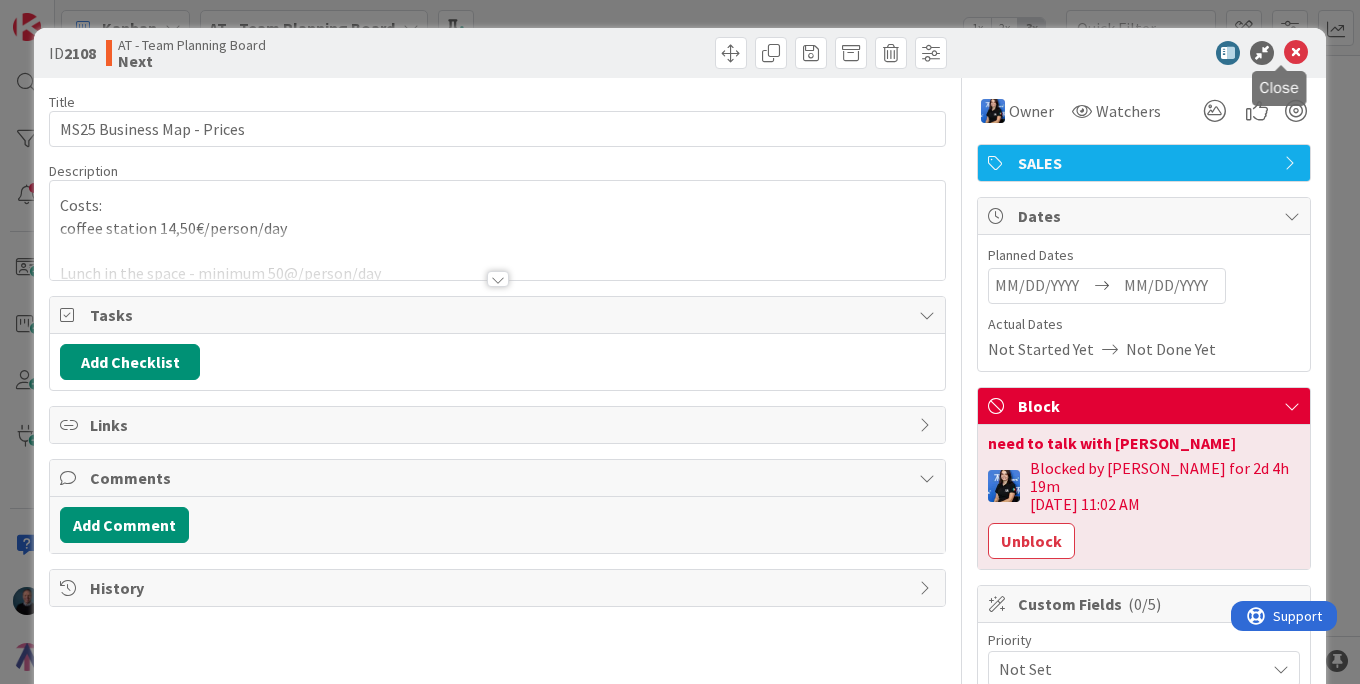click at bounding box center [1296, 53] 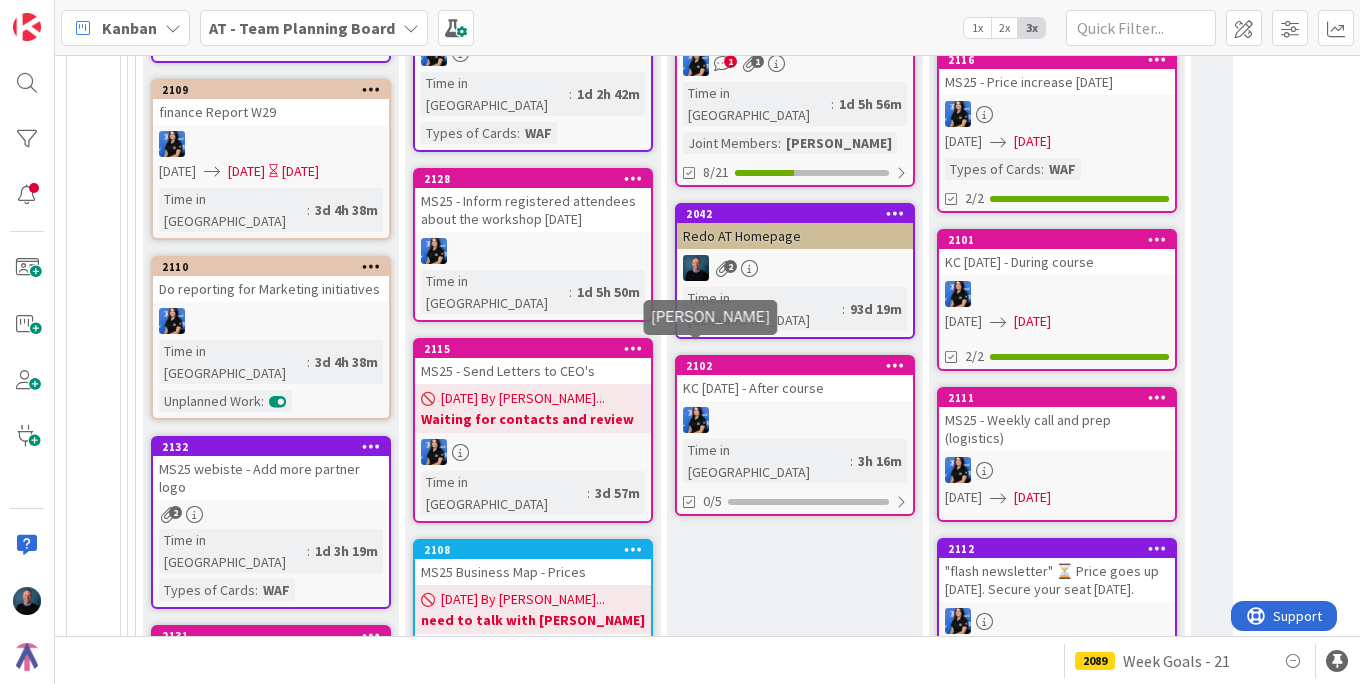 scroll, scrollTop: 0, scrollLeft: 0, axis: both 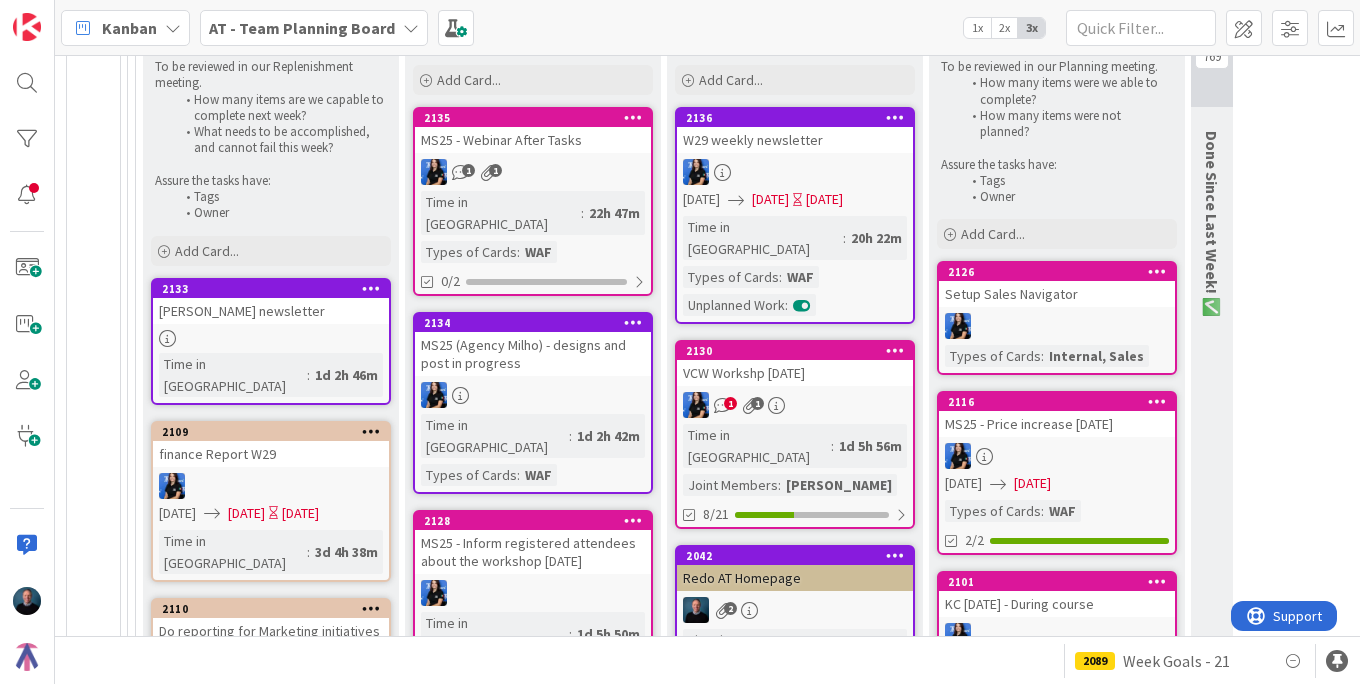 click on "MS25 - Webinar After Tasks" at bounding box center [533, 140] 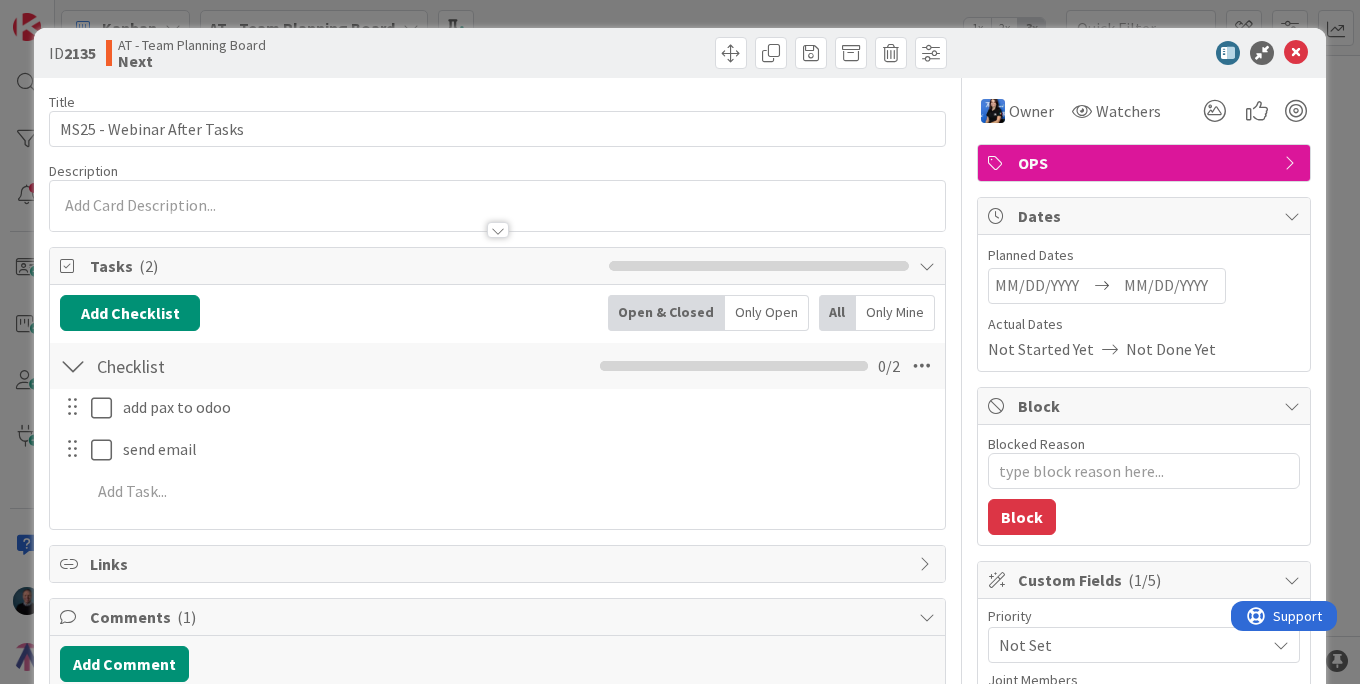 scroll, scrollTop: 0, scrollLeft: 0, axis: both 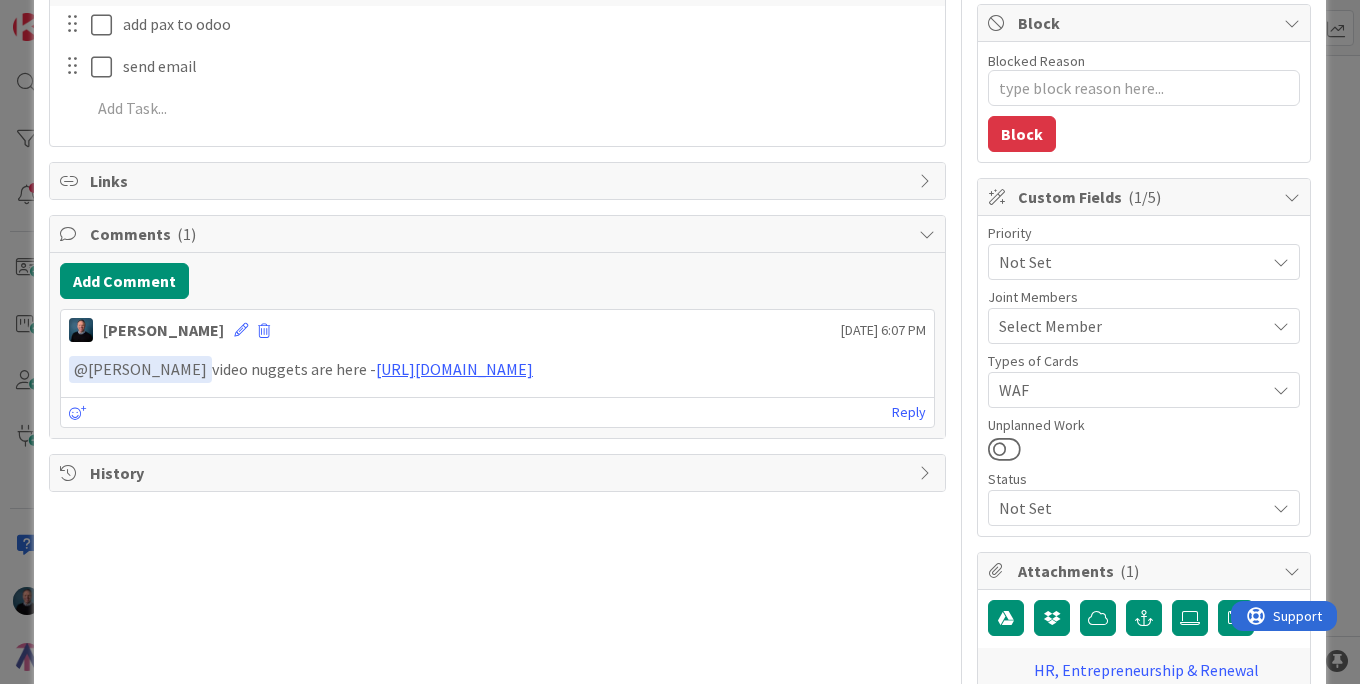 click on "ID  2135 AT - Team Planning Board  Next Title 27 / 128 MS25 - Webinar After Tasks Description Joey Spooner just joined Owner Watchers OPS Tasks ( 2 ) Add Checklist Open & Closed Only Open All Only Mine Checklist Checklist Name 9 / 64 Checklist 0 / 2 add pax to odoo Navigate forward to interact with the calendar and select a date. Press the question mark key to get the keyboard shortcuts for changing dates. Update Cancel send email Navigate forward to interact with the calendar and select a date. Press the question mark key to get the keyboard shortcuts for changing dates. Update Cancel Navigate forward to interact with the calendar and select a date. Press the question mark key to get the keyboard shortcuts for changing dates. Add Add Multiple Cancel Links Comments ( 1 ) Add Comment Joey Spooner July 17 2025 6:07 PM ﻿ @ Patricia Cid ﻿  video nuggets are here -  https://drive.google.com/drive/folders/1oFCfz2M73_K2fUyt8FTDh2fLuU9YA-26 July 17 2025 6:07 PM Reply History Owner Watchers OPS Dates Planned Dates" at bounding box center (680, 342) 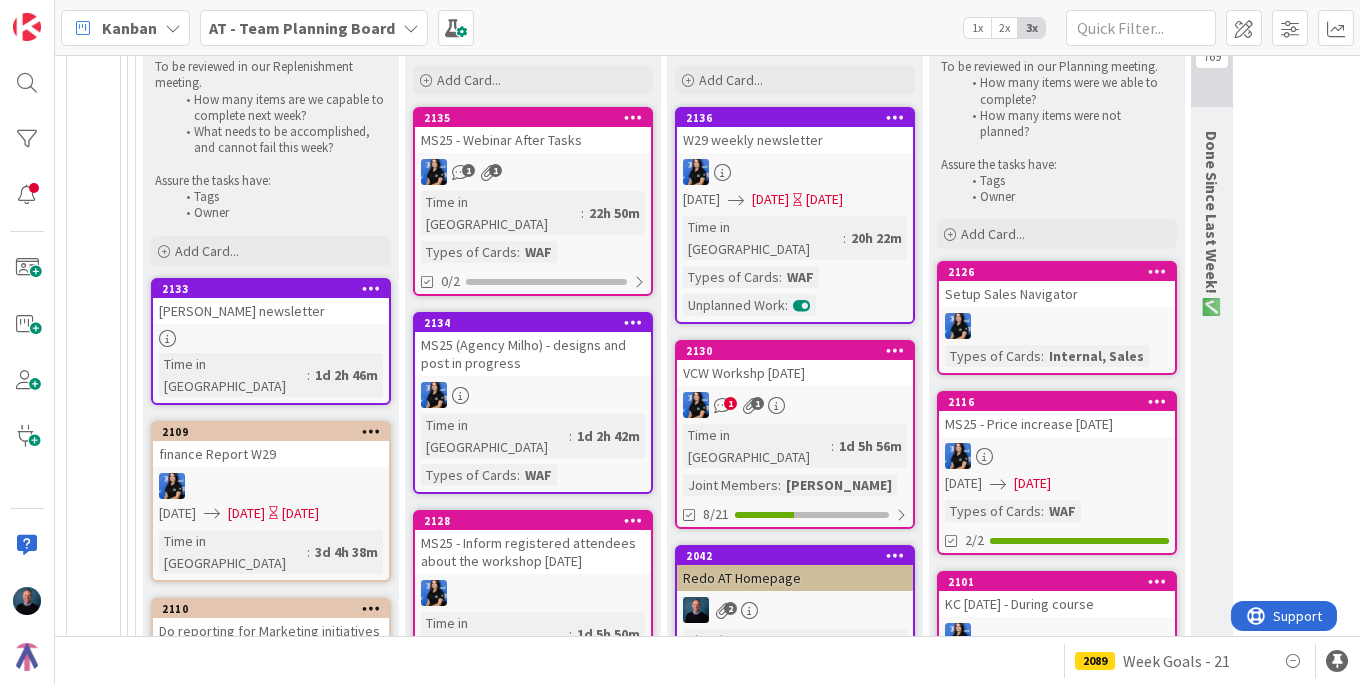 scroll, scrollTop: 0, scrollLeft: 0, axis: both 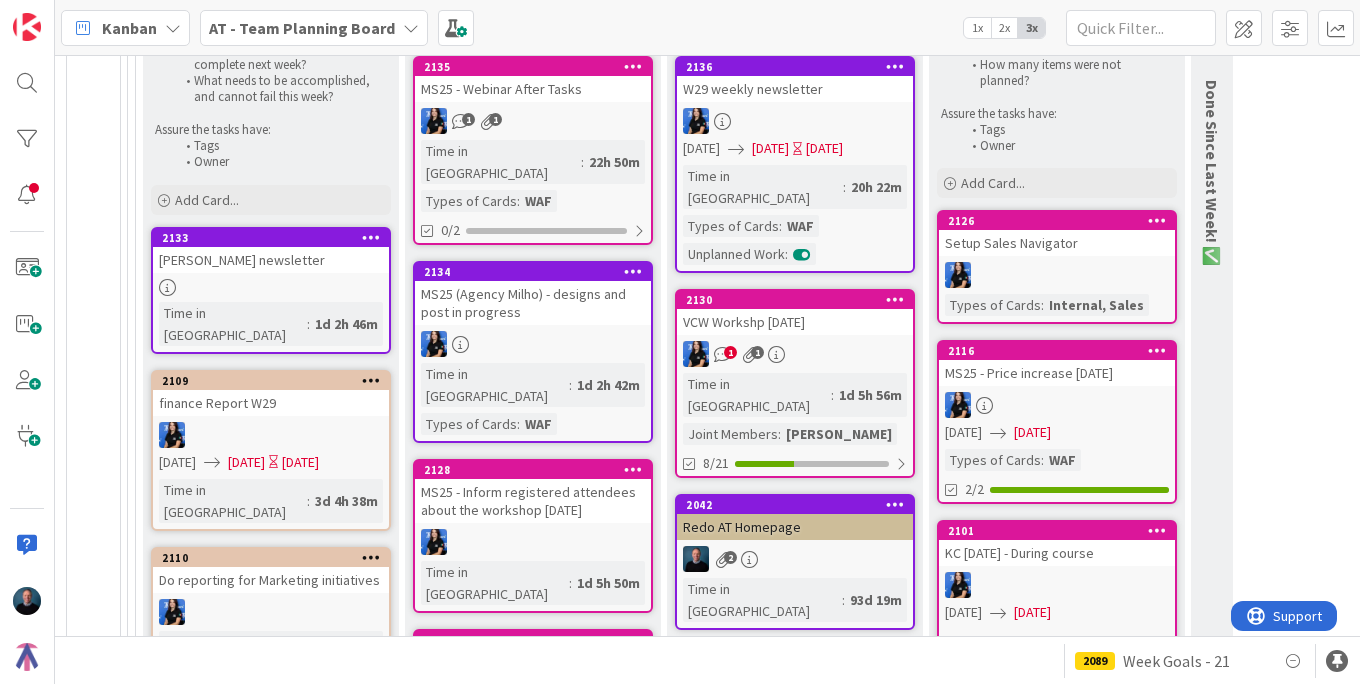 click at bounding box center [795, 121] 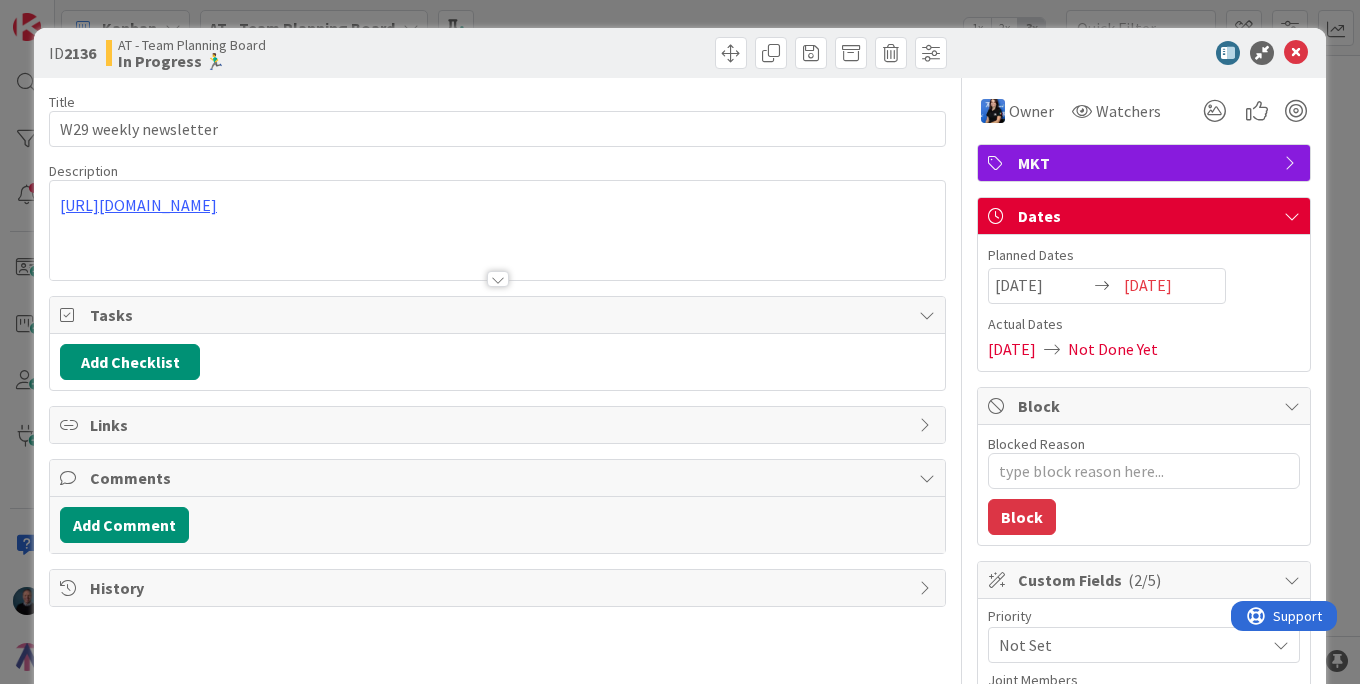 scroll, scrollTop: 0, scrollLeft: 0, axis: both 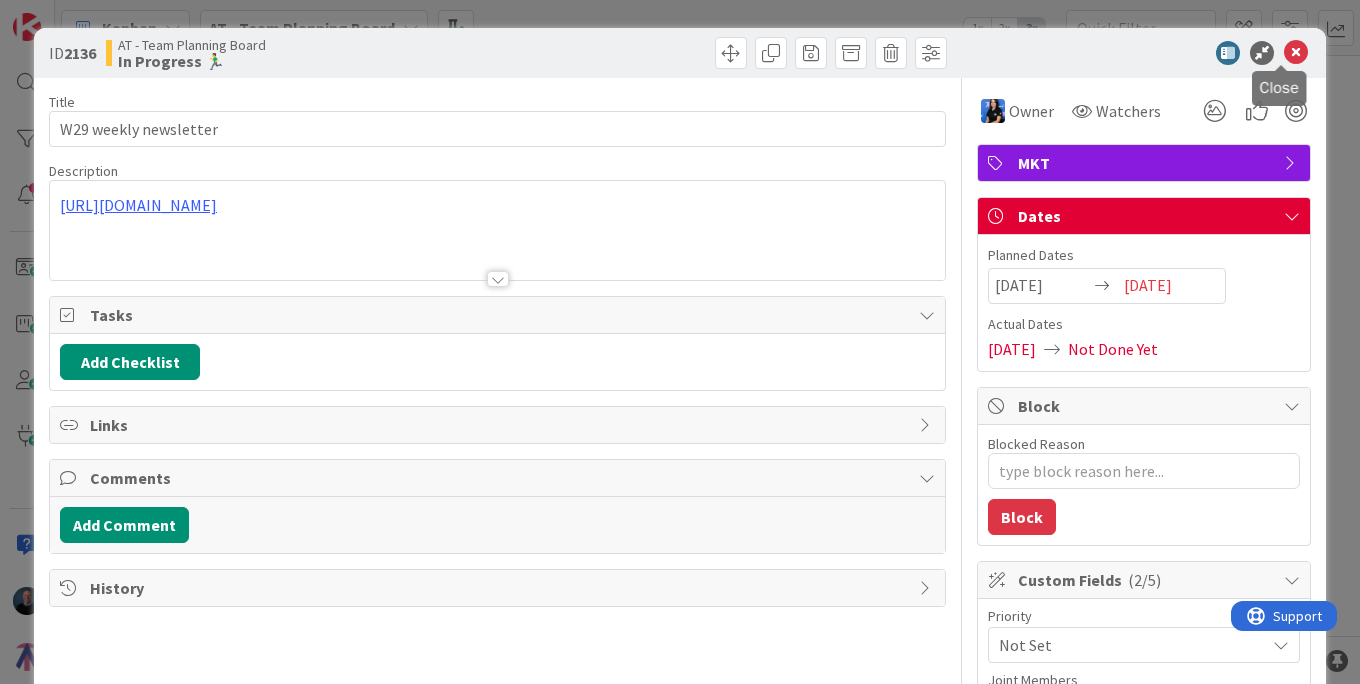 click at bounding box center (1296, 53) 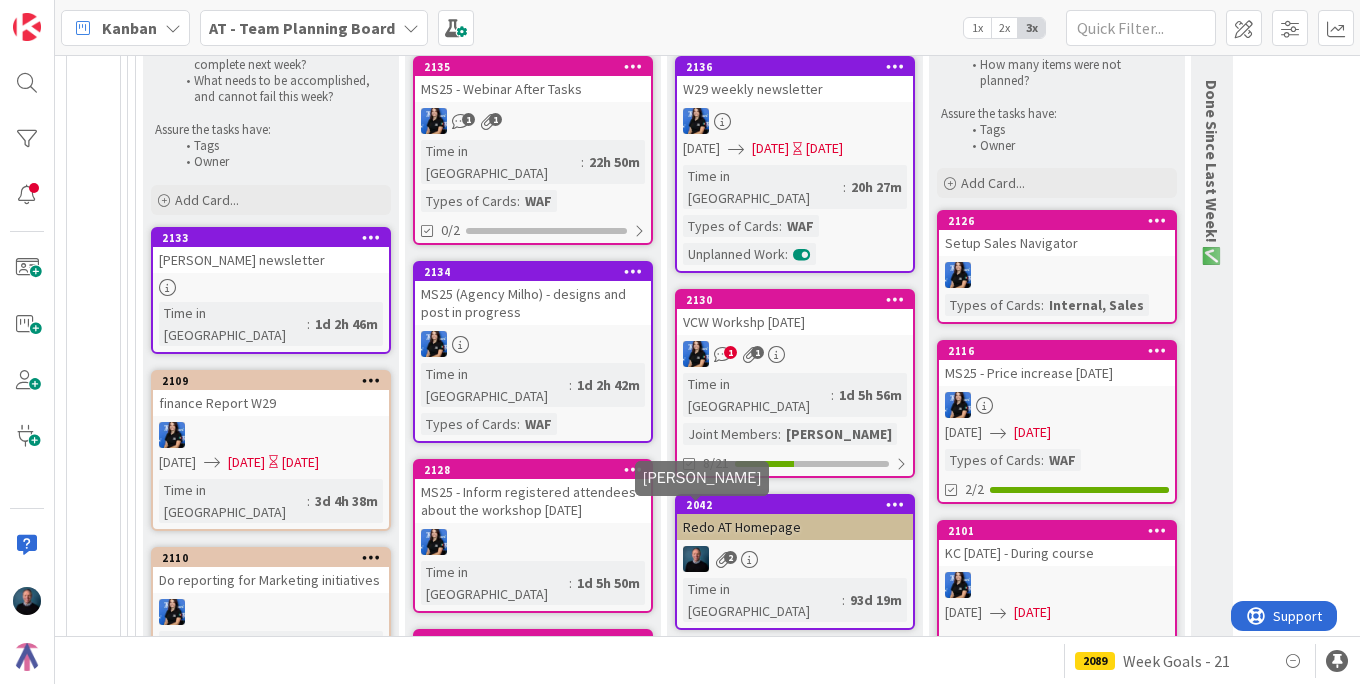 scroll, scrollTop: 0, scrollLeft: 0, axis: both 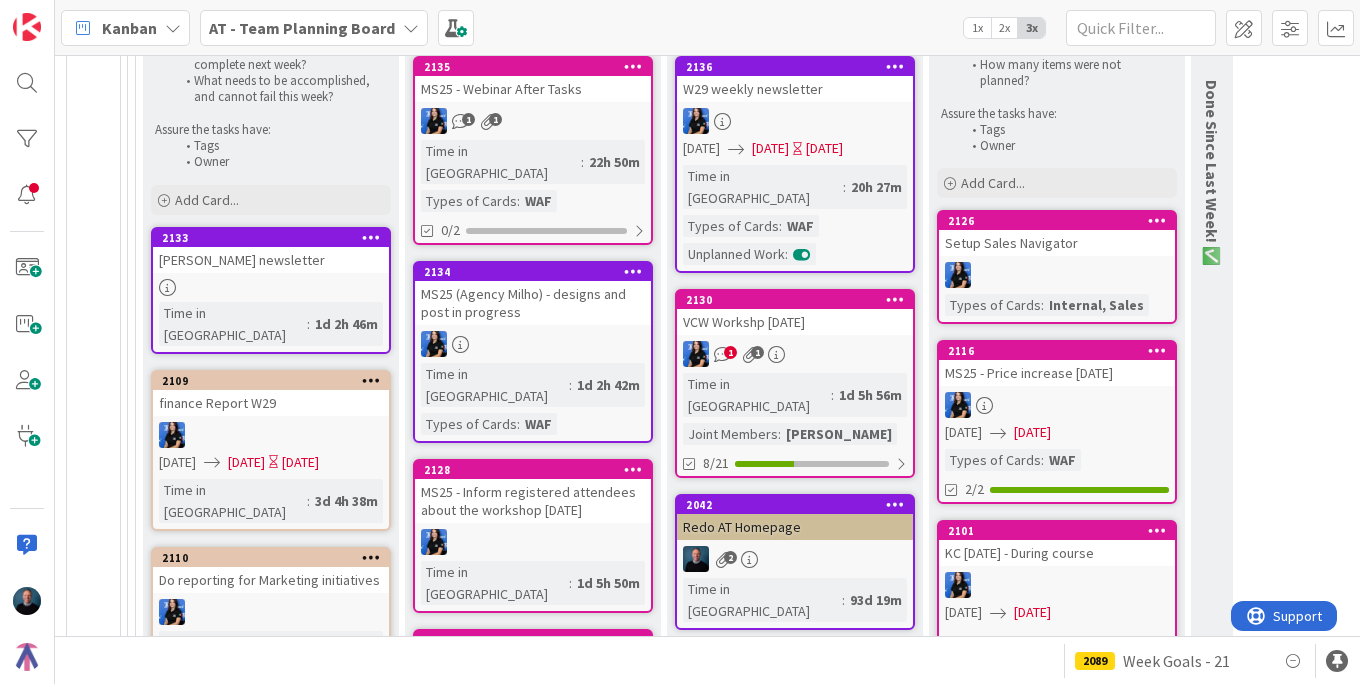 click on "VCW Workshp [DATE]" at bounding box center (795, 322) 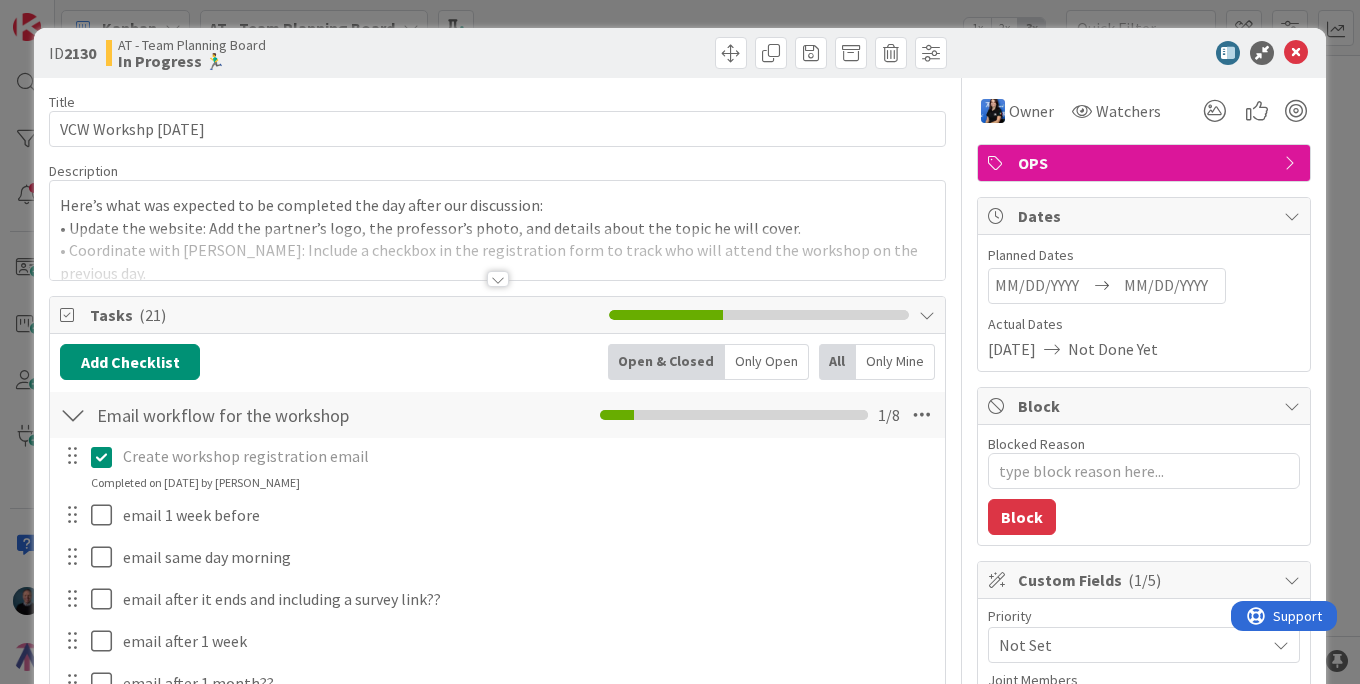 scroll, scrollTop: 0, scrollLeft: 0, axis: both 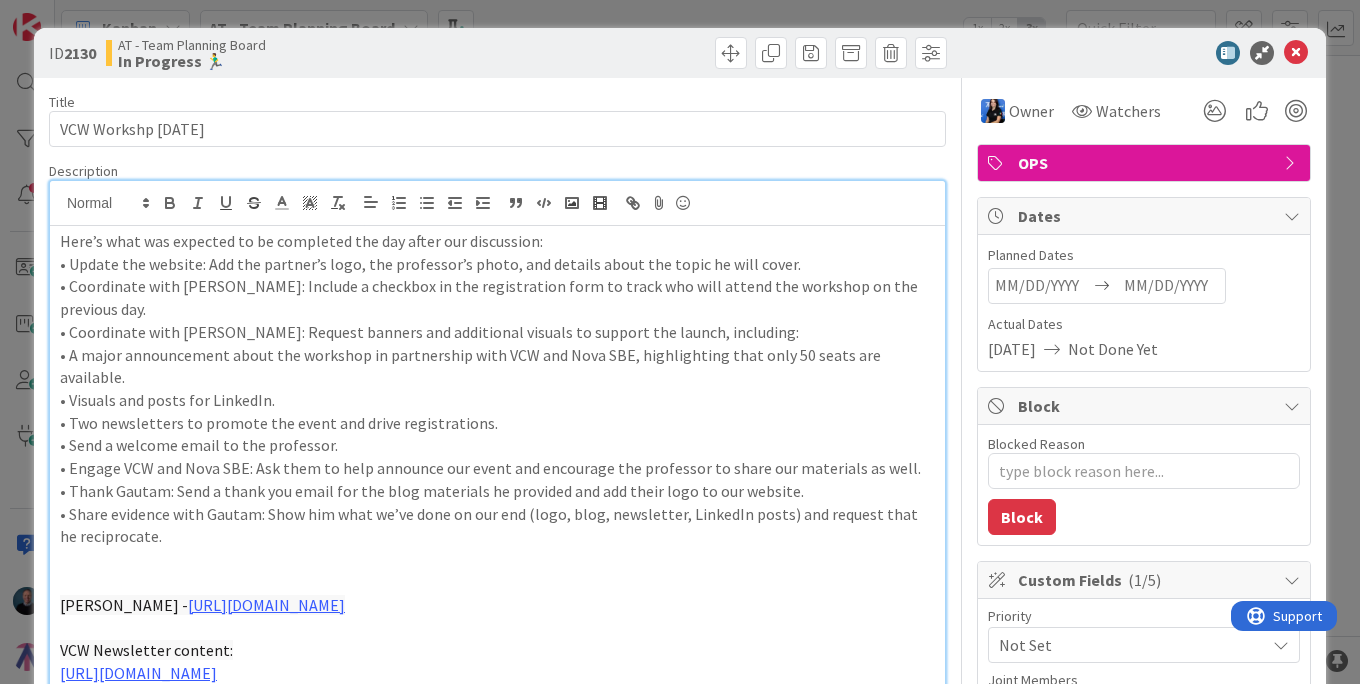 click on "ID  2130 AT - Team Planning Board  In Progress 🏃‍♂️ Title 21 / 128 VCW Workshp [DATE] Description [PERSON_NAME] just joined Here’s what was expected to be completed the day after our discussion: • Update the website: Add the partner’s logo, the professor’s photo, and details about the topic he will cover. • Coordinate with [PERSON_NAME]: Include a checkbox in the registration form to track who will attend the workshop on the previous day. • Coordinate with [PERSON_NAME]: Request banners and additional visuals to support the launch, including: • A major announcement about the workshop in partnership with VCW and Nova SBE, highlighting that only 50 seats are available. • Visuals and posts for LinkedIn. • Two newsletters to promote the event and drive registrations. • Send a welcome email to the professor. • Engage VCW and Nova SBE: Ask them to help announce our event and encourage the professor to share our materials as well. [PERSON_NAME] -  [URL][DOMAIN_NAME] Owner OPS" at bounding box center [680, 342] 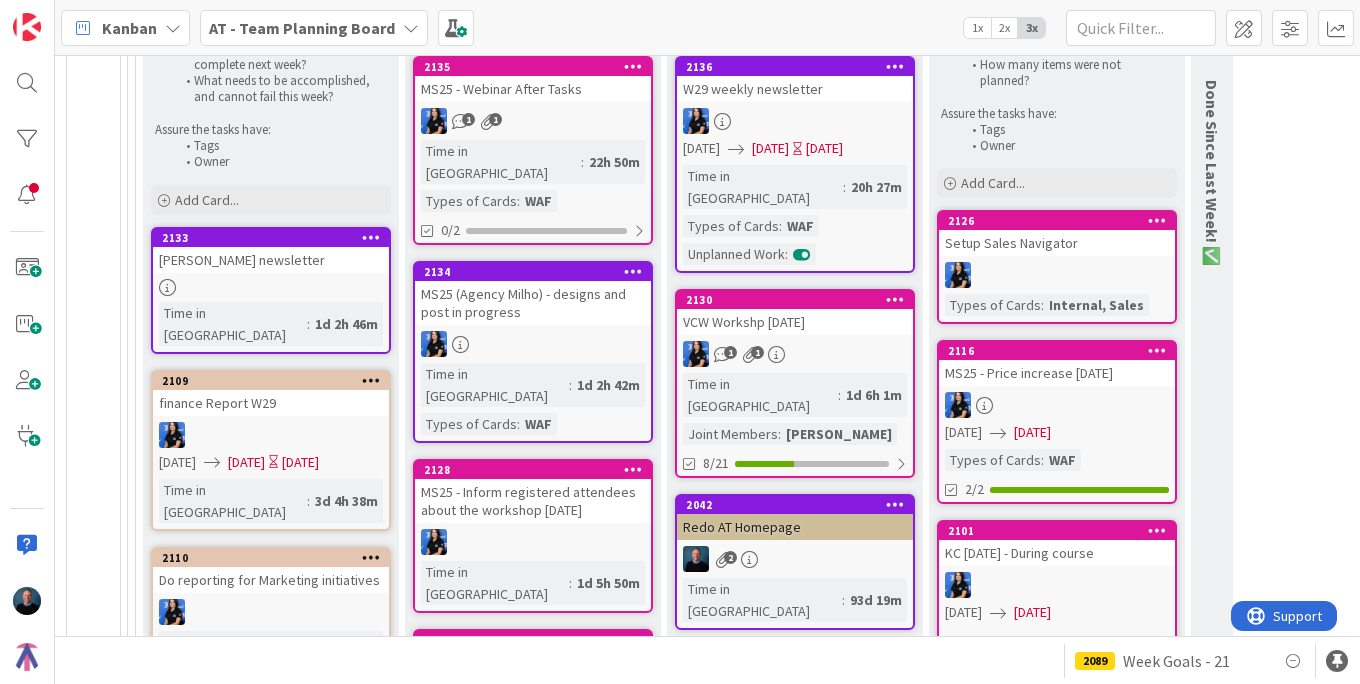 scroll, scrollTop: 0, scrollLeft: 0, axis: both 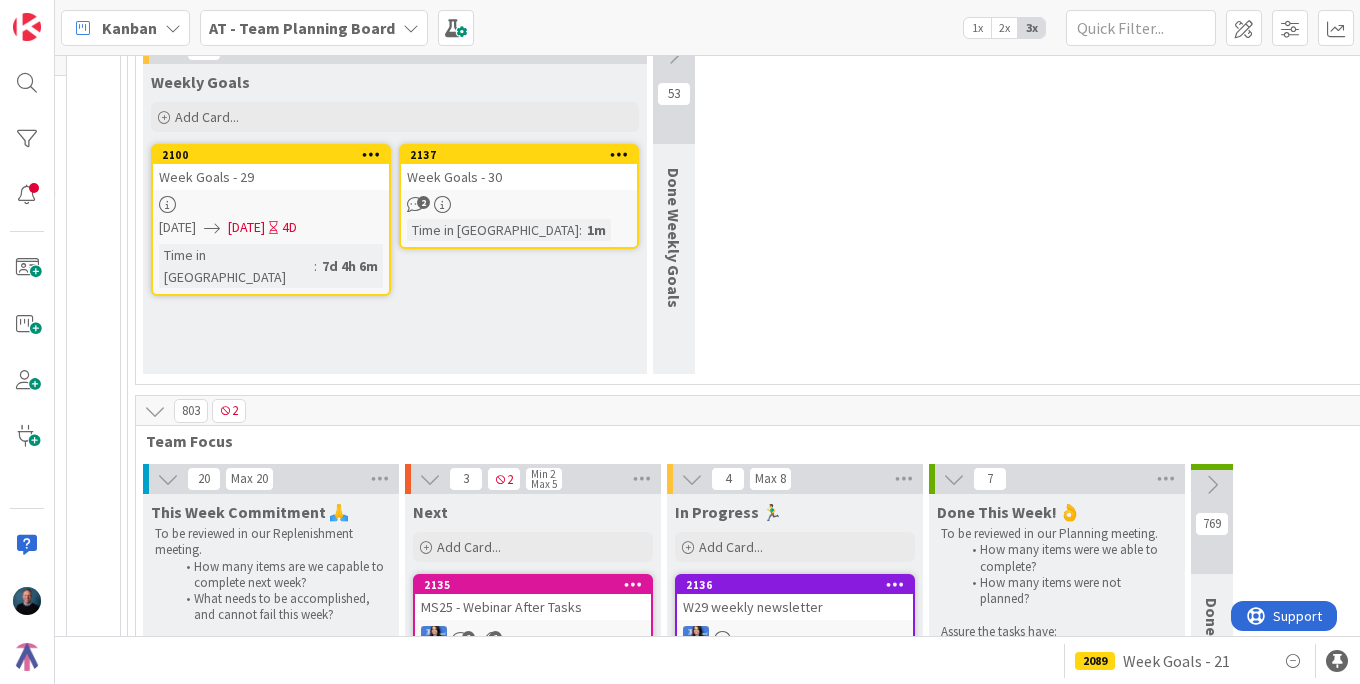 click on "2137 Week Goals - 30 2 Time in Column : 1m" at bounding box center (519, 196) 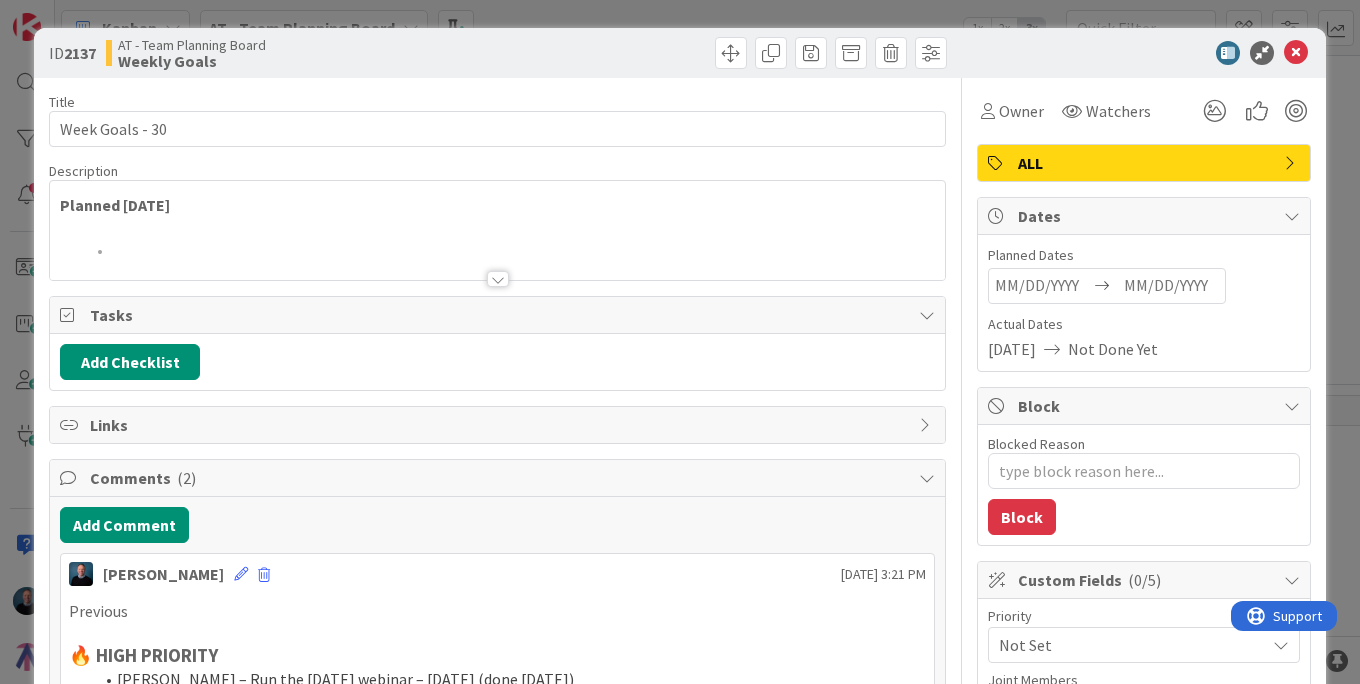 scroll, scrollTop: 0, scrollLeft: 0, axis: both 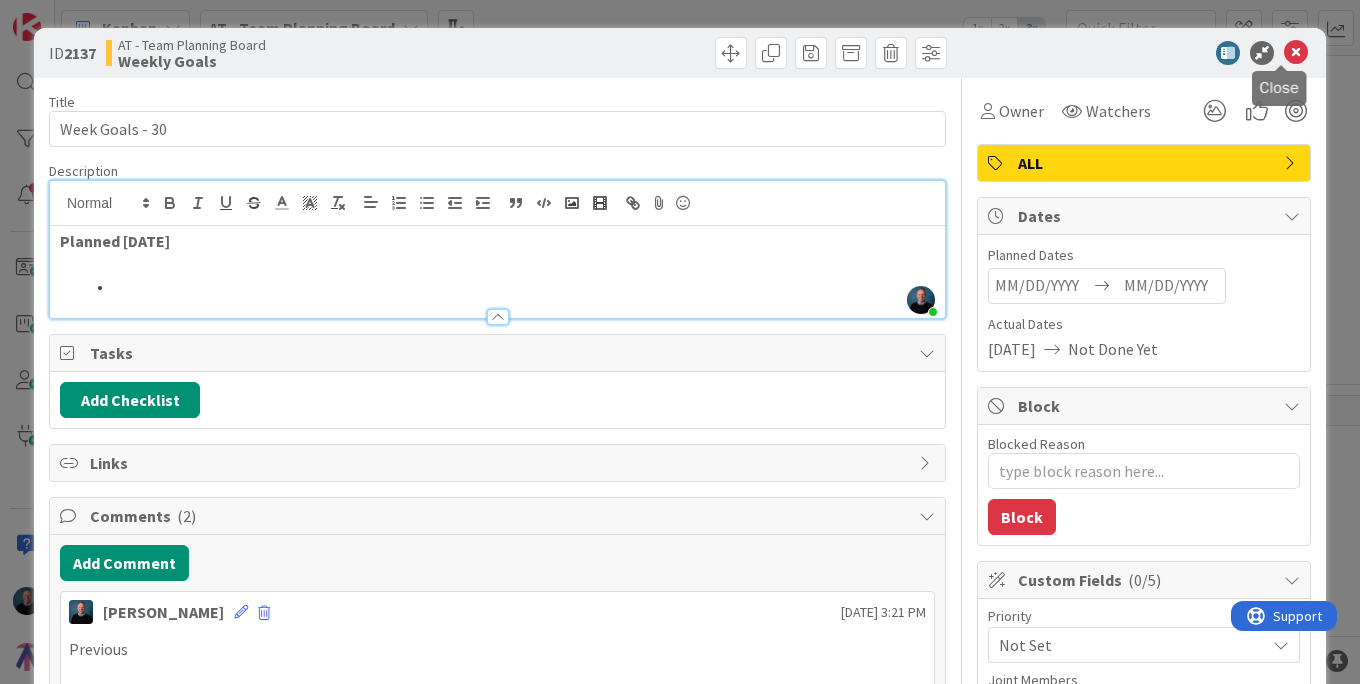 click at bounding box center (1296, 53) 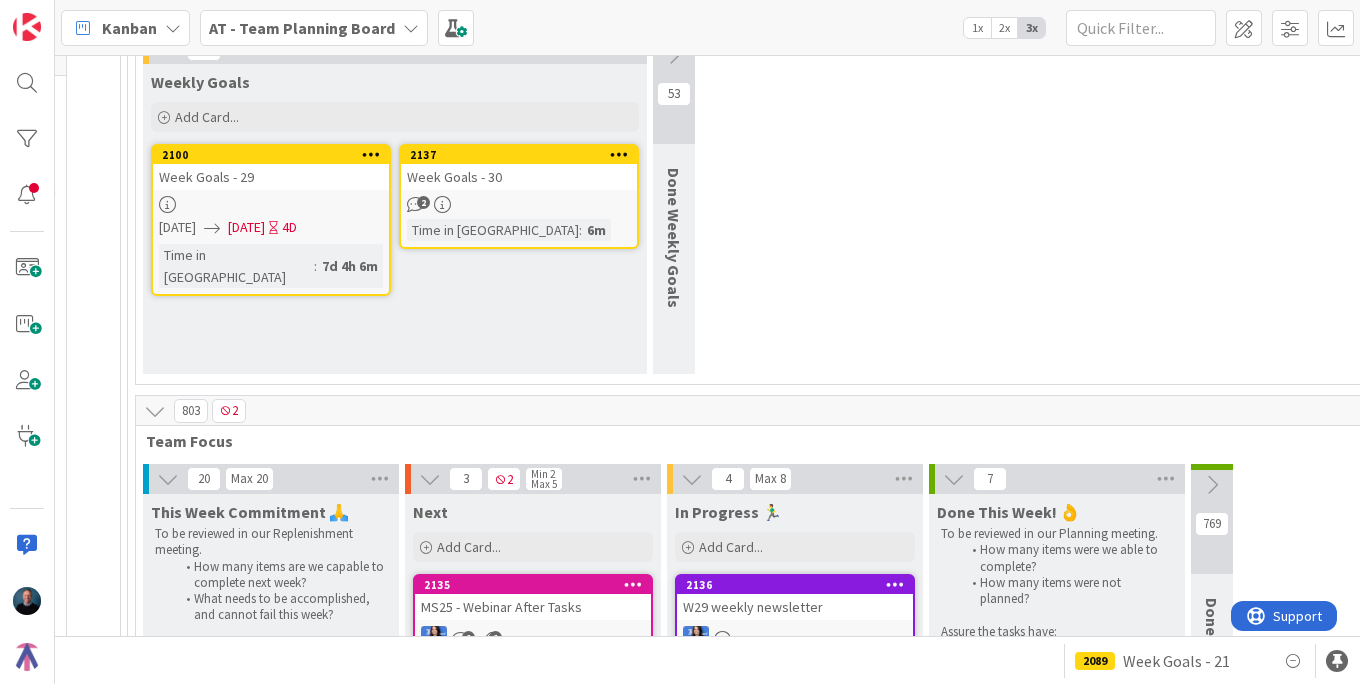 scroll, scrollTop: 0, scrollLeft: 0, axis: both 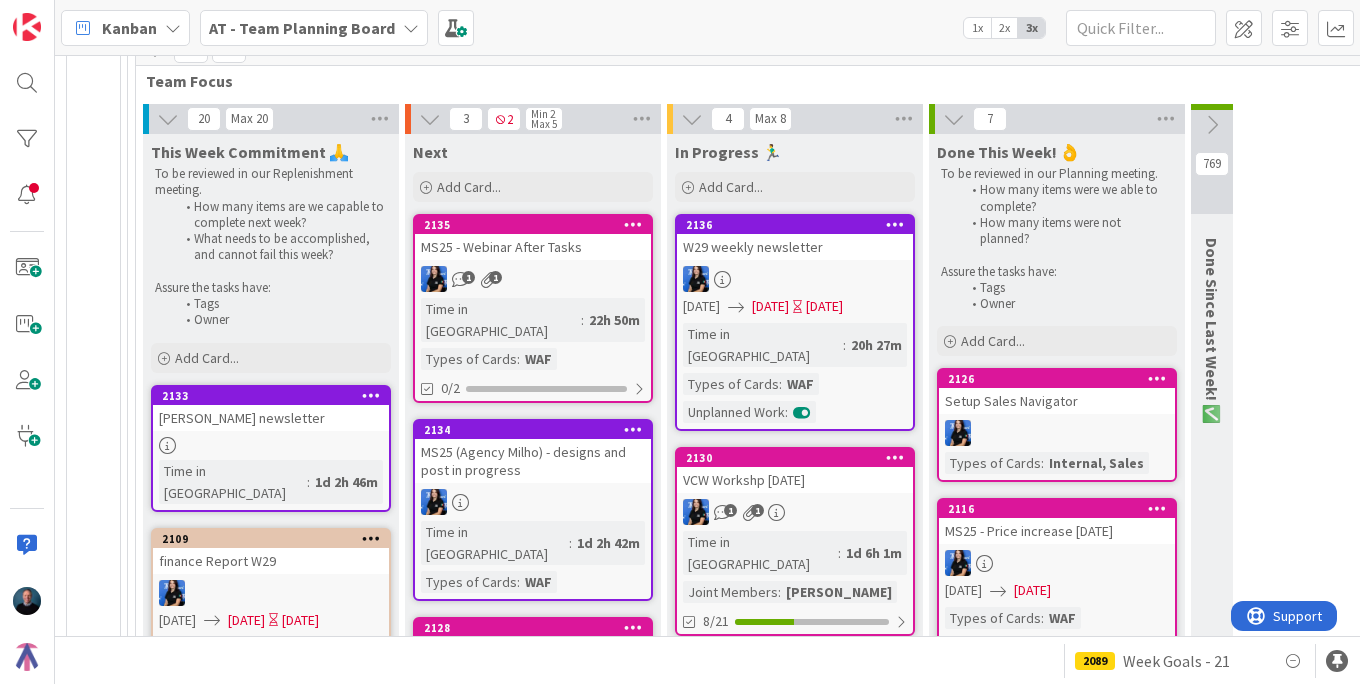click on "803 2 Team Focus 20 Max 20 This Week Commitment 🙏 To be reviewed in our Replenishment meeting. How many items are we capable to complete next week? What needs to be accomplished, and cannot fail this week? Assure the tasks have: Tags Owner Add Card... 2133 Drucker newsletter Time in Column : 1d 2h 46m 2109 finance Report W29 07/18/2025 07/18/2025 Today Time in Column : 3d 4h 38m 2110 Do reporting for Marketing initiatives Time in Column : 3d 4h 38m Unplanned Work : 2132 MS25 webiste - Add more partner logo 2 Time in Column : 1d 3h 19m Types of Cards : WAF 2131 MS25 - Convite Time in Column : 1d 5h 48m 2129 Website AT - use interpersonal skills lab Time in Column : 2d 2h 47m 2127 Toolkit Request - Lead Magnets and email automation Time in Column : 2d 17h 6m Types of Cards : Internal, Sales 2125 Review the sales workflow and do email automation (for future leads) Time in Column : 2d 17h 8m 2124 Agile Coffee - Lead Magnets and email automation Time in Column : 2d 17h 9m Types of Cards : Internal, Sales 2123 :" at bounding box center (759, 2018) 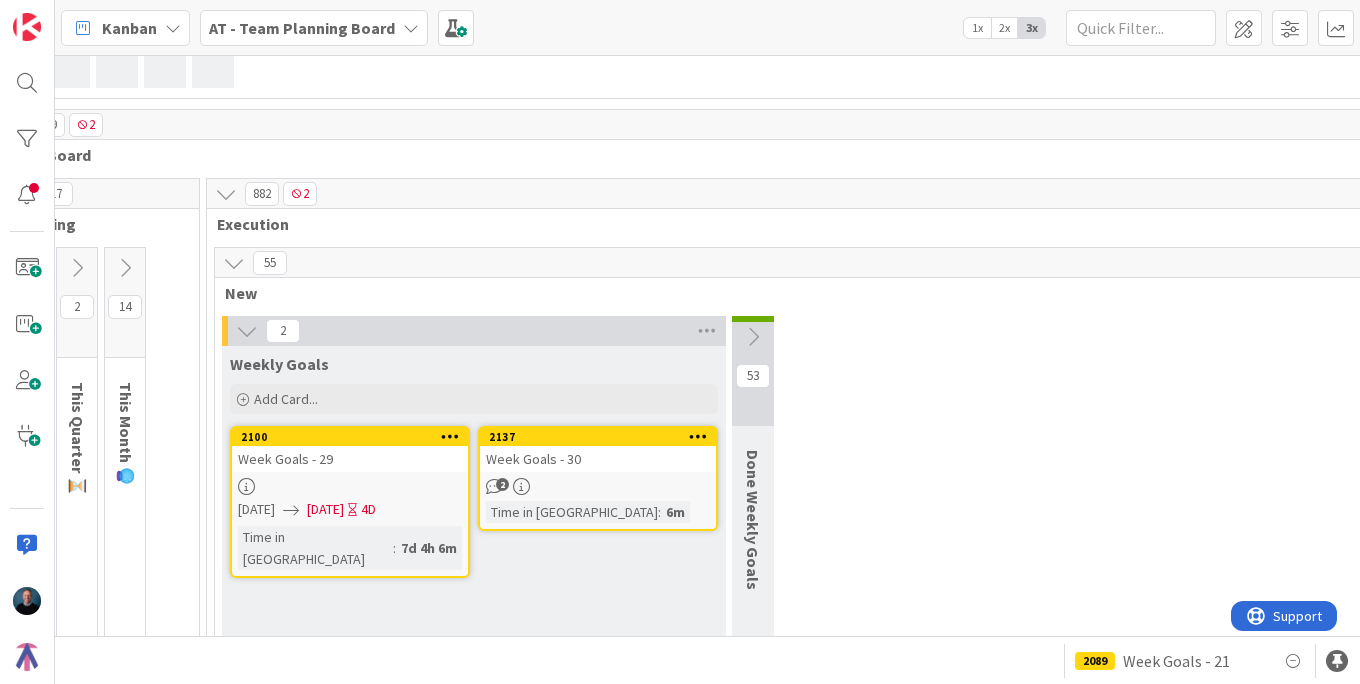 scroll, scrollTop: 450, scrollLeft: 0, axis: vertical 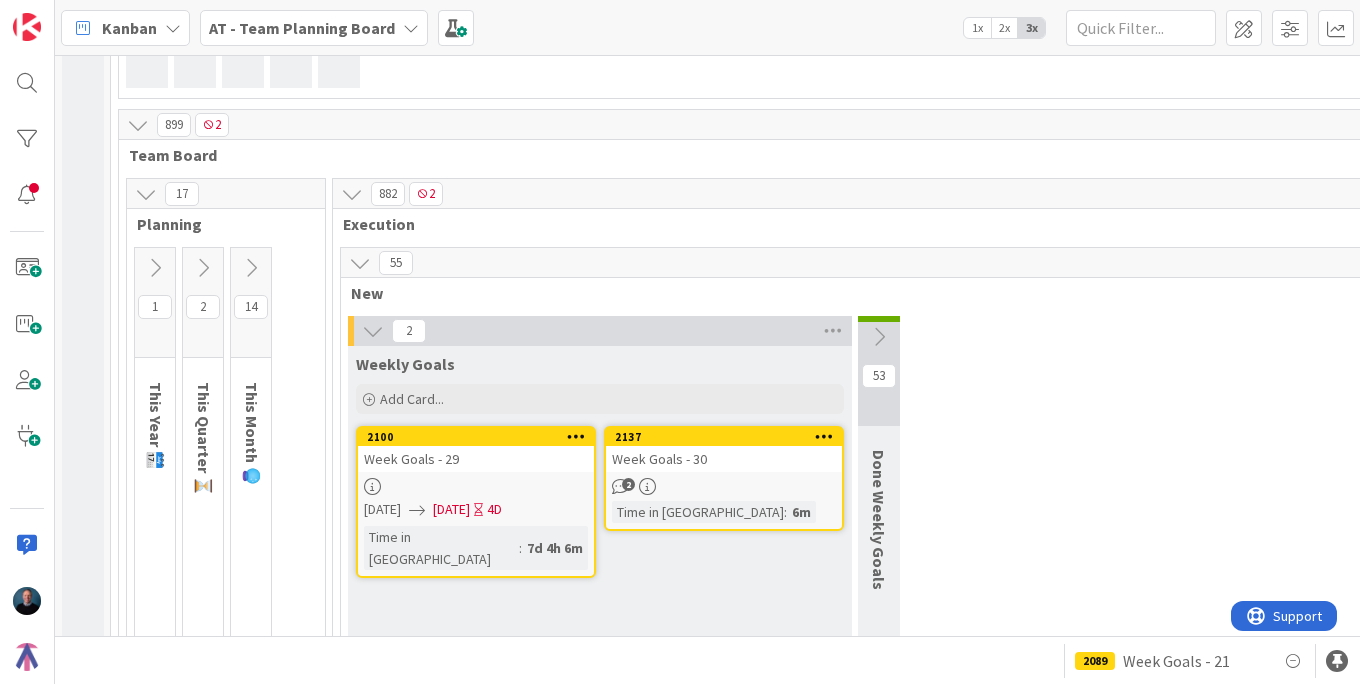 click at bounding box center (251, 268) 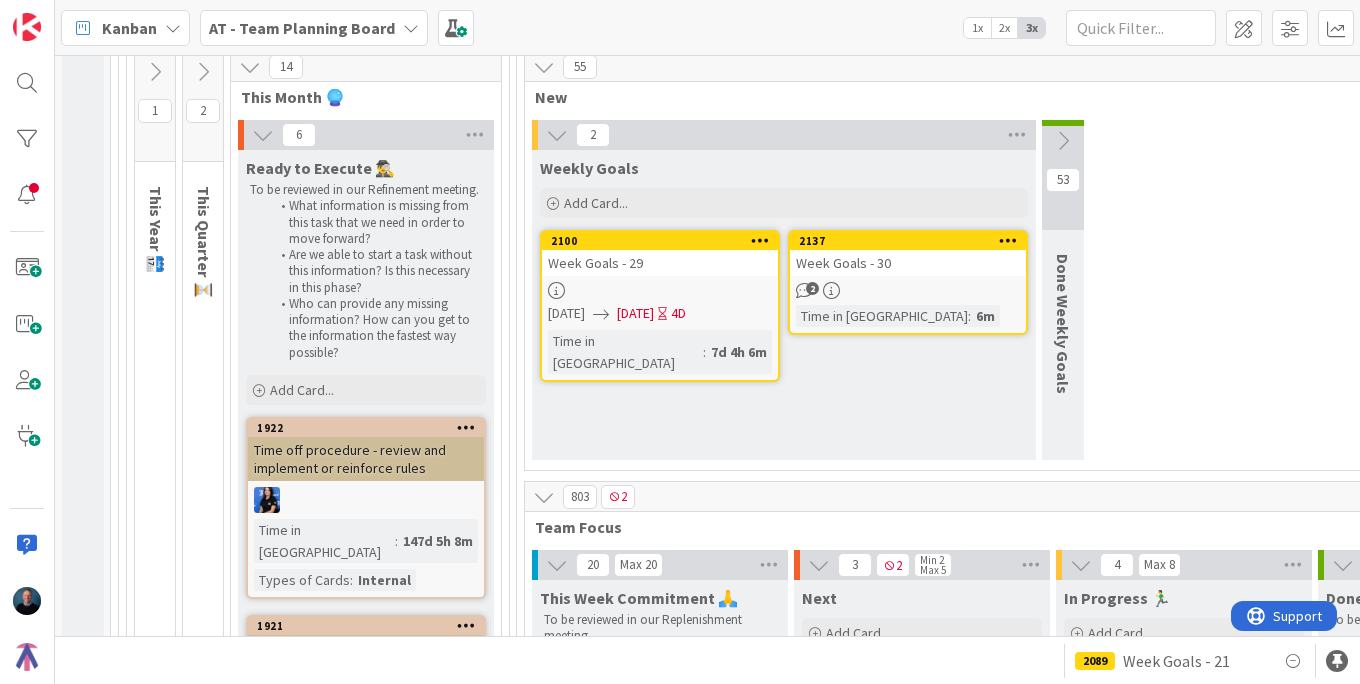 scroll, scrollTop: 586, scrollLeft: 0, axis: vertical 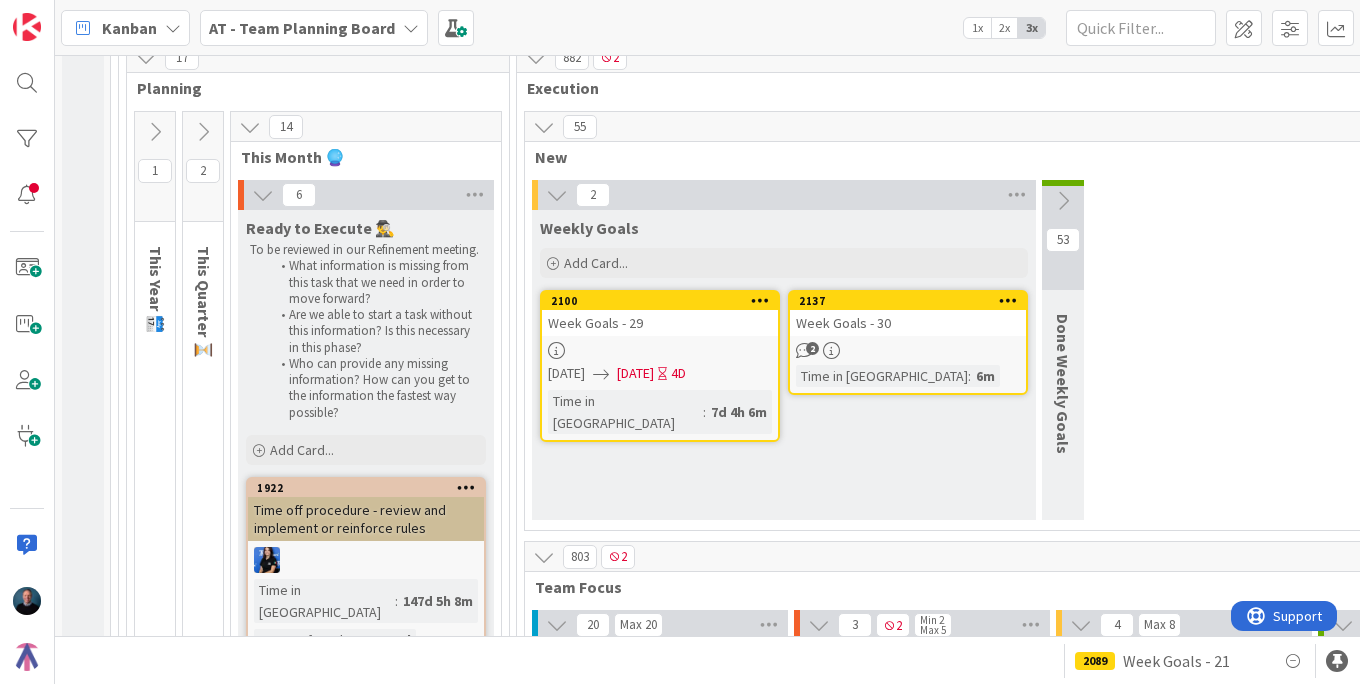 click at bounding box center (250, 127) 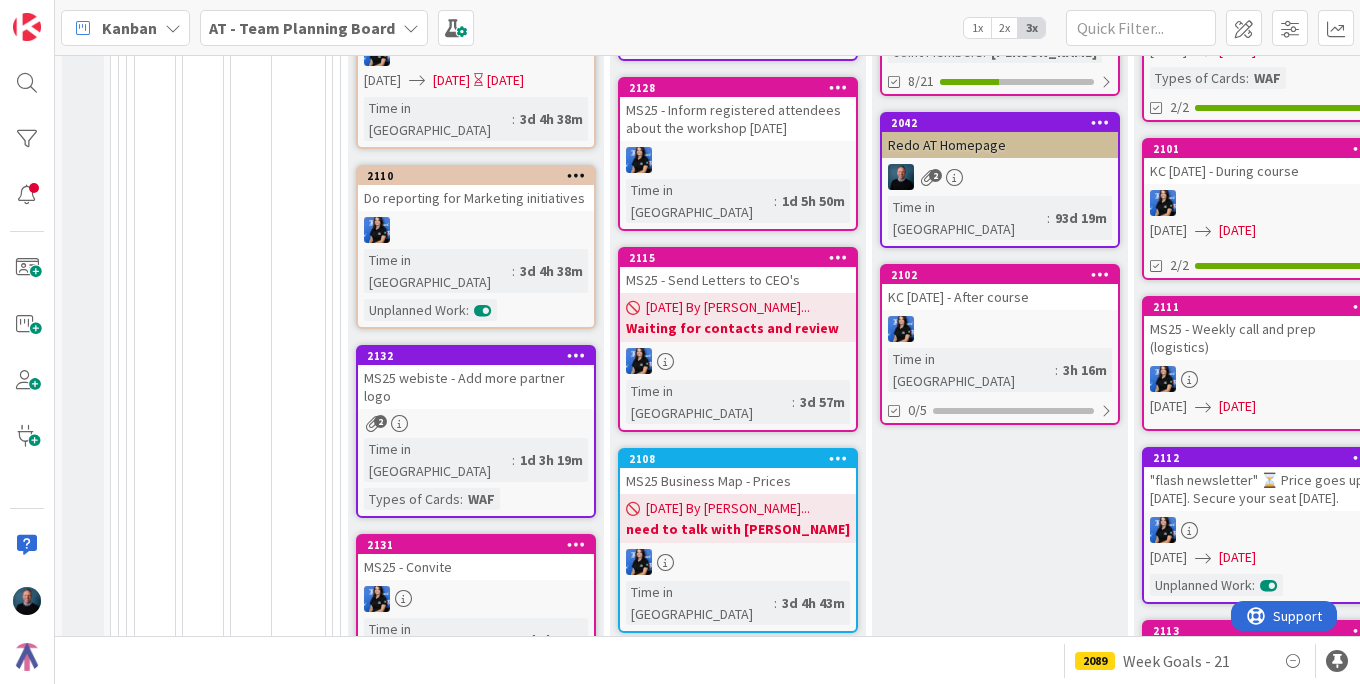 scroll, scrollTop: 1636, scrollLeft: 0, axis: vertical 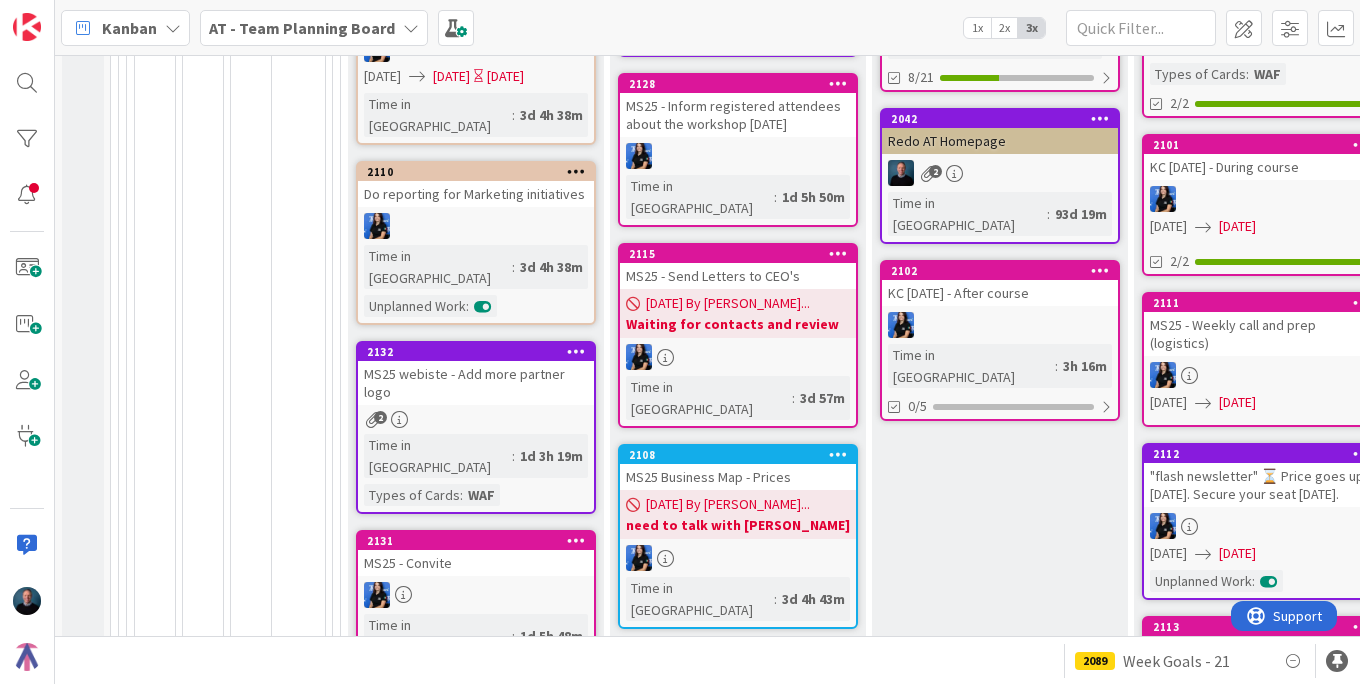 click on "MS25 webiste - Add more partner logo" at bounding box center (476, 383) 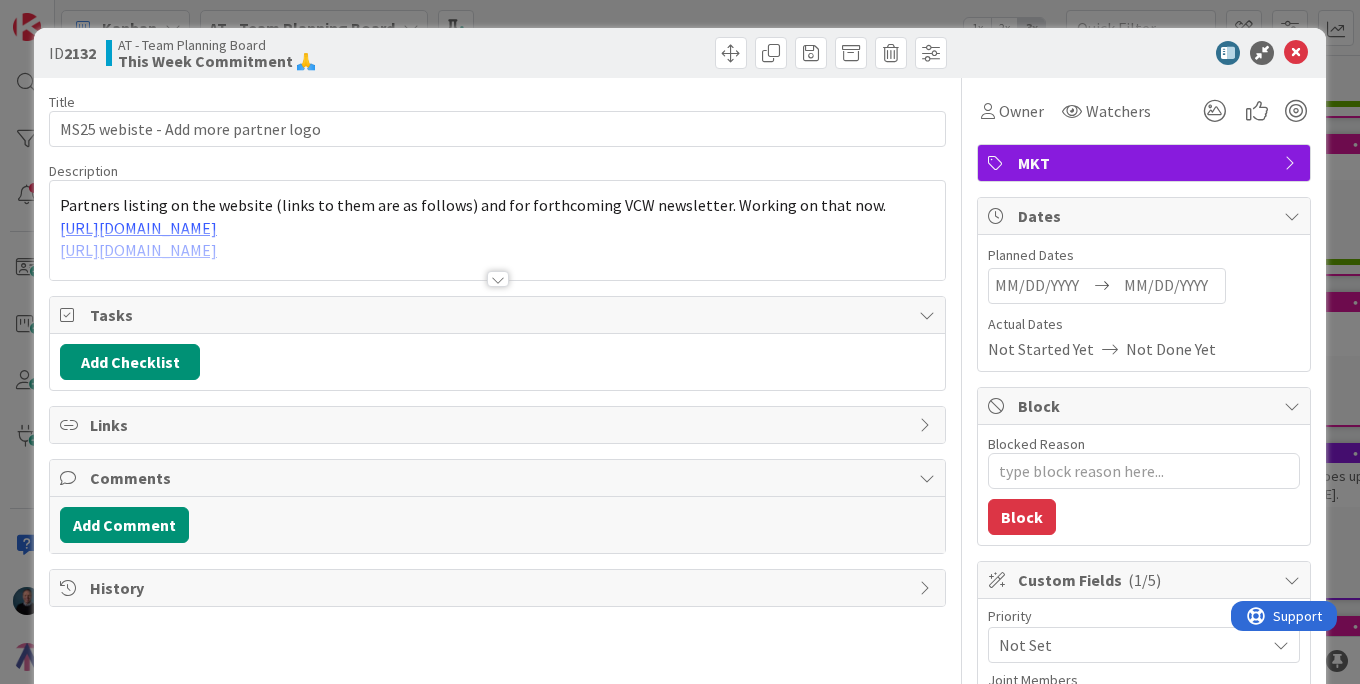 scroll, scrollTop: 0, scrollLeft: 0, axis: both 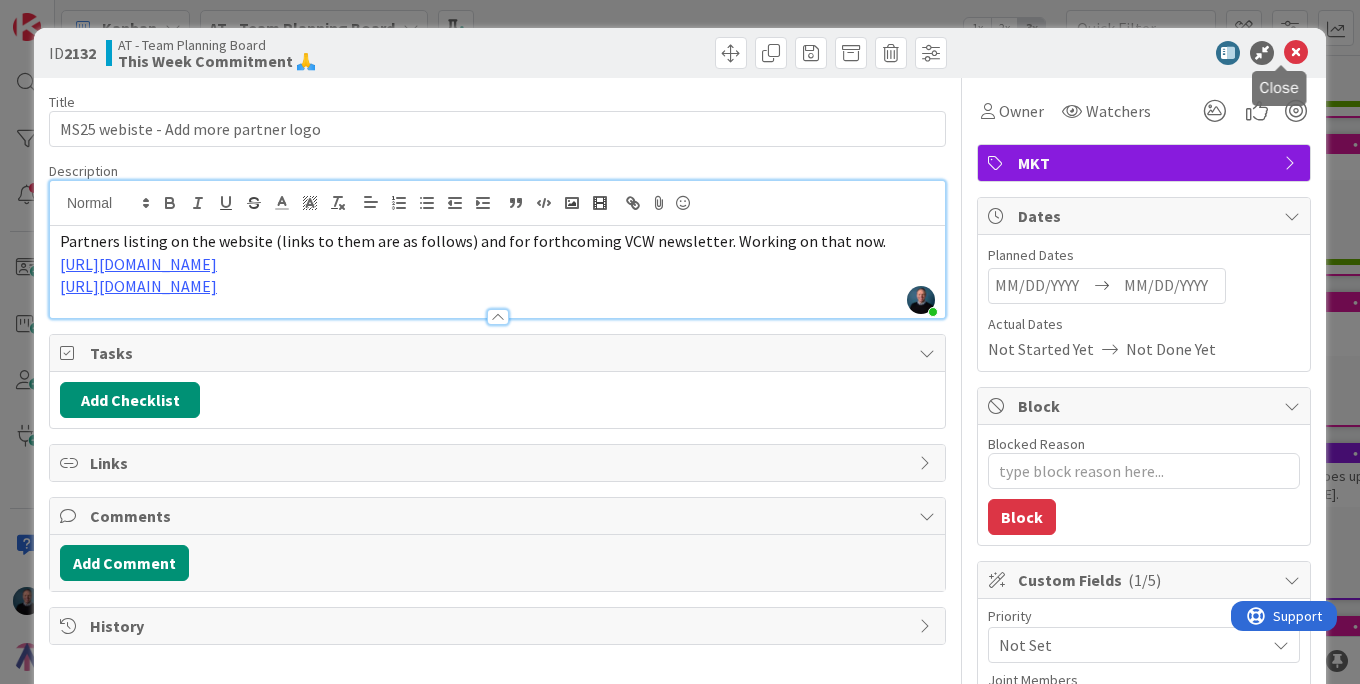 click at bounding box center [1296, 53] 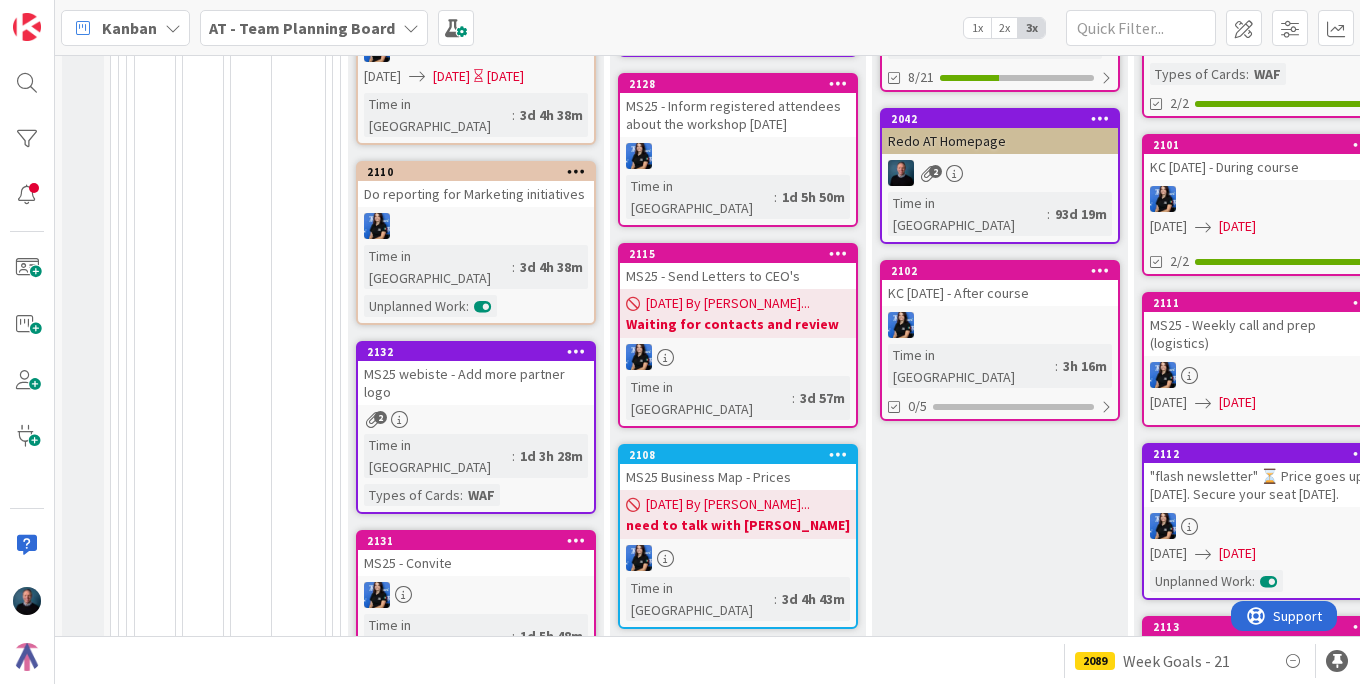 scroll, scrollTop: 0, scrollLeft: 0, axis: both 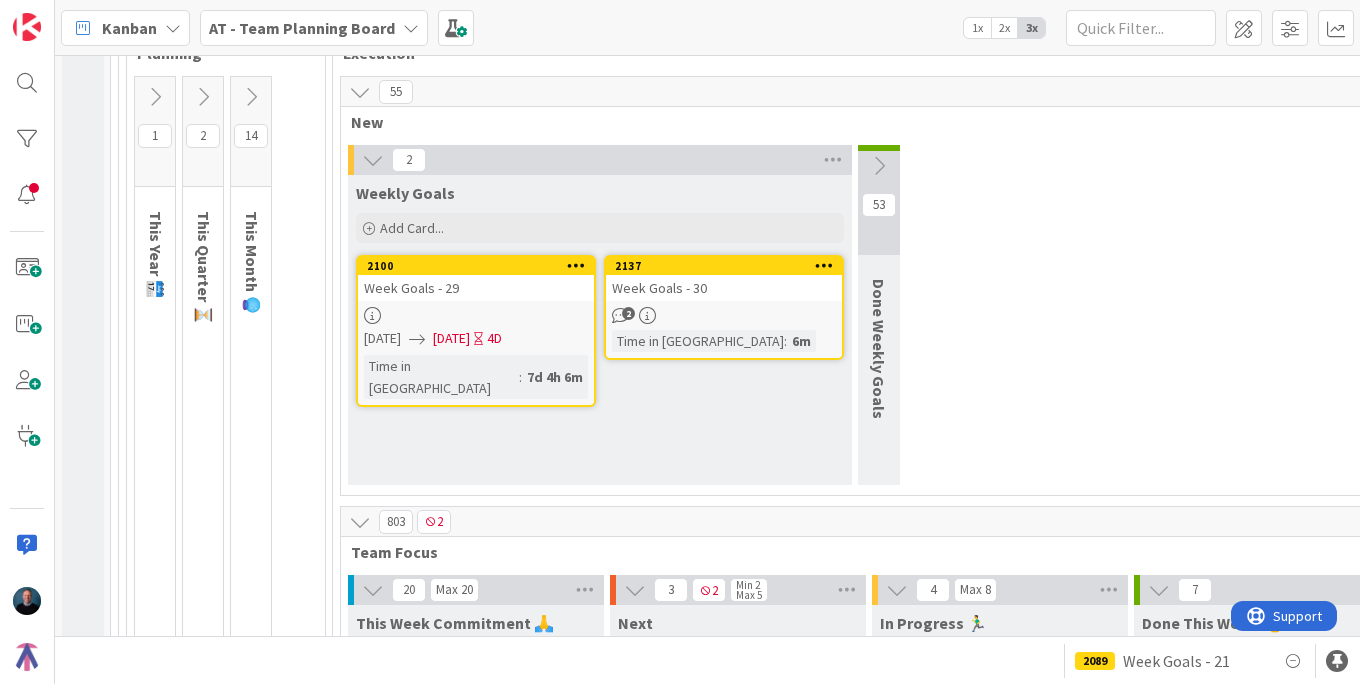 click on "2100 Week Goals - 29 07/14/2025 07/18/2025 4D Time in Column : 7d 4h 6m" at bounding box center (476, 331) 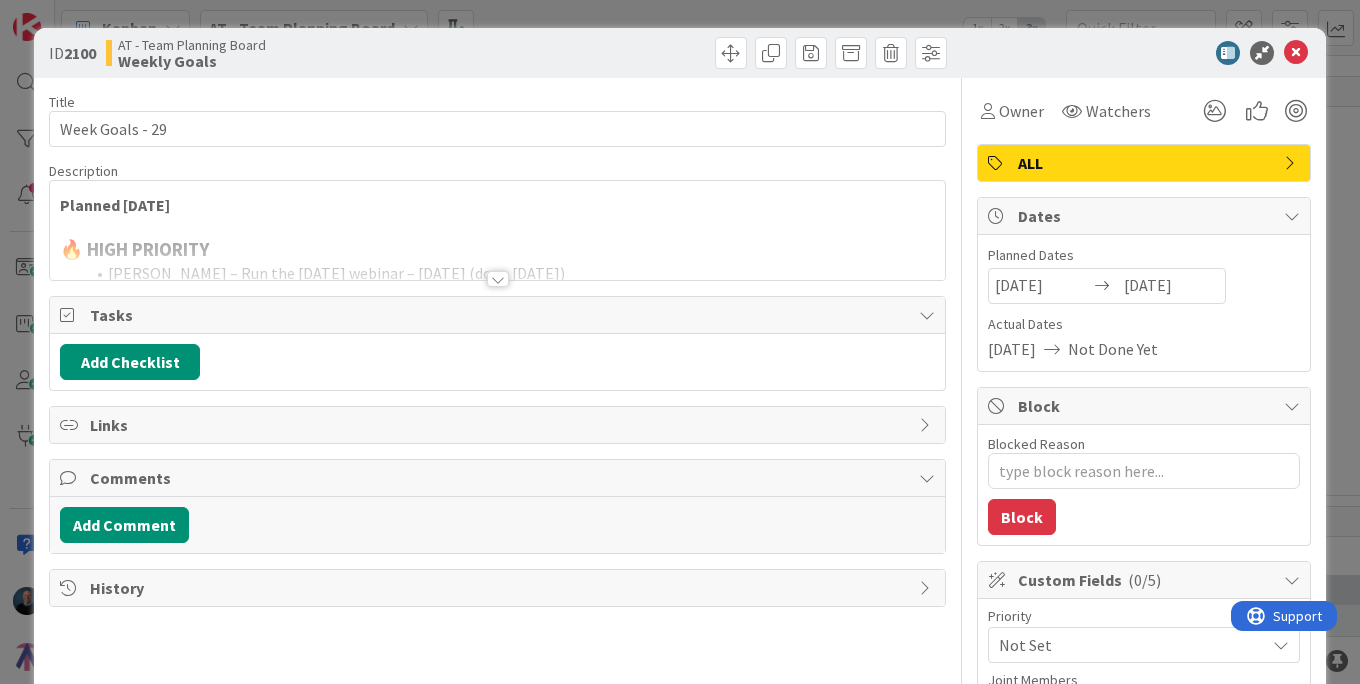 scroll, scrollTop: 0, scrollLeft: 0, axis: both 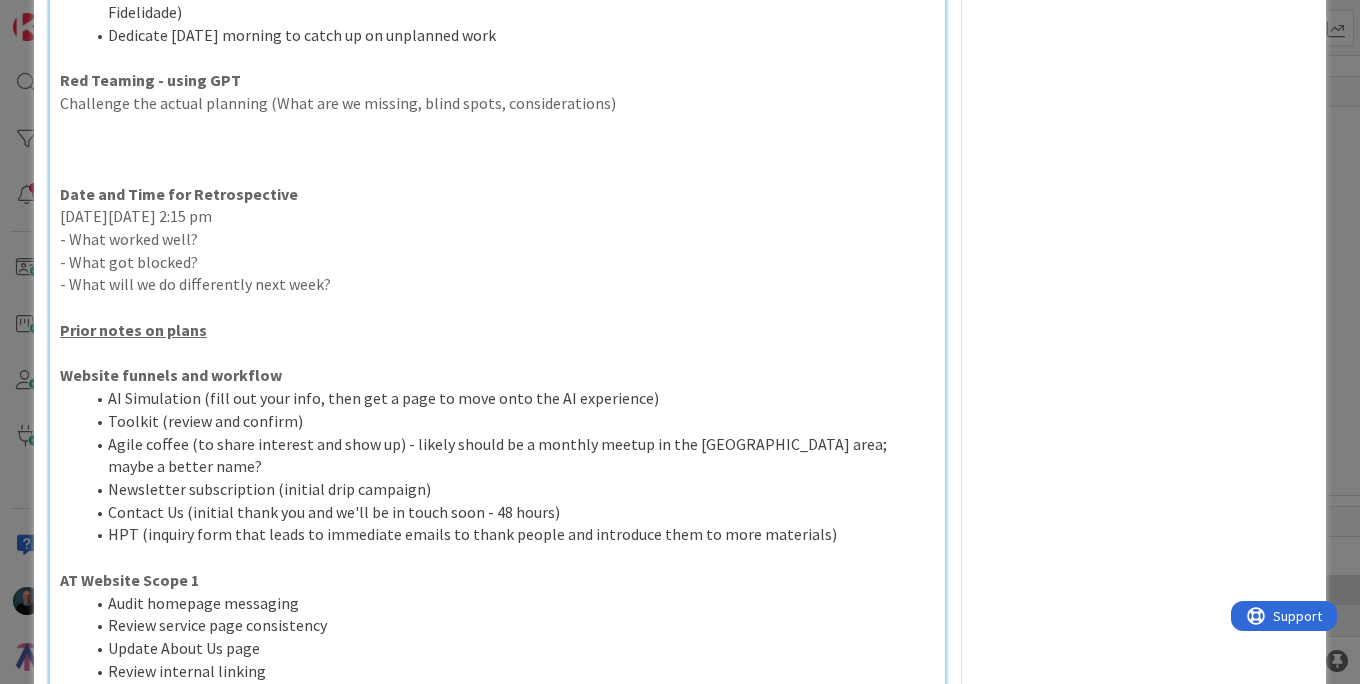 click on "ID  2100 AT - Team Planning Board  Weekly Goals Title 15 / 128 Week Goals - 29 Description Joey Spooner just joined Joey Spooner joined  8 m ago Planned 7/11/25 🔥 HIGH PRIORITY Joey – Run the July 17 webinar – Thu, July 17 (done July 17) Joey – Finish AI webinar prep (waiting on Patrick & Steve) – ASAP (July 11 preferred) Joey – ✅ Deliver military CRM/HOP package (presentation, flyer, landing) – Tue, July 15 (done with presentation and landing page July 15) Incorrect - requirements missed - needed the following information integrated into the product Missing product definition document Missing product statement document Missing product marketing materials Missing segmentation and valuation analysis for targeting future customers Needs the following information as the product scope https://www.humaninthesystem.co.uk/hits-interpersonal-skills-lab-demo-8-jan-25 Joey/Hugo – Present to Fidelidade on knowledge worker CRM/HOP solution – Mon, July 14 📣 MARKETING   🛠️ OPERATIONS 🎯 SALES" at bounding box center (680, 342) 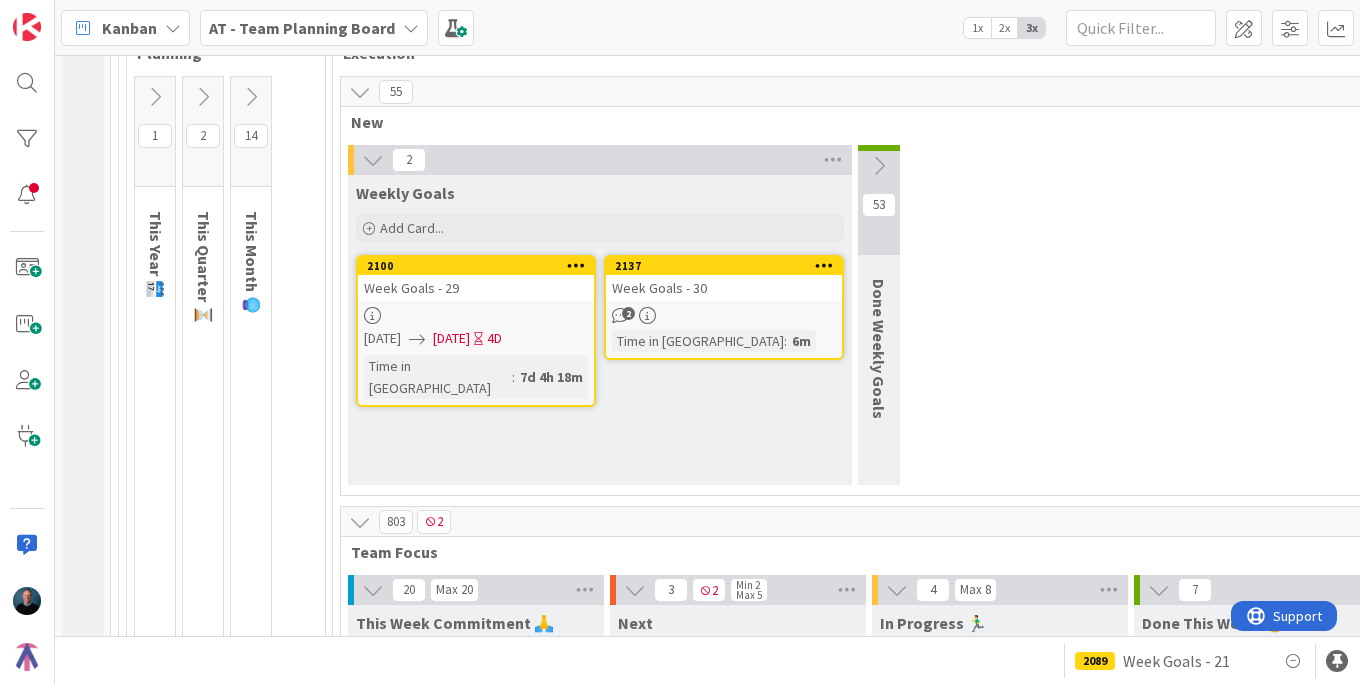 scroll, scrollTop: 0, scrollLeft: 0, axis: both 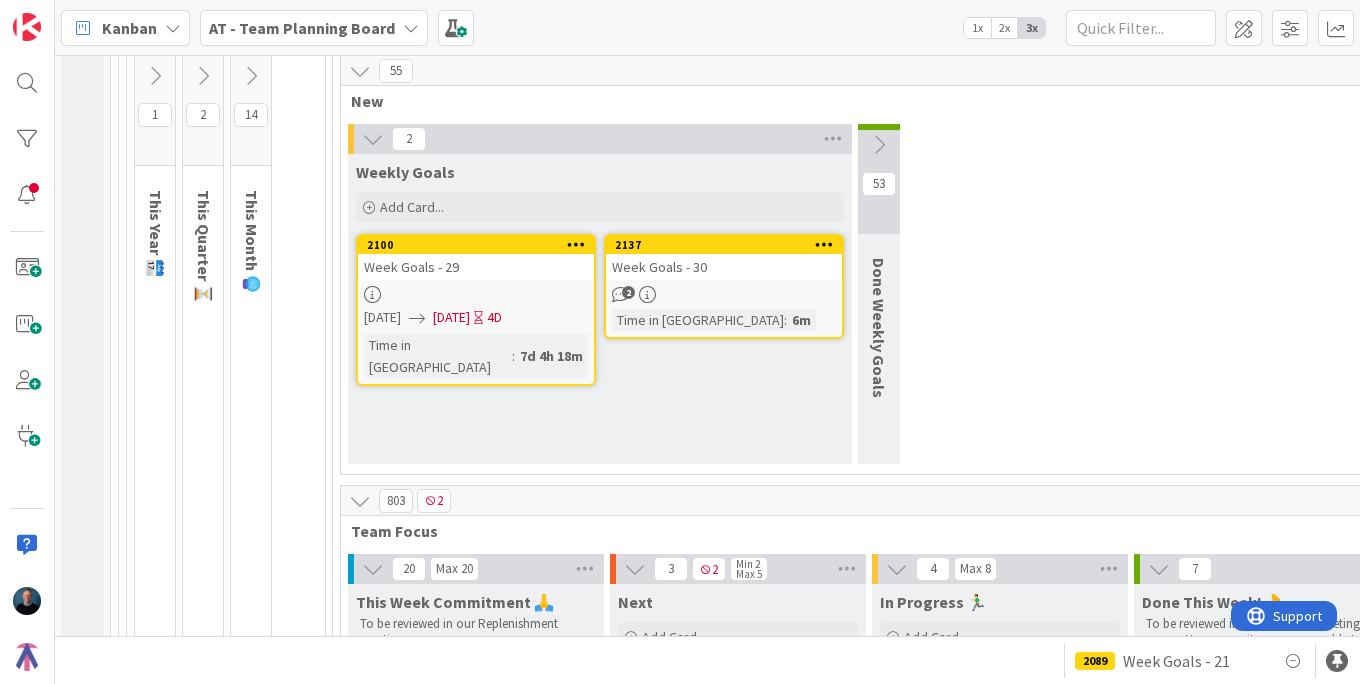 click on "Week Goals - 29" at bounding box center [476, 267] 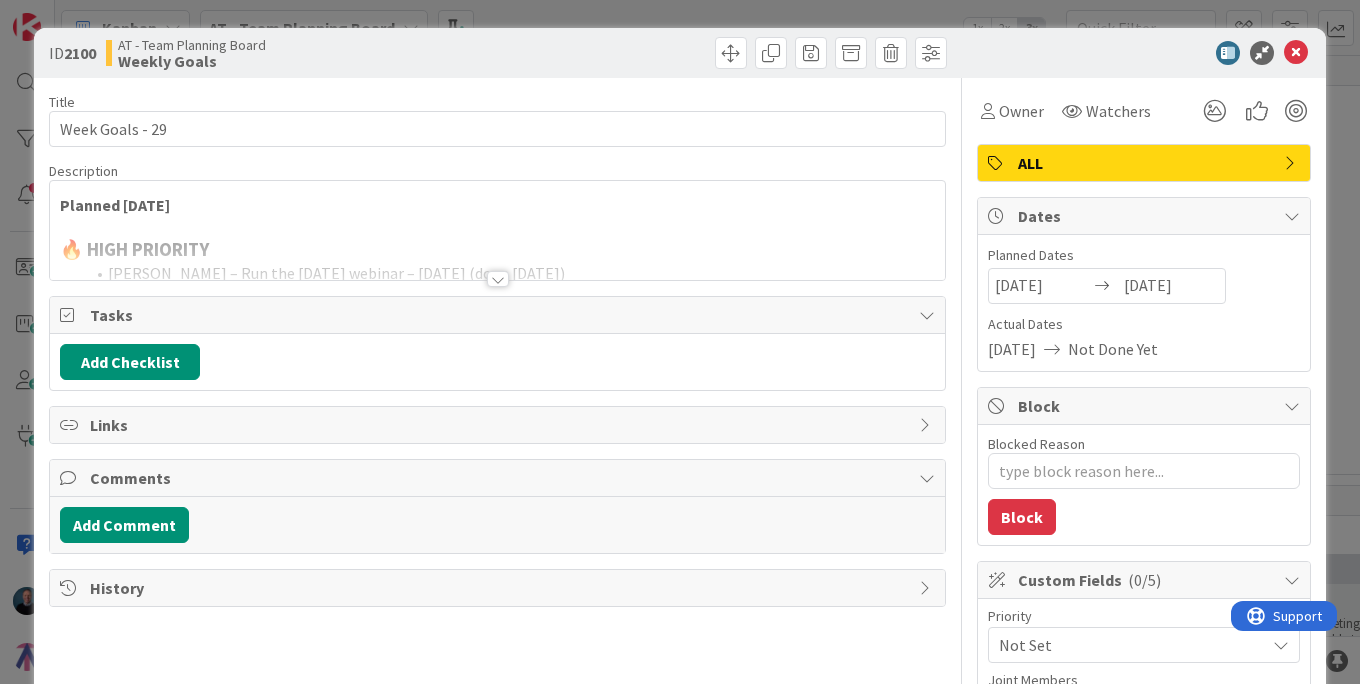 scroll, scrollTop: 0, scrollLeft: 0, axis: both 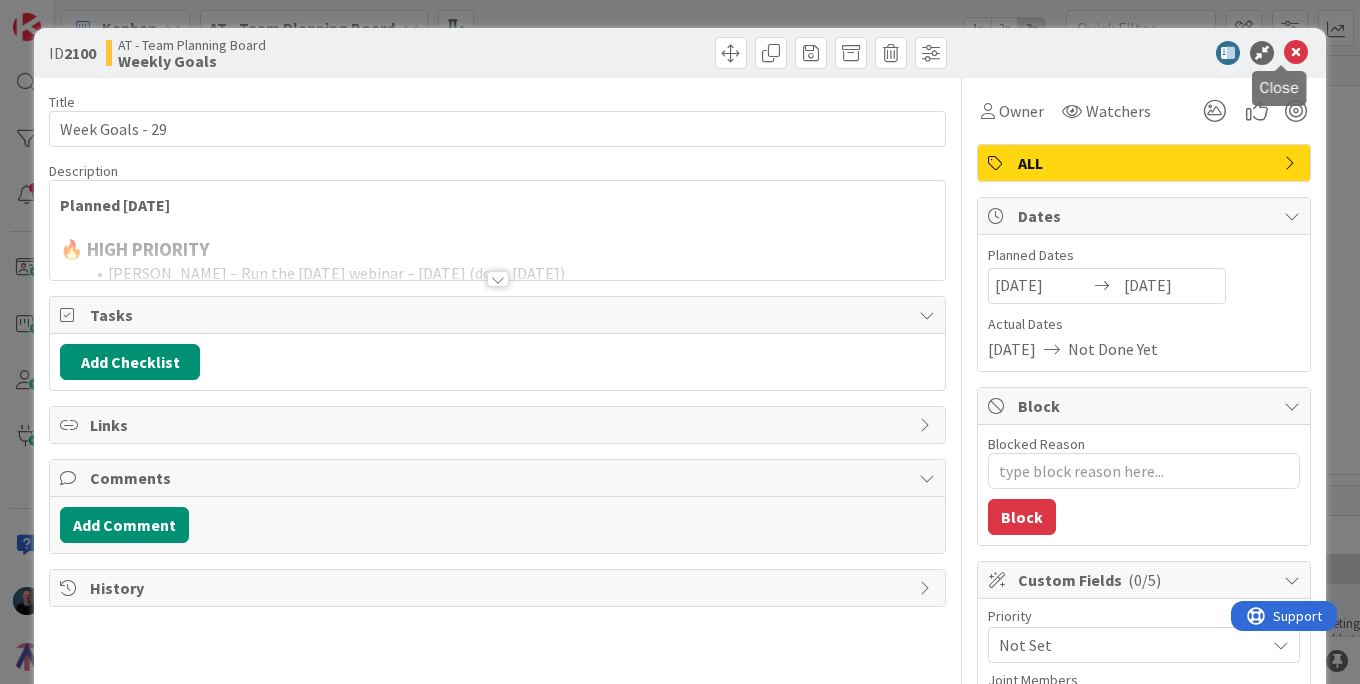 click at bounding box center [1296, 53] 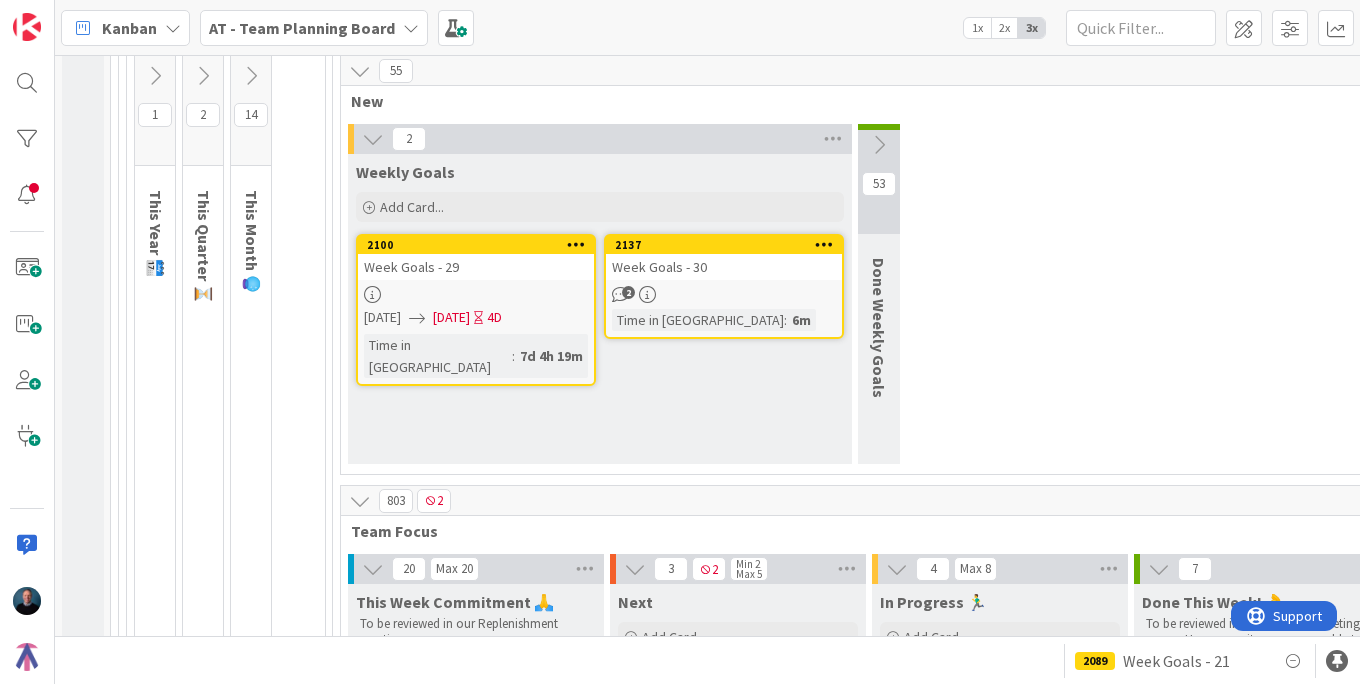 click on "2" at bounding box center [724, 294] 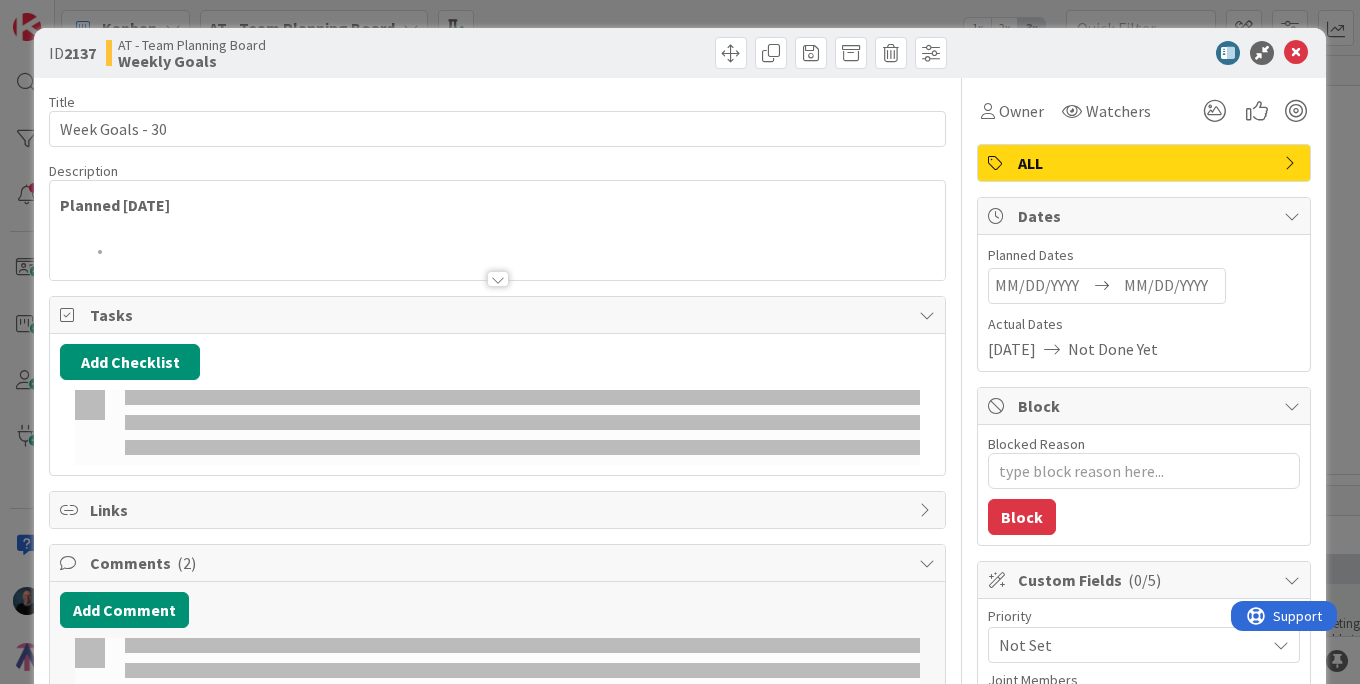 scroll, scrollTop: 0, scrollLeft: 0, axis: both 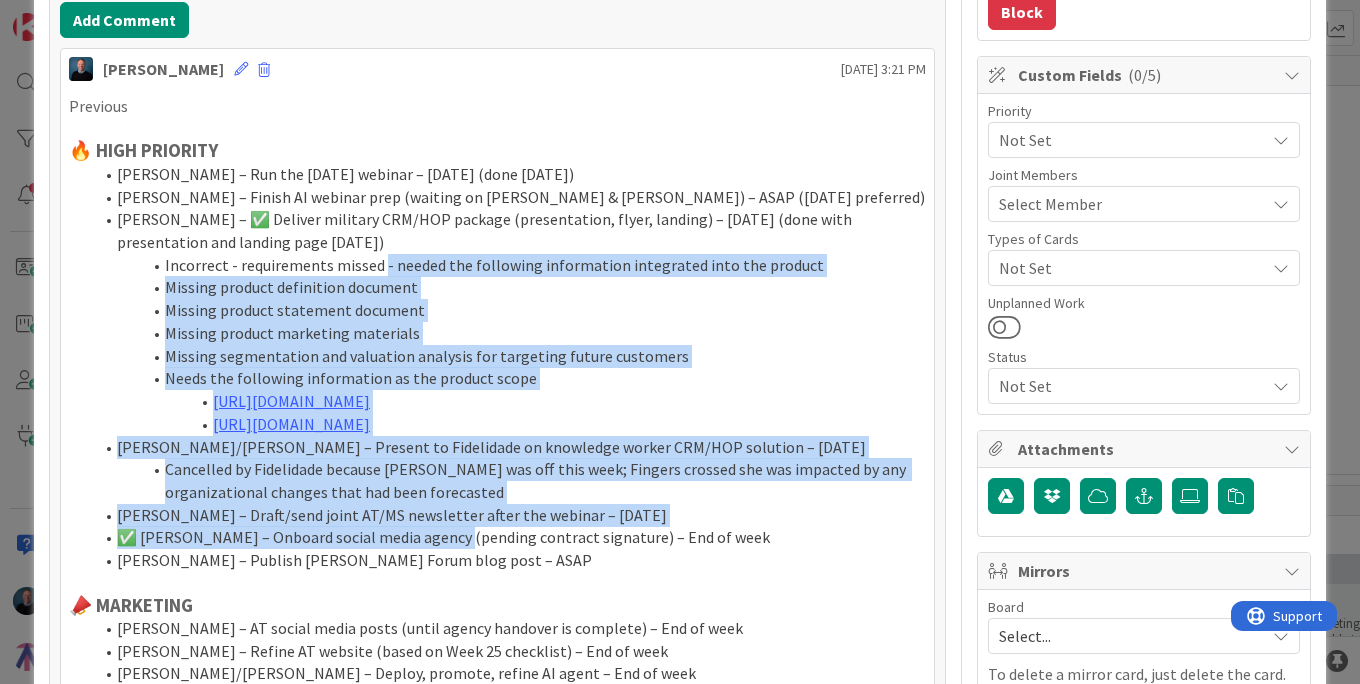 drag, startPoint x: 379, startPoint y: 267, endPoint x: 434, endPoint y: 592, distance: 329.621 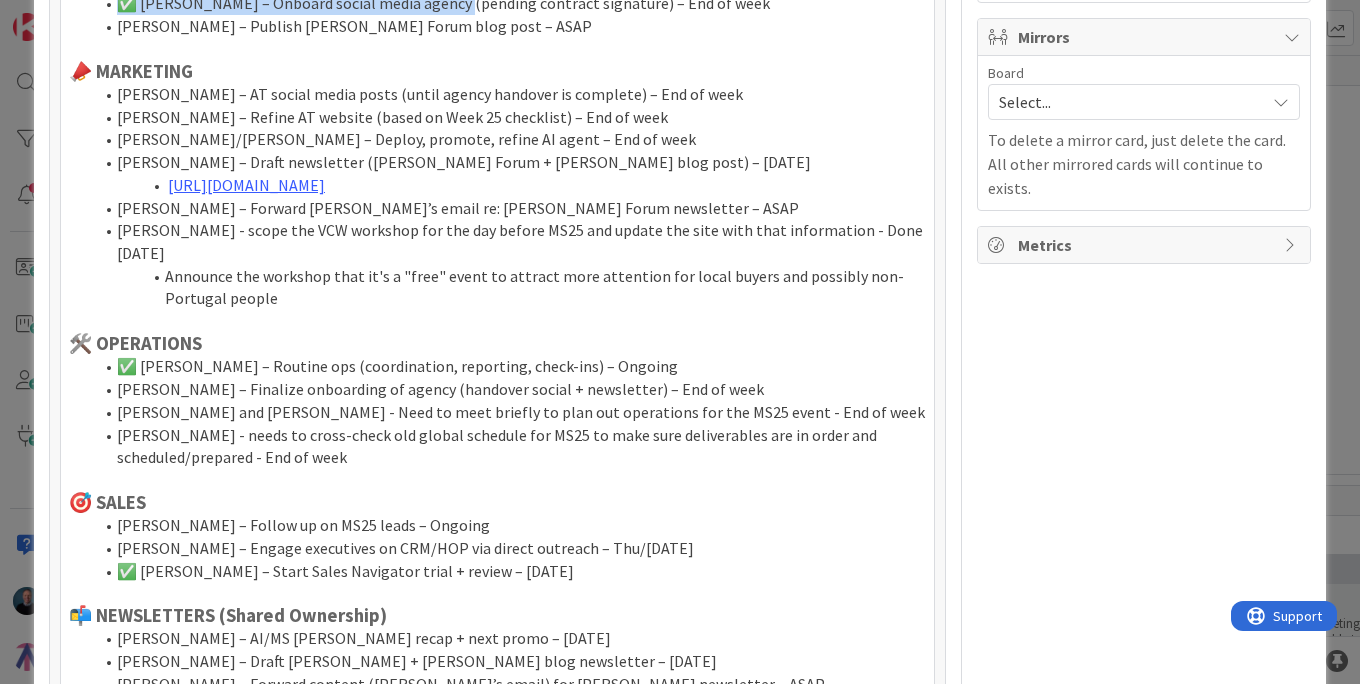 scroll, scrollTop: 1053, scrollLeft: 0, axis: vertical 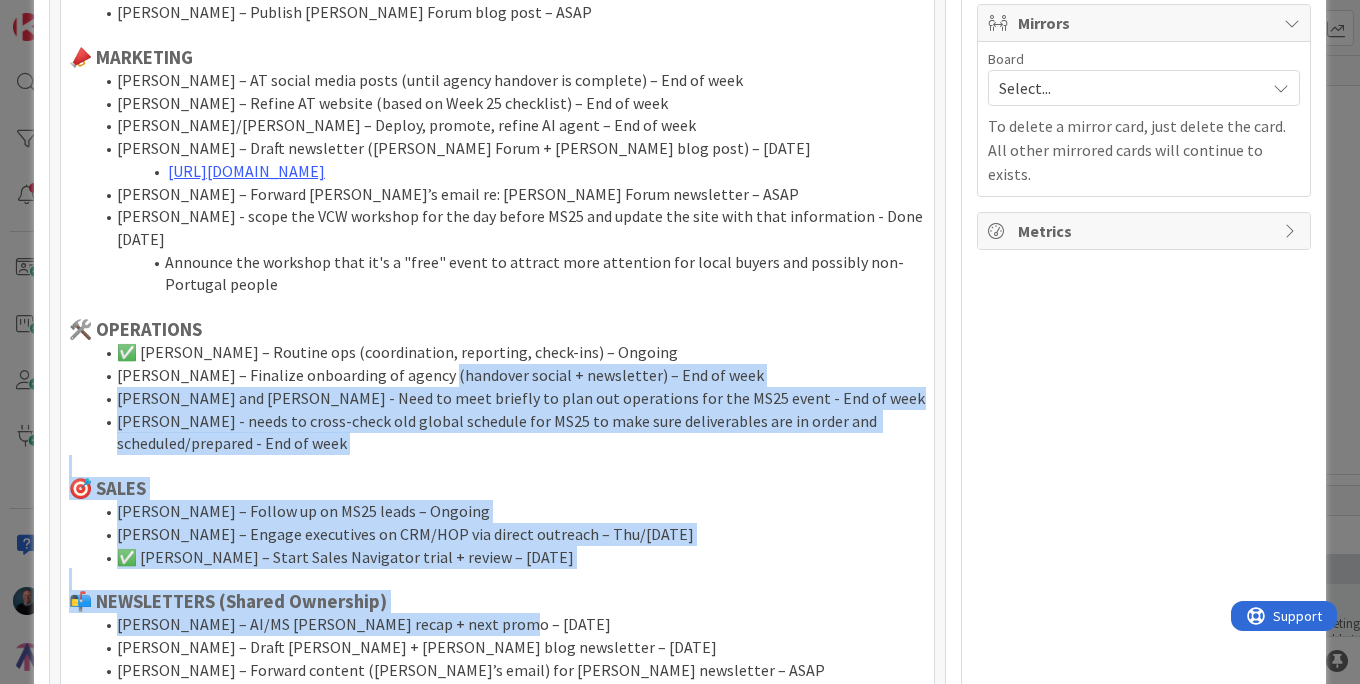 drag, startPoint x: 422, startPoint y: 404, endPoint x: 474, endPoint y: 637, distance: 238.73207 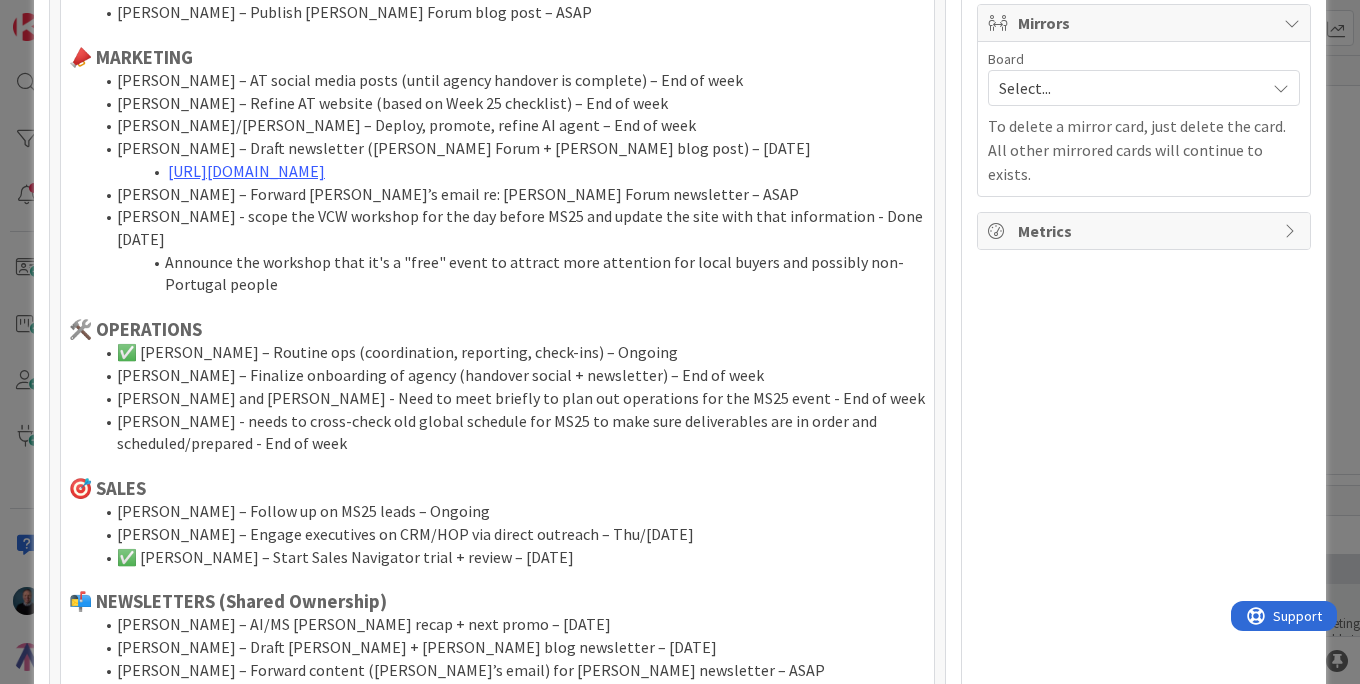 click on "[PERSON_NAME] – Follow up on MS25 leads – Ongoing" at bounding box center [509, 511] 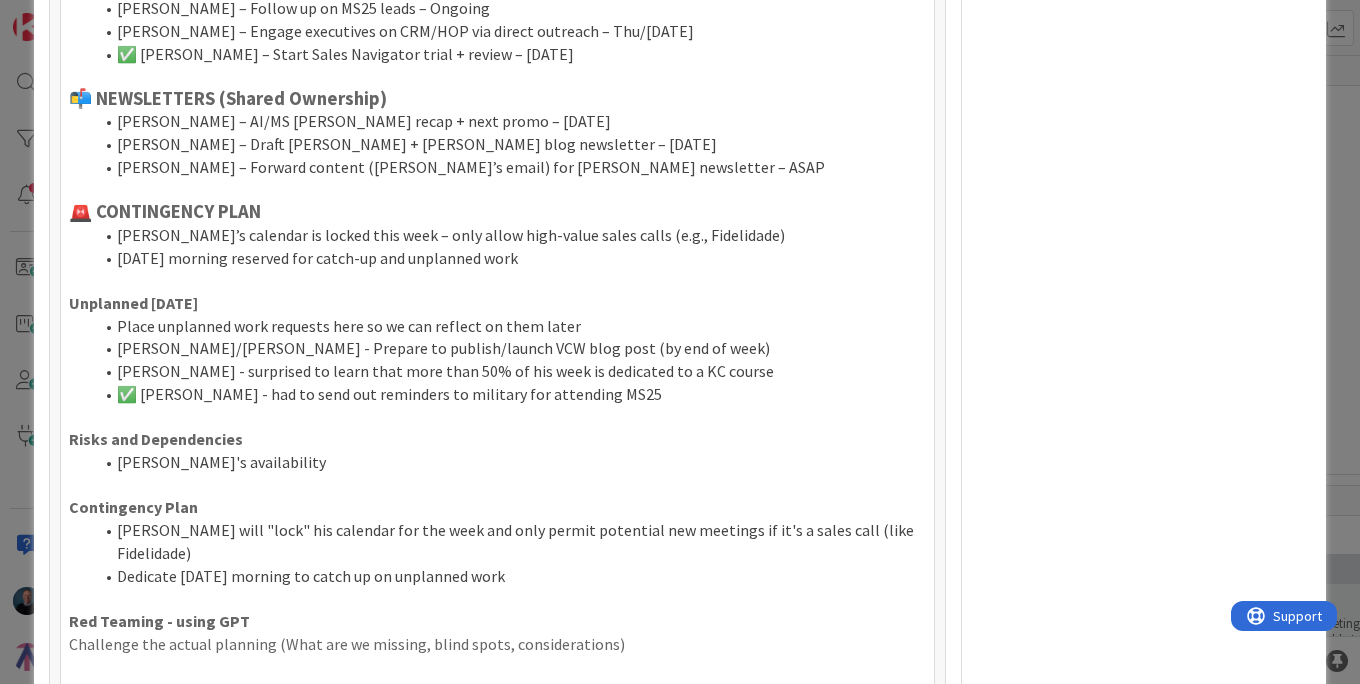scroll, scrollTop: 1566, scrollLeft: 0, axis: vertical 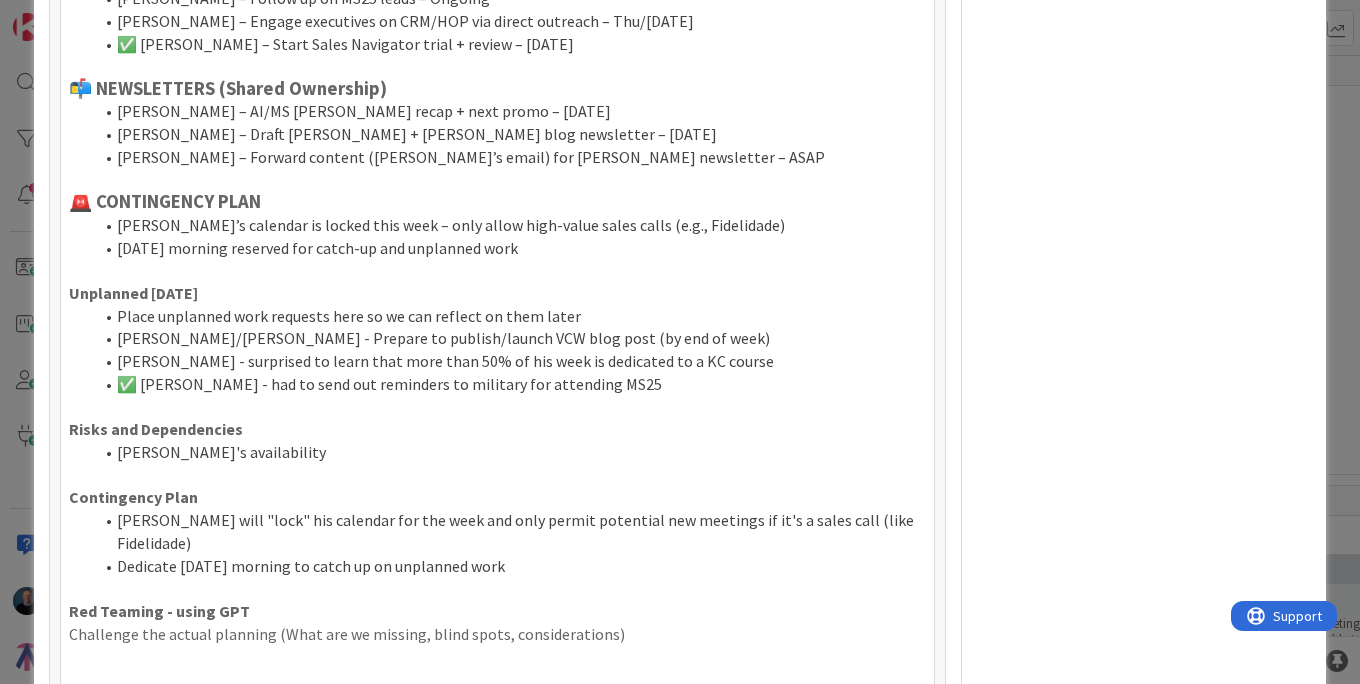 drag, startPoint x: 534, startPoint y: 348, endPoint x: 587, endPoint y: 530, distance: 189.56001 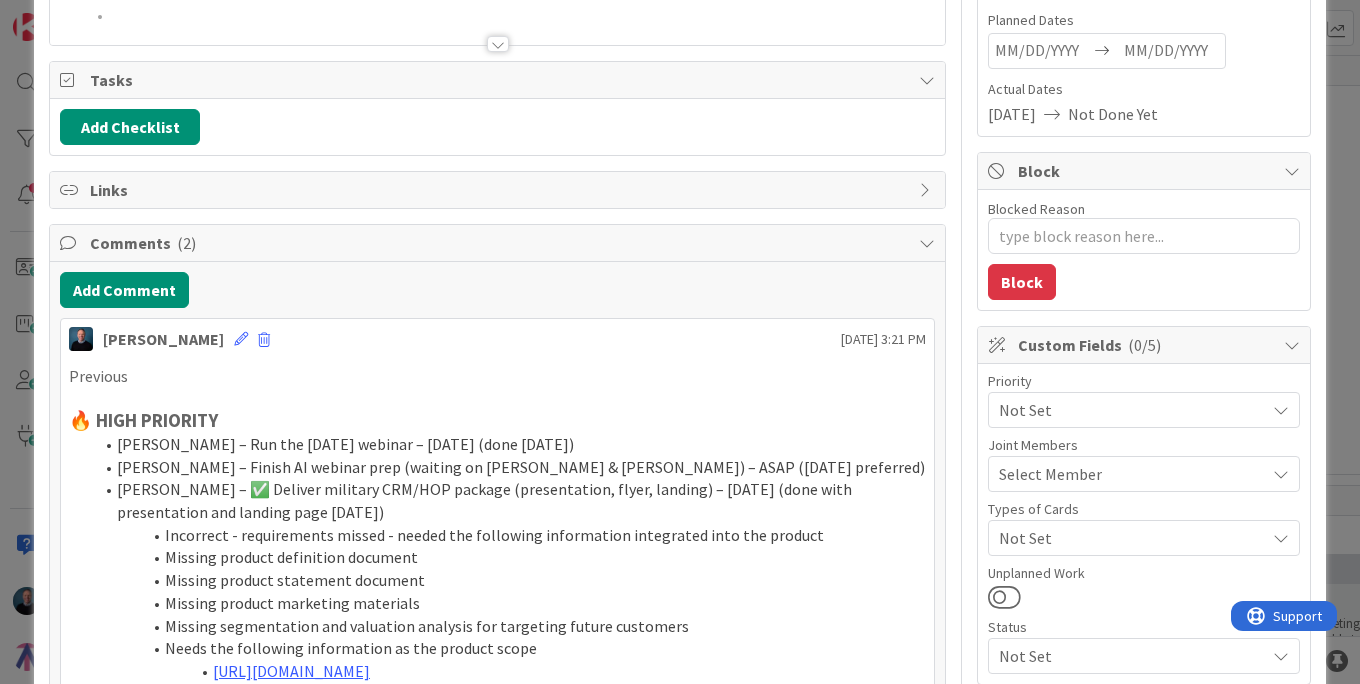 scroll, scrollTop: 0, scrollLeft: 0, axis: both 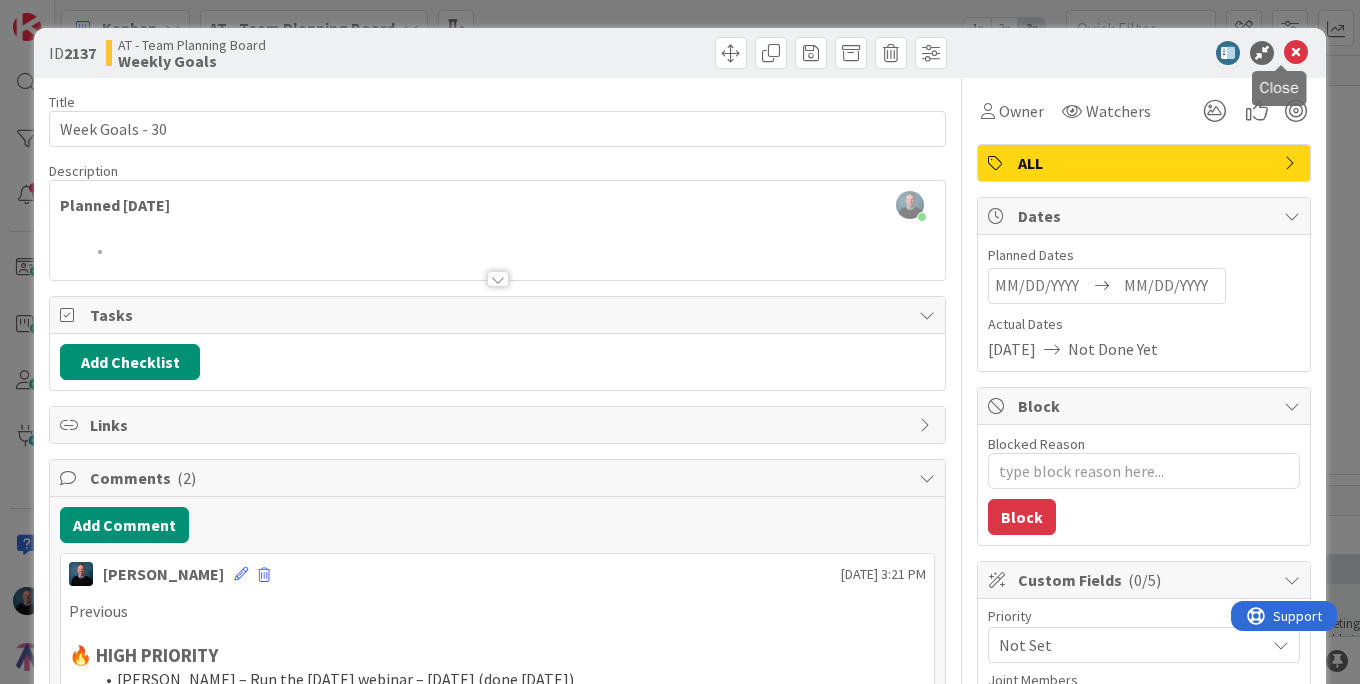 click at bounding box center [1296, 53] 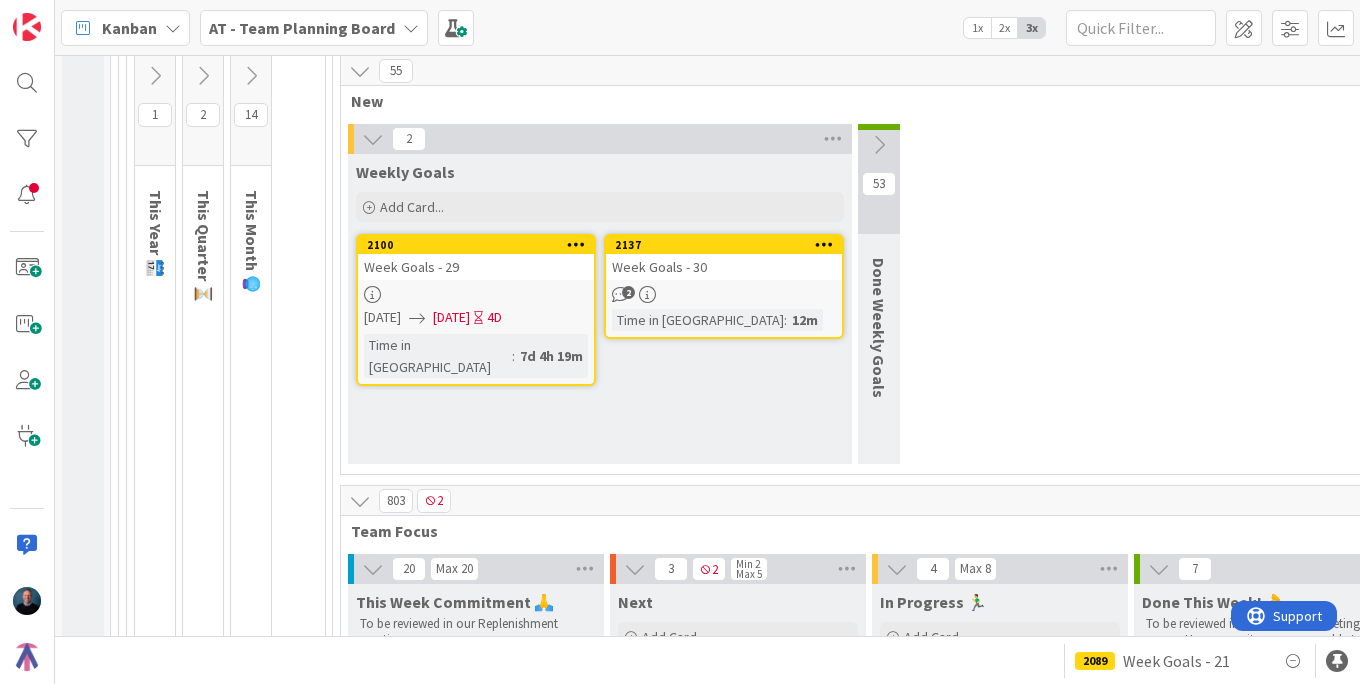 scroll, scrollTop: 0, scrollLeft: 0, axis: both 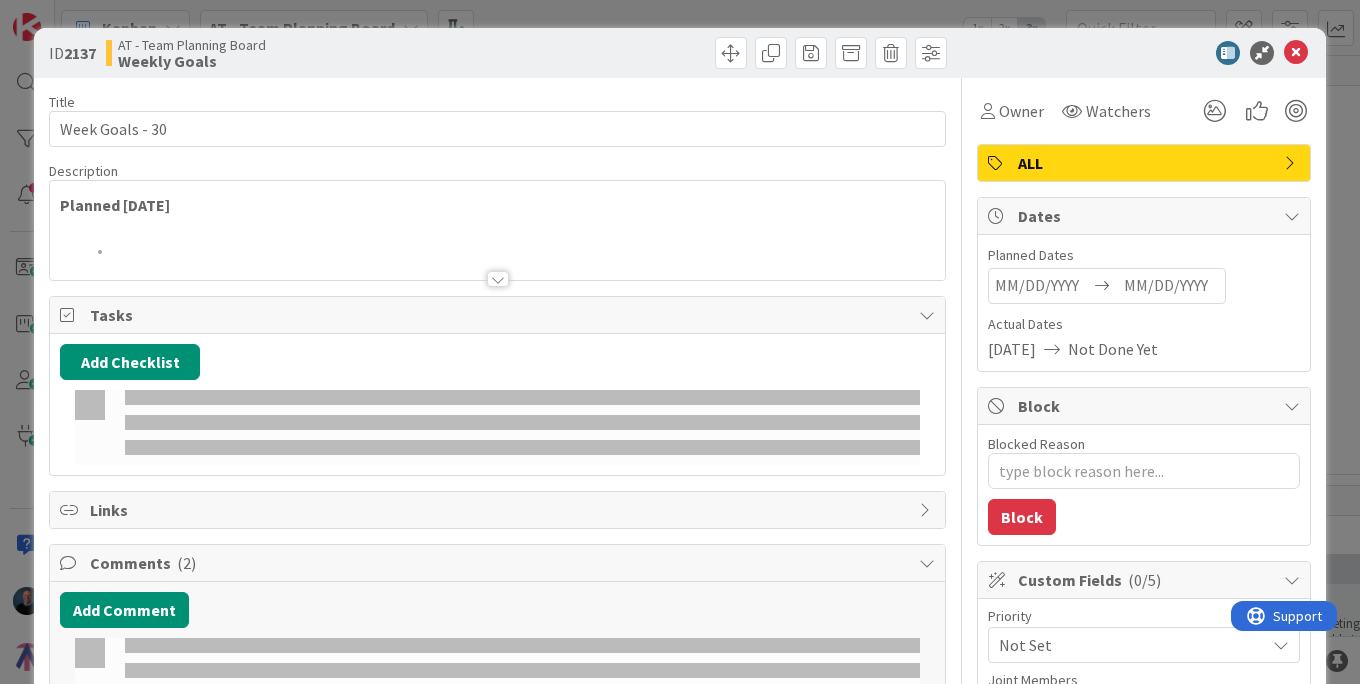 type on "x" 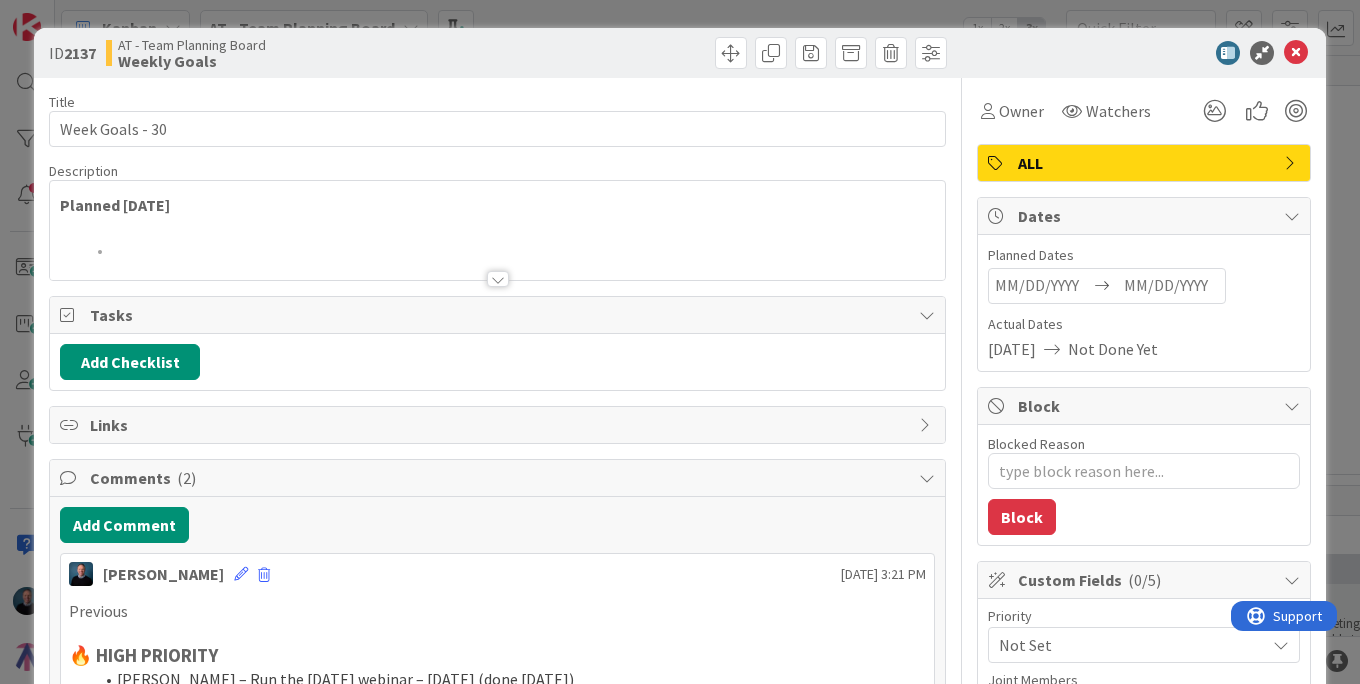 scroll, scrollTop: 0, scrollLeft: 0, axis: both 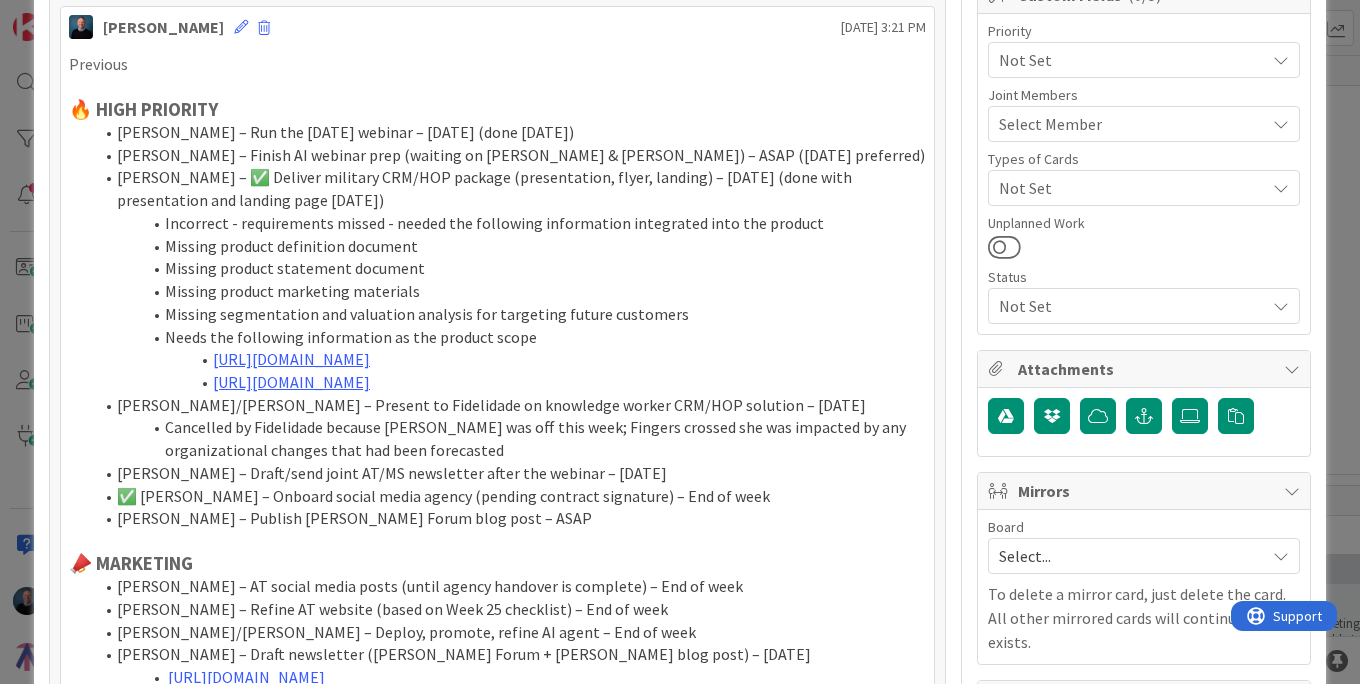 click on "[PERSON_NAME] – Finish AI webinar prep (waiting on [PERSON_NAME] & [PERSON_NAME]) – ASAP ([DATE] preferred)" at bounding box center (509, 155) 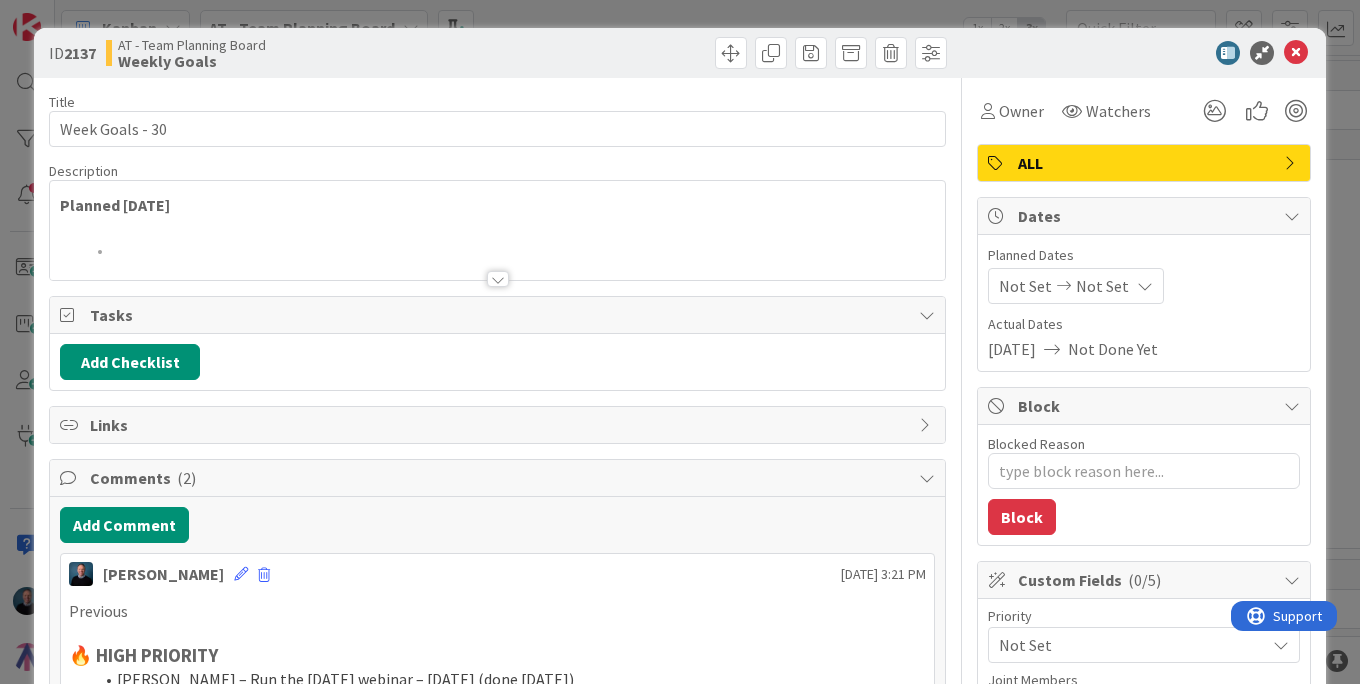 scroll, scrollTop: 0, scrollLeft: 0, axis: both 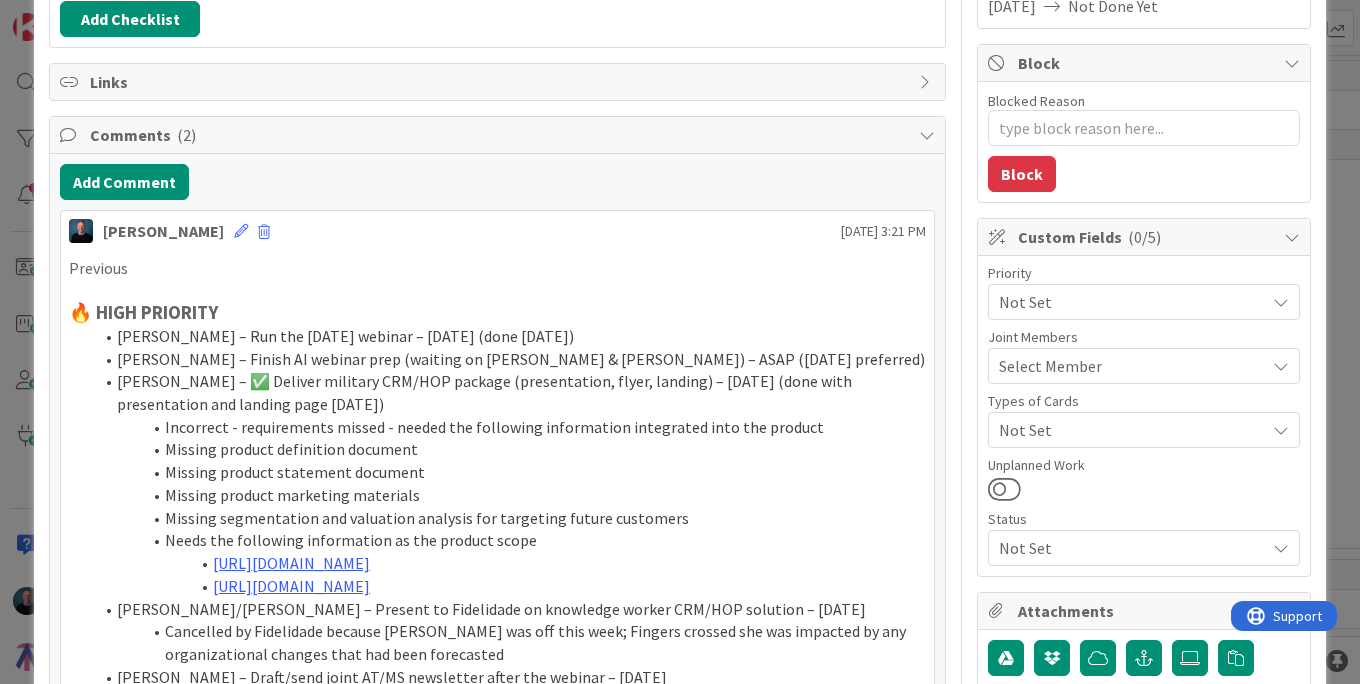 click on "[PERSON_NAME] – ✅ Deliver military CRM/HOP package (presentation, flyer, landing) – [DATE] (done with presentation and landing page [DATE])" at bounding box center [509, 392] 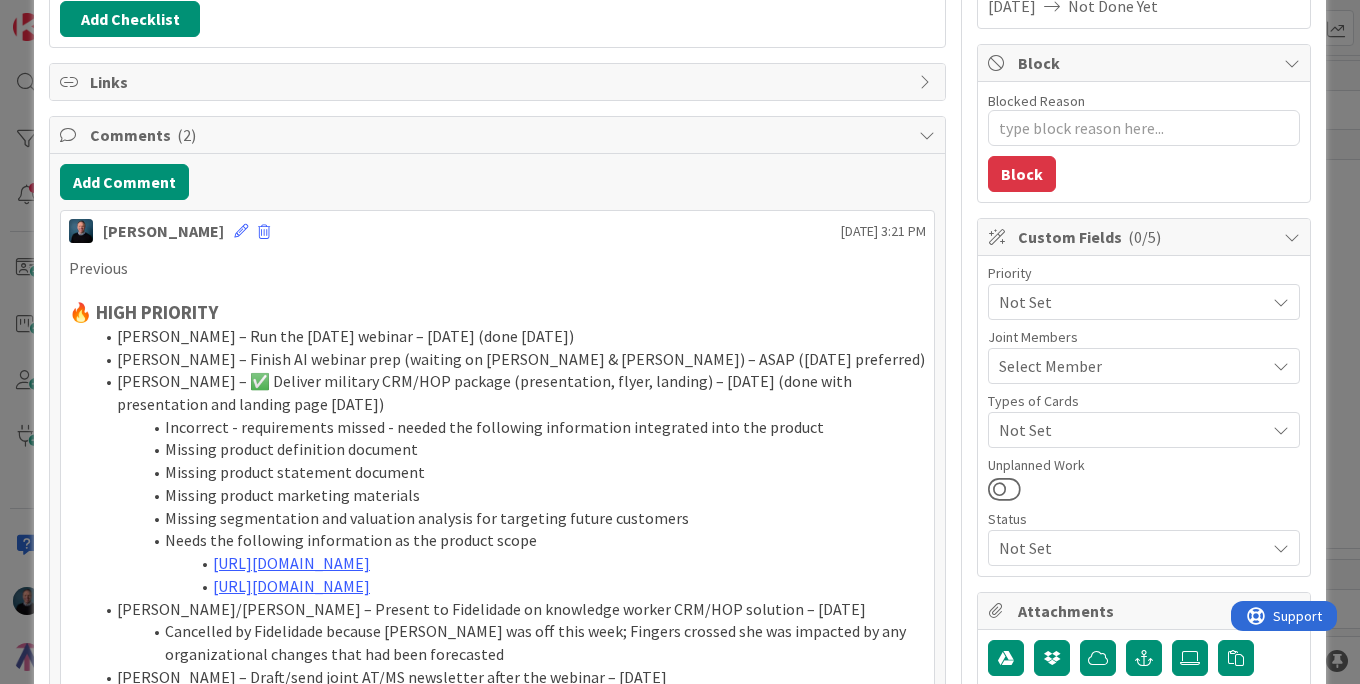 type on "x" 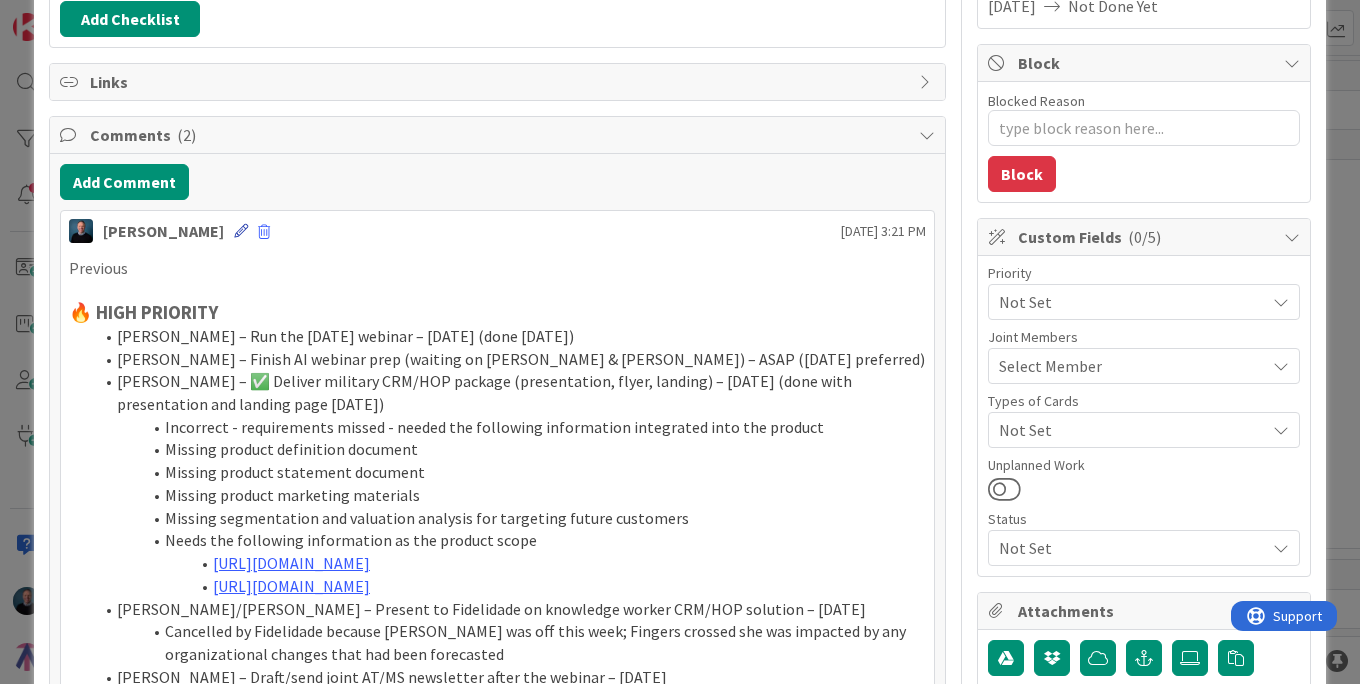 click at bounding box center (241, 231) 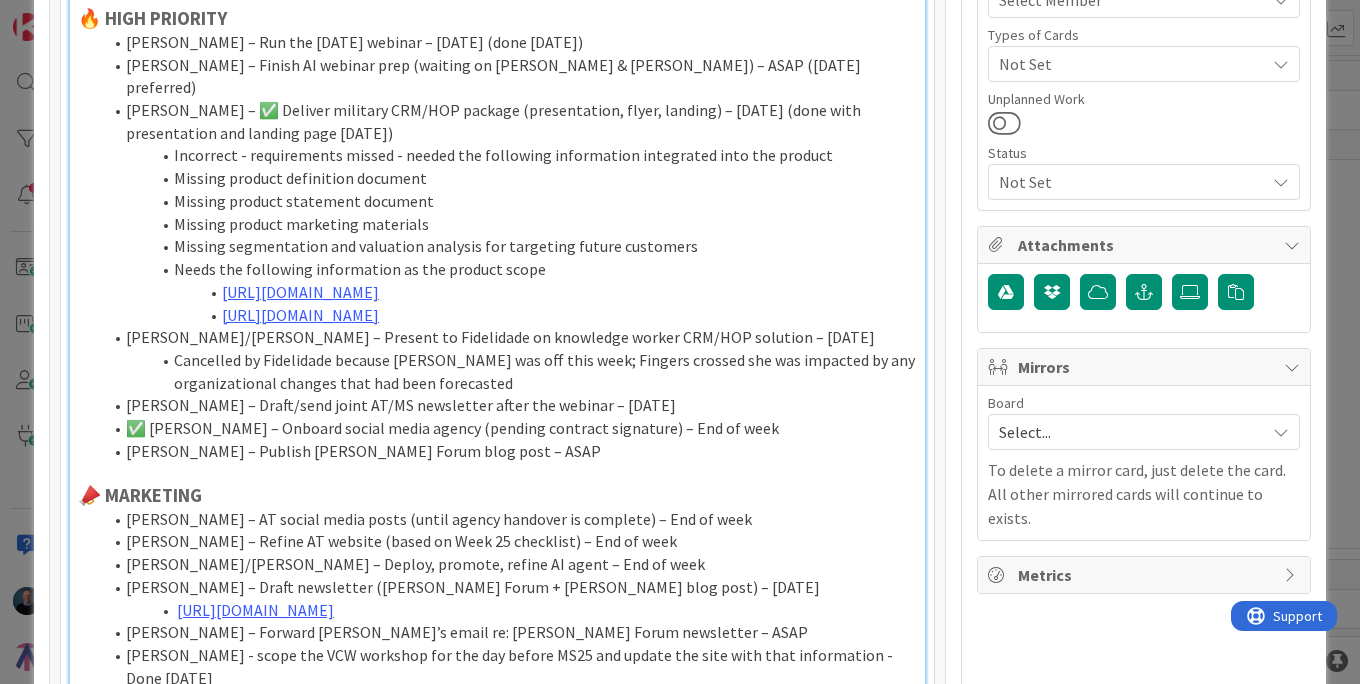 scroll, scrollTop: 701, scrollLeft: 0, axis: vertical 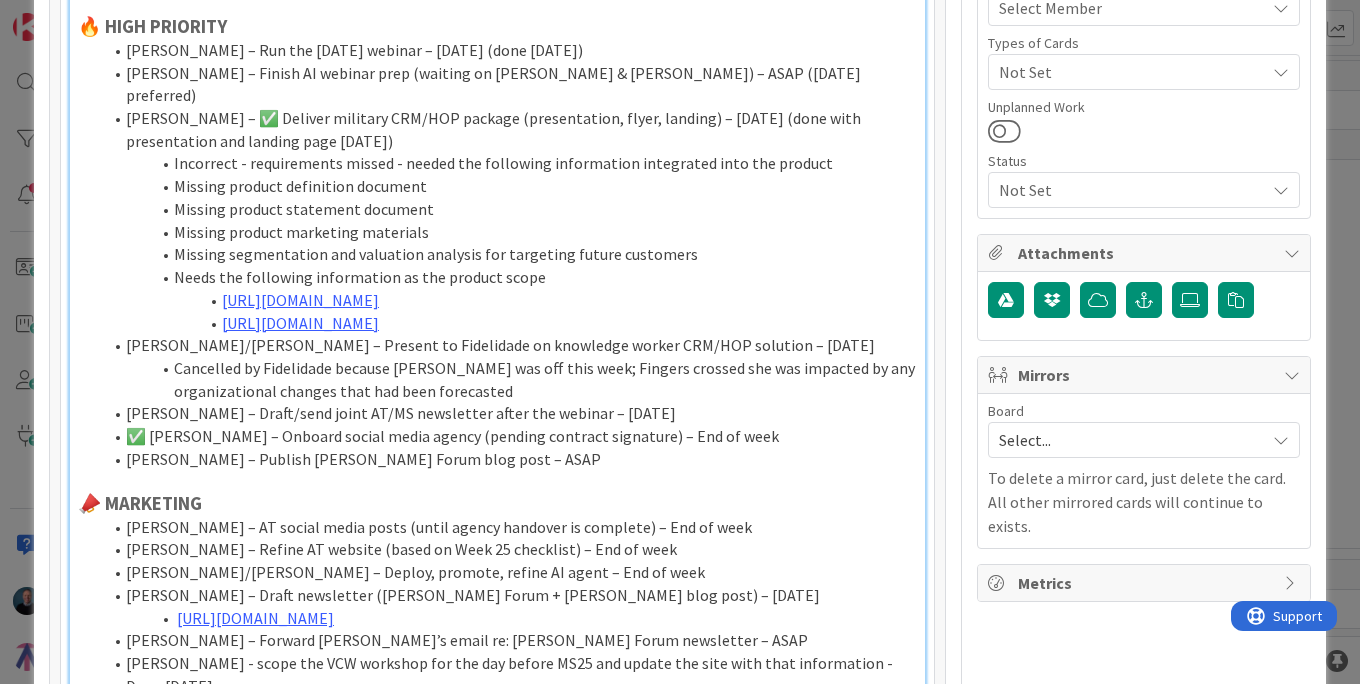 click on "[PERSON_NAME] – Finish AI webinar prep (waiting on [PERSON_NAME] & [PERSON_NAME]) – ASAP ([DATE] preferred)" at bounding box center [509, 84] 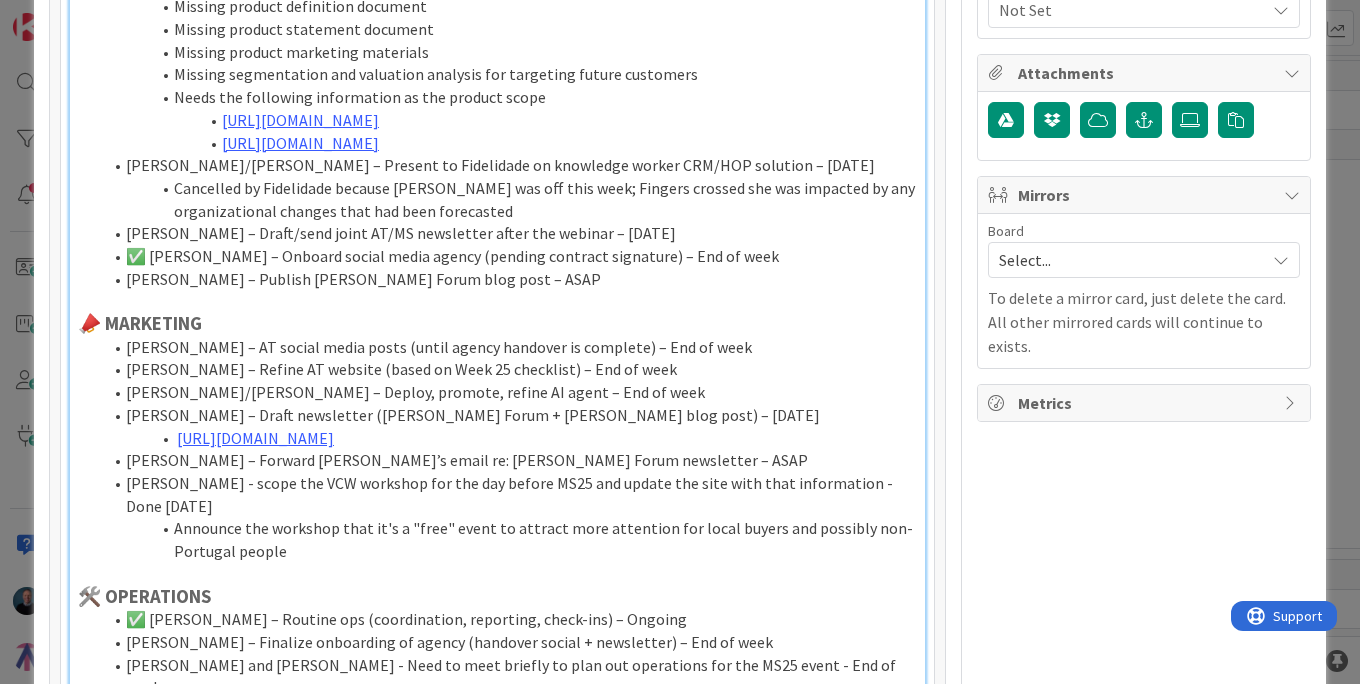 scroll, scrollTop: 885, scrollLeft: 0, axis: vertical 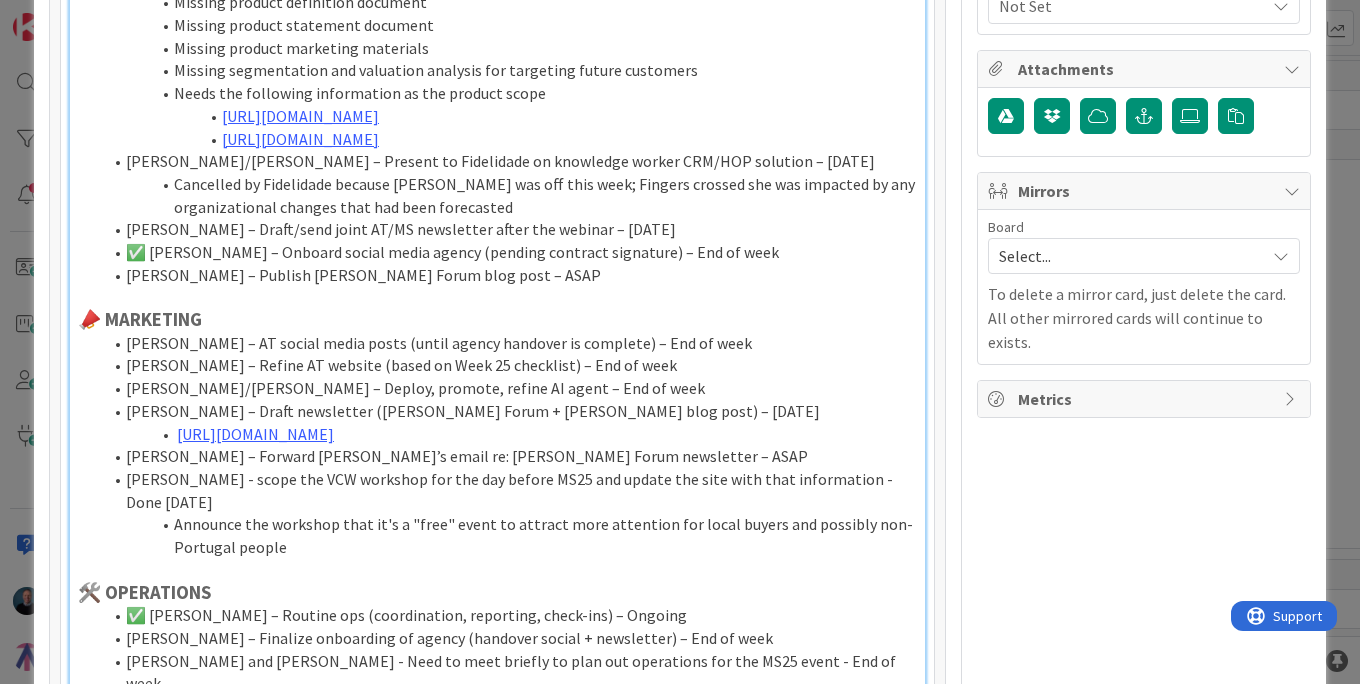 click on "[PERSON_NAME] – Draft/send joint AT/MS newsletter after the webinar – [DATE]" at bounding box center (509, 229) 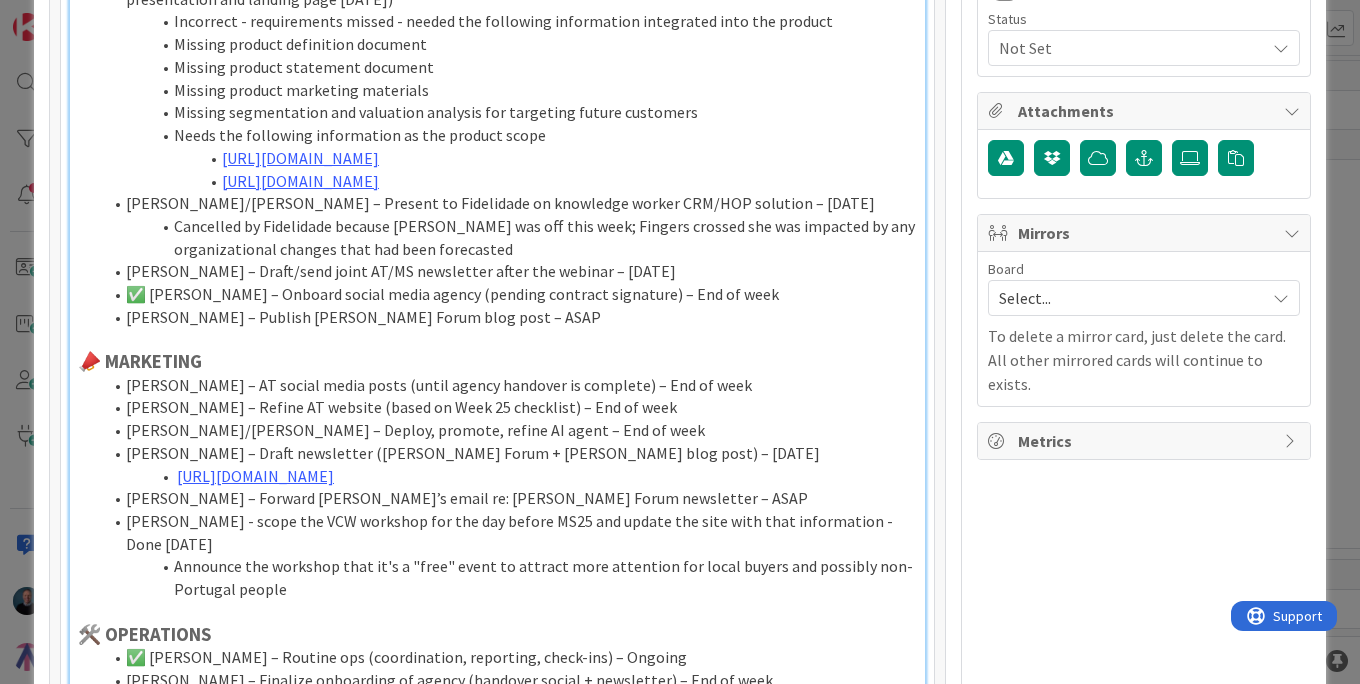 scroll, scrollTop: 833, scrollLeft: 0, axis: vertical 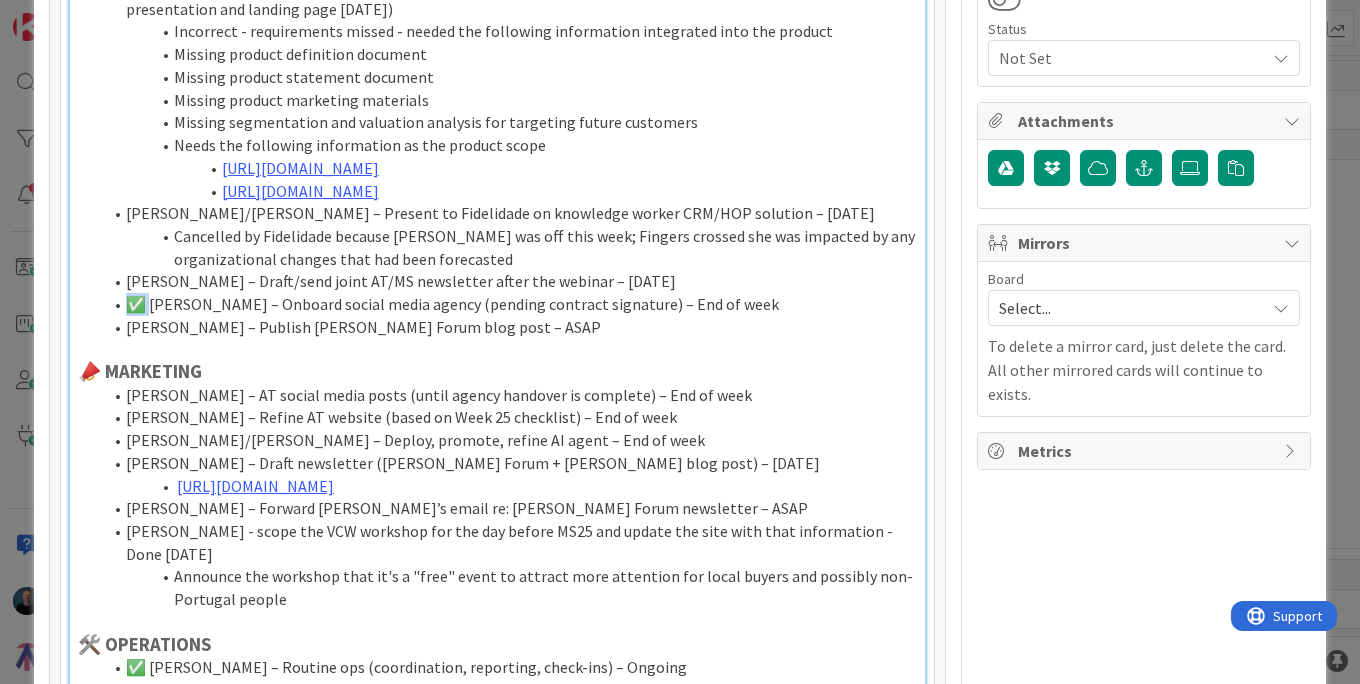 drag, startPoint x: 148, startPoint y: 324, endPoint x: 127, endPoint y: 325, distance: 21.023796 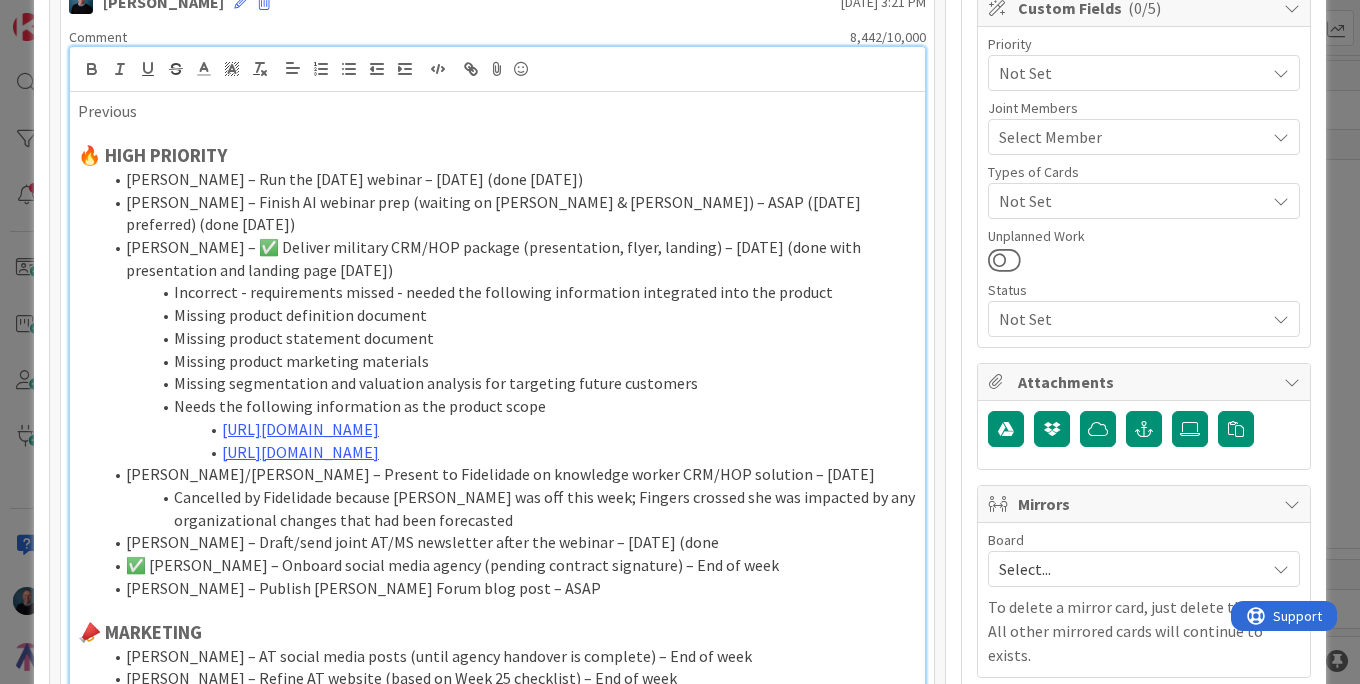 scroll, scrollTop: 585, scrollLeft: 0, axis: vertical 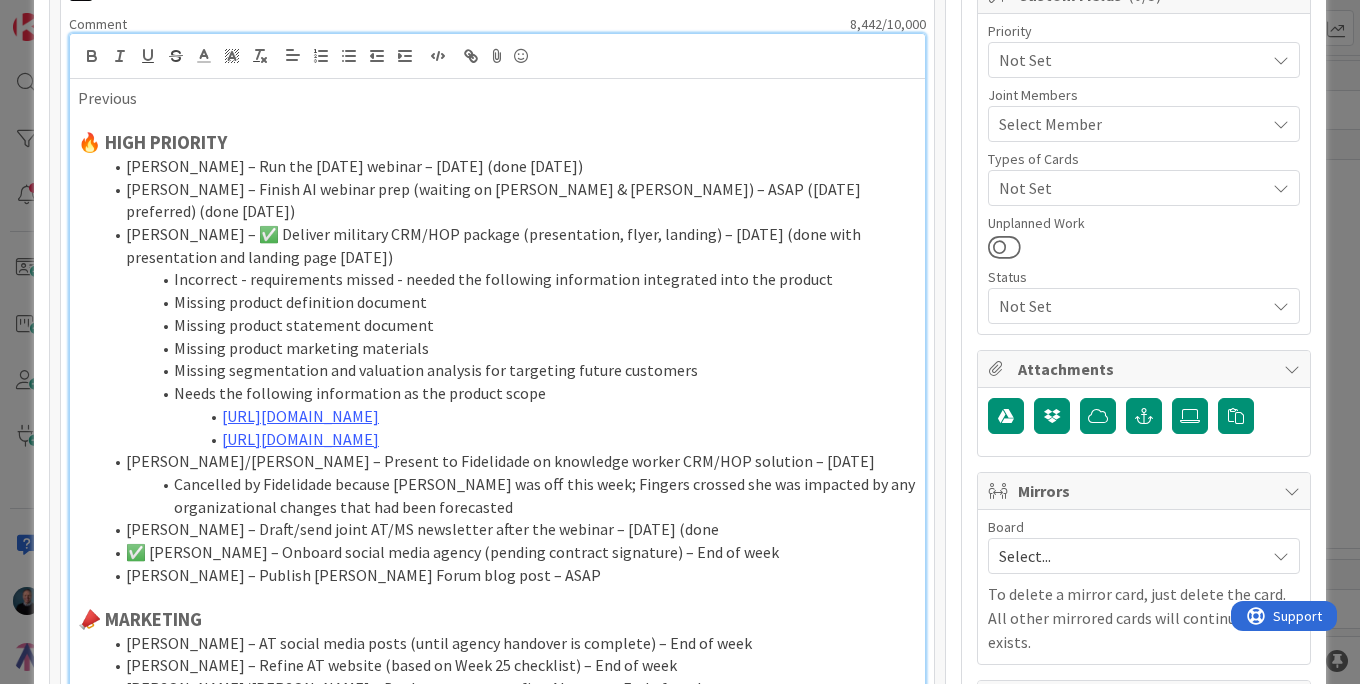 click on "[PERSON_NAME] – Finish AI webinar prep (waiting on [PERSON_NAME] & [PERSON_NAME]) – ASAP ([DATE] preferred) (done [DATE])" at bounding box center (509, 200) 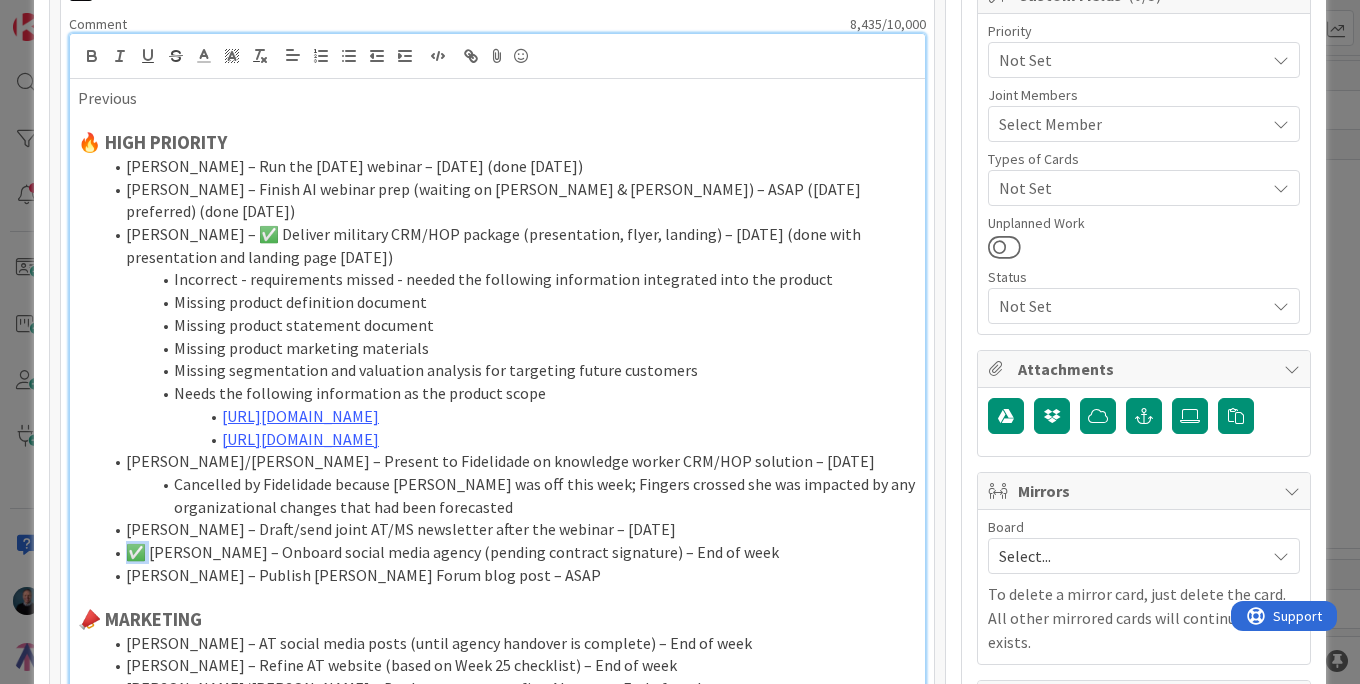 drag, startPoint x: 144, startPoint y: 574, endPoint x: 114, endPoint y: 577, distance: 30.149628 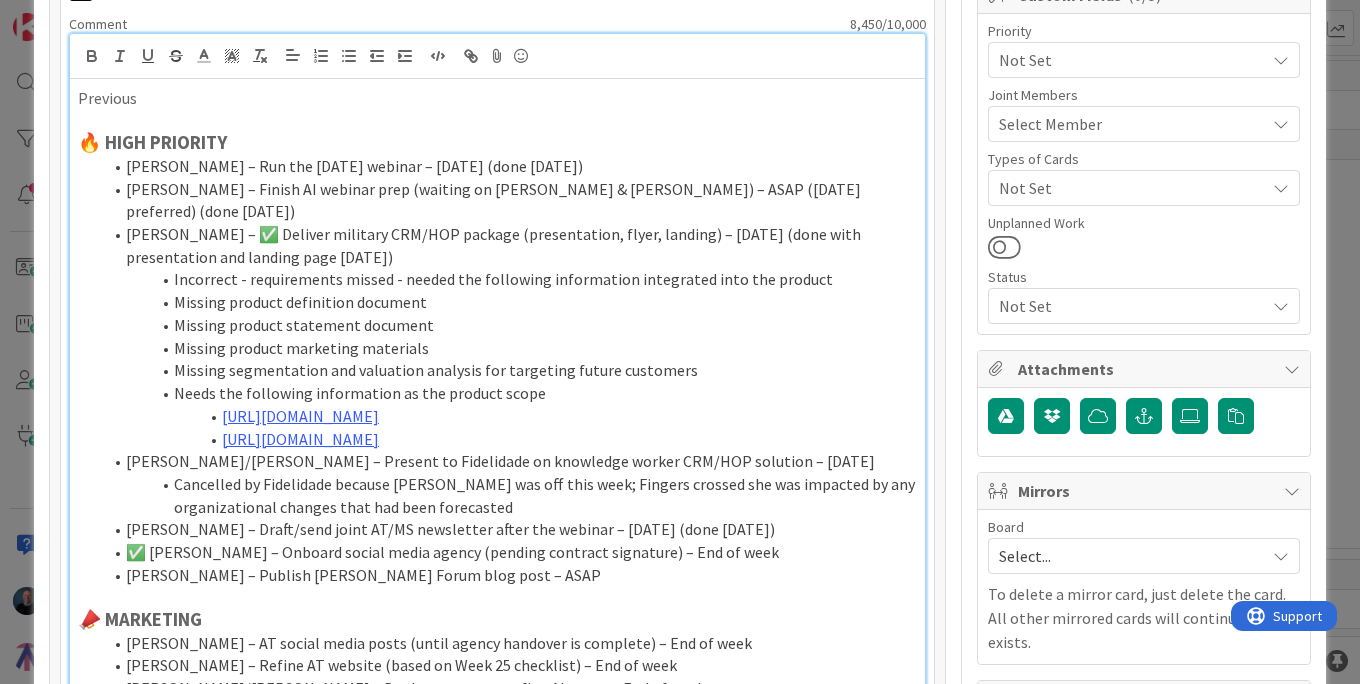 click on "[PERSON_NAME]/[PERSON_NAME] – Present to Fidelidade on knowledge worker CRM/HOP solution – [DATE]" at bounding box center [509, 461] 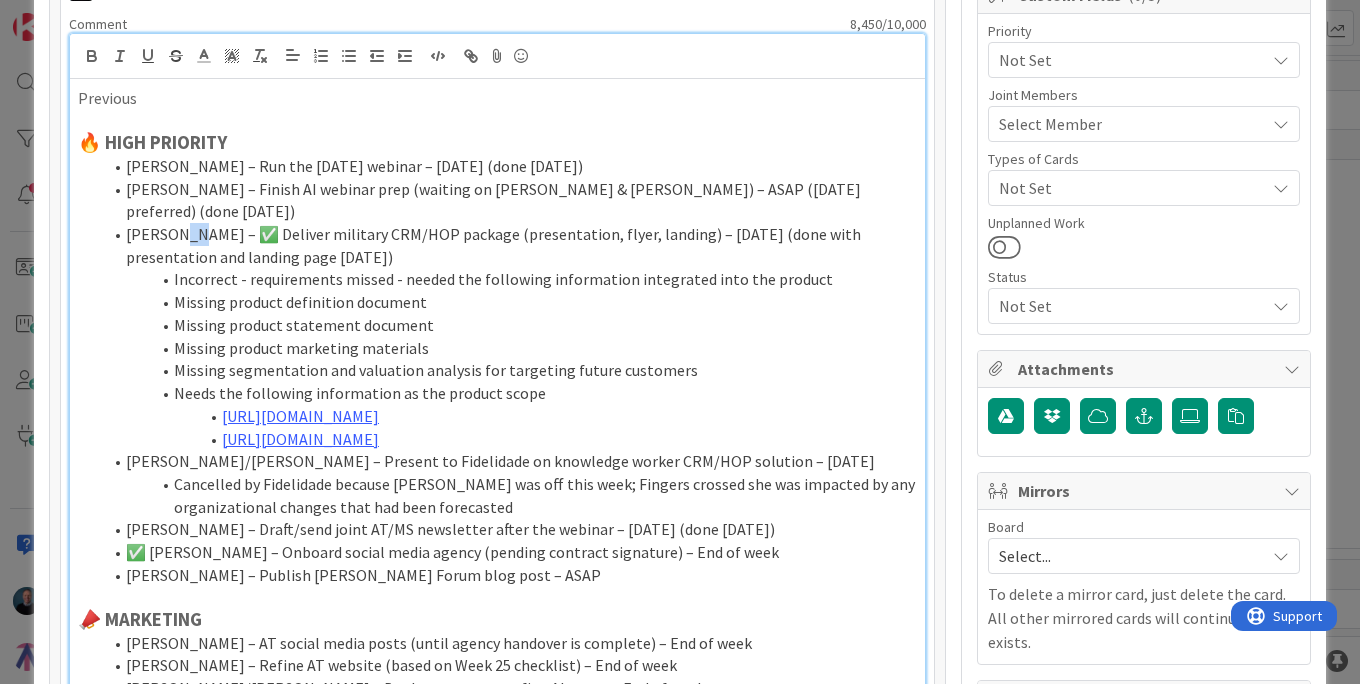 drag, startPoint x: 194, startPoint y: 213, endPoint x: 172, endPoint y: 213, distance: 22 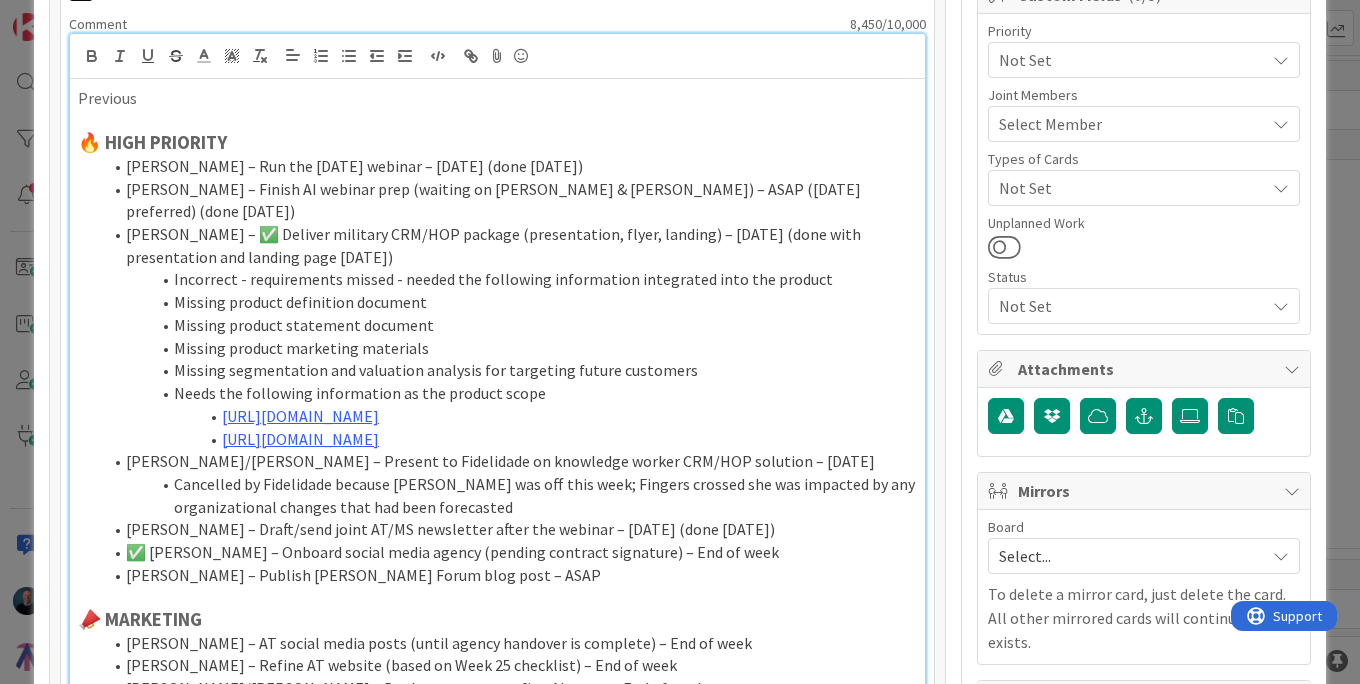 click on "[PERSON_NAME] – Draft/send joint AT/MS newsletter after the webinar – [DATE] (done [DATE])" at bounding box center (509, 529) 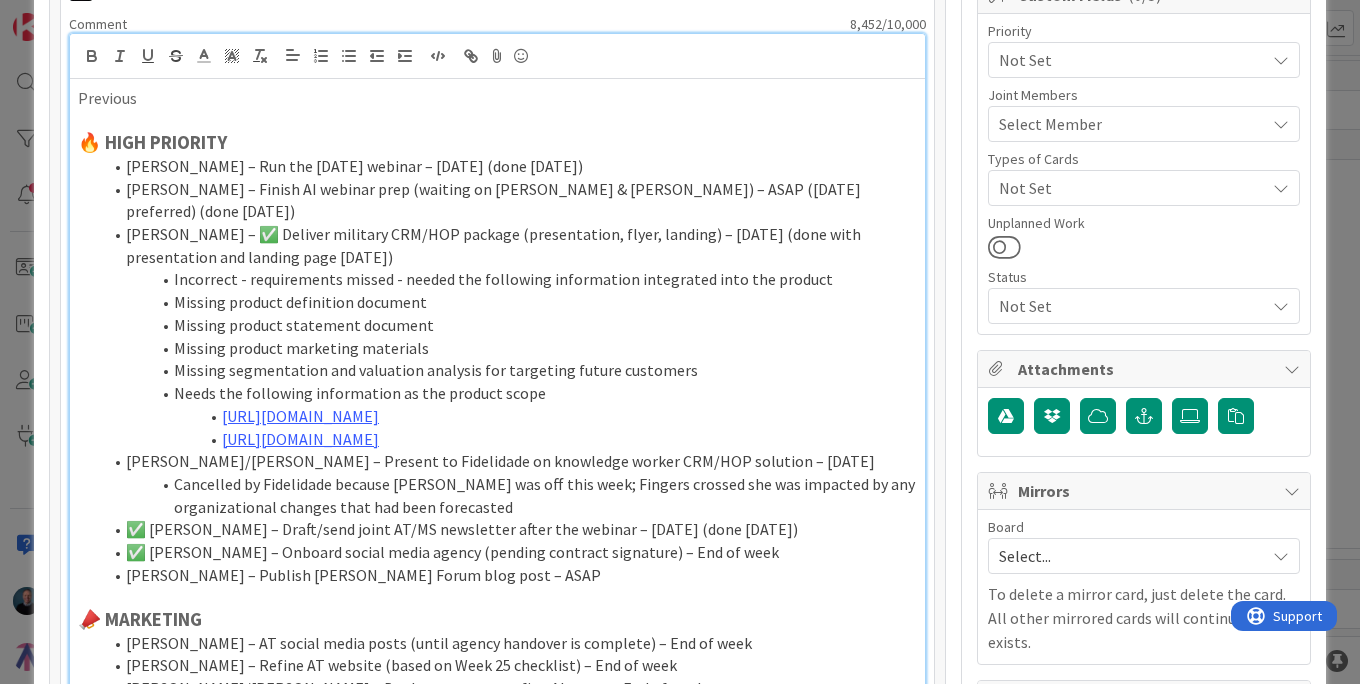 click on "[PERSON_NAME]/[PERSON_NAME] – Present to Fidelidade on knowledge worker CRM/HOP solution – [DATE]" at bounding box center [509, 461] 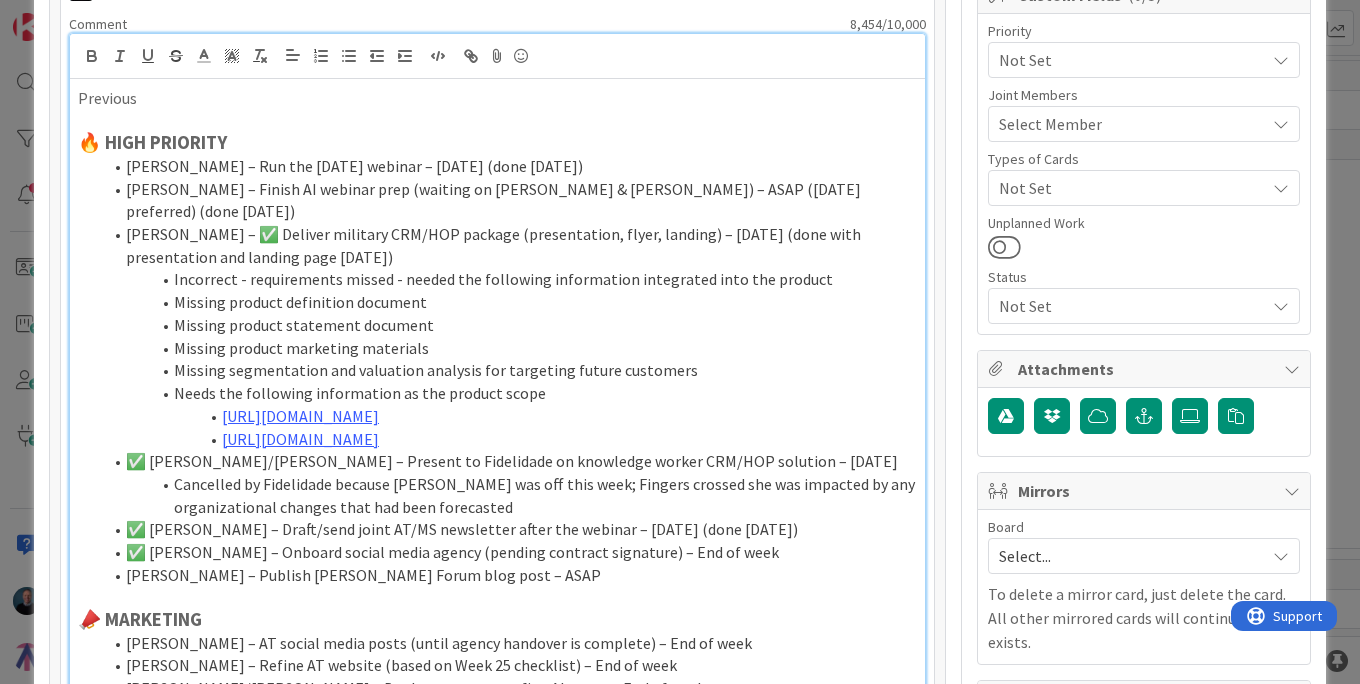 click on "[PERSON_NAME] – Finish AI webinar prep (waiting on [PERSON_NAME] & [PERSON_NAME]) – ASAP ([DATE] preferred) (done [DATE])" at bounding box center [509, 200] 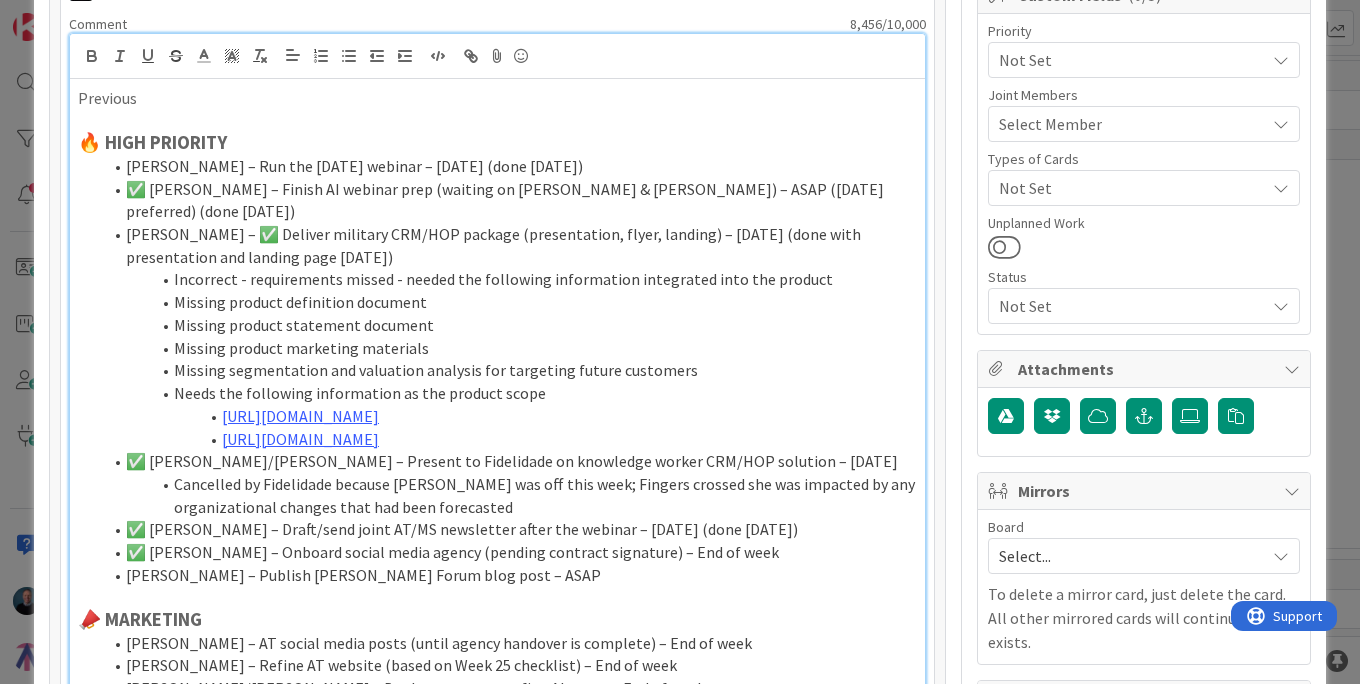 click on "[PERSON_NAME] – Run the [DATE] webinar – [DATE] (done [DATE])" at bounding box center (509, 166) 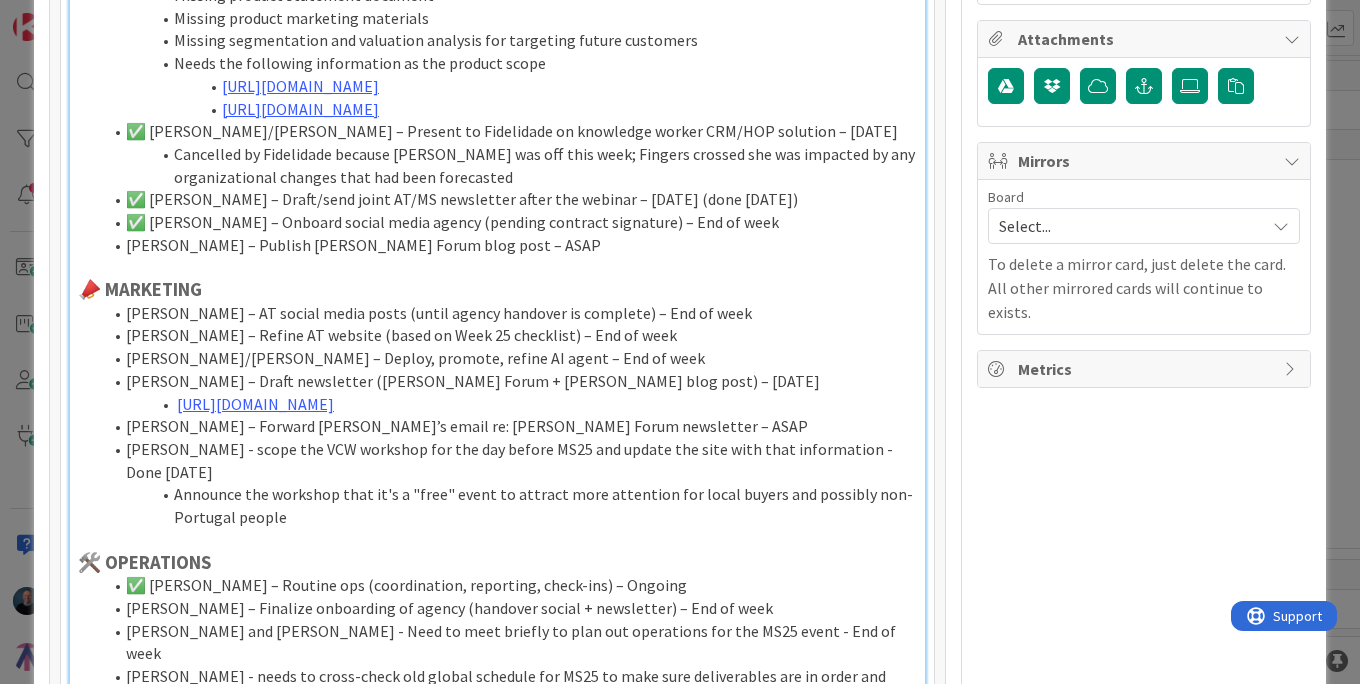 scroll, scrollTop: 942, scrollLeft: 0, axis: vertical 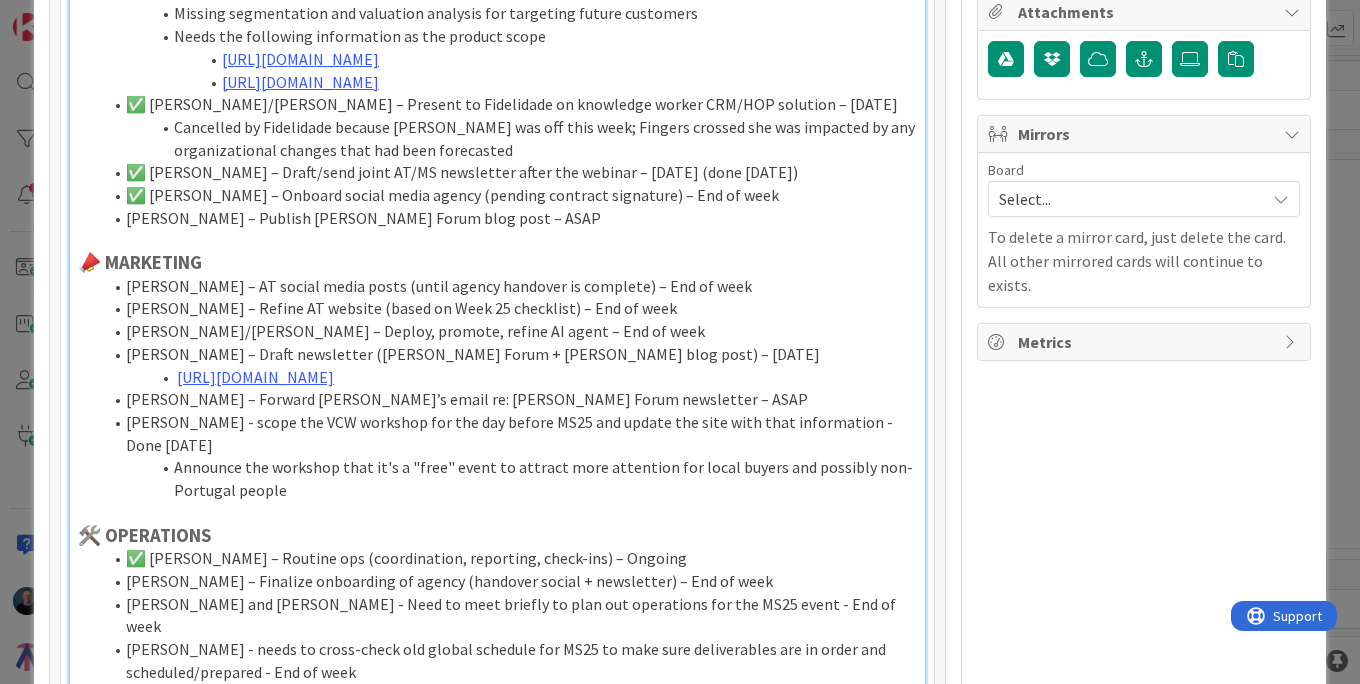 click on "[PERSON_NAME] – Publish [PERSON_NAME] Forum blog post – ASAP" at bounding box center (509, 218) 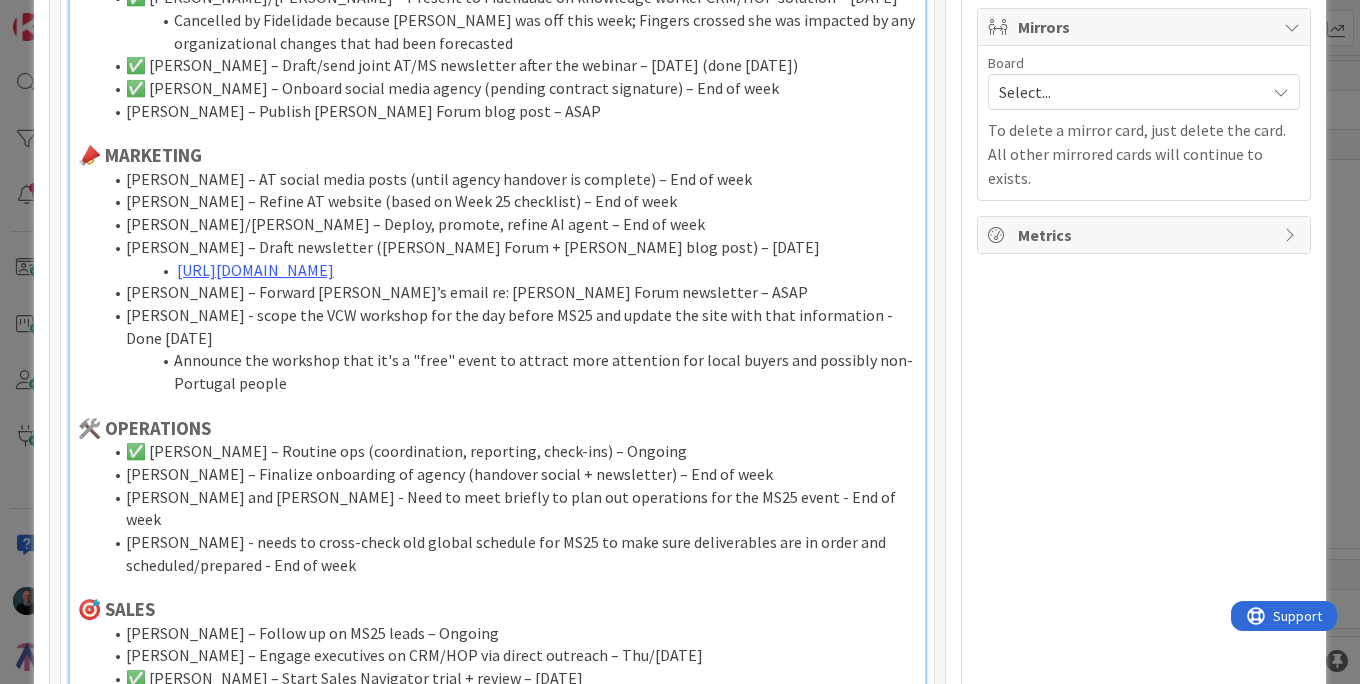 scroll, scrollTop: 1048, scrollLeft: 0, axis: vertical 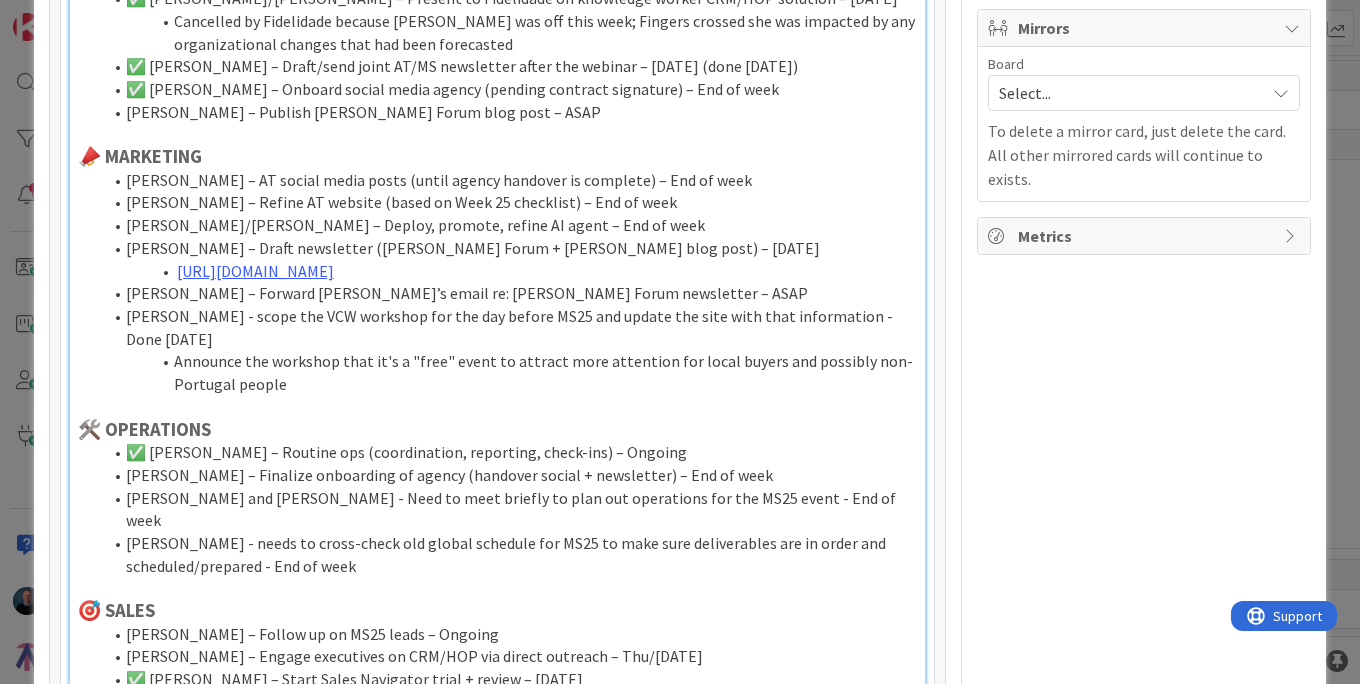 click on "[PERSON_NAME] – AT social media posts (until agency handover is complete) – End of week" at bounding box center (509, 180) 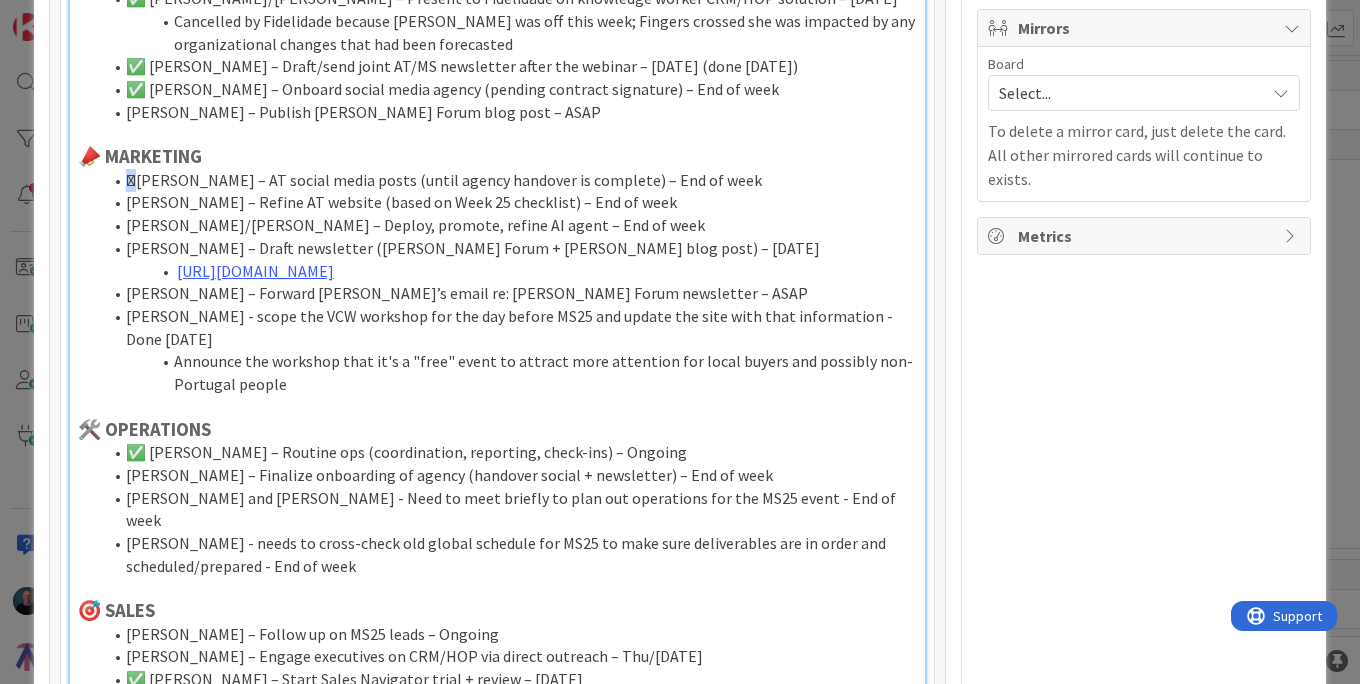 copy on "🫠J" 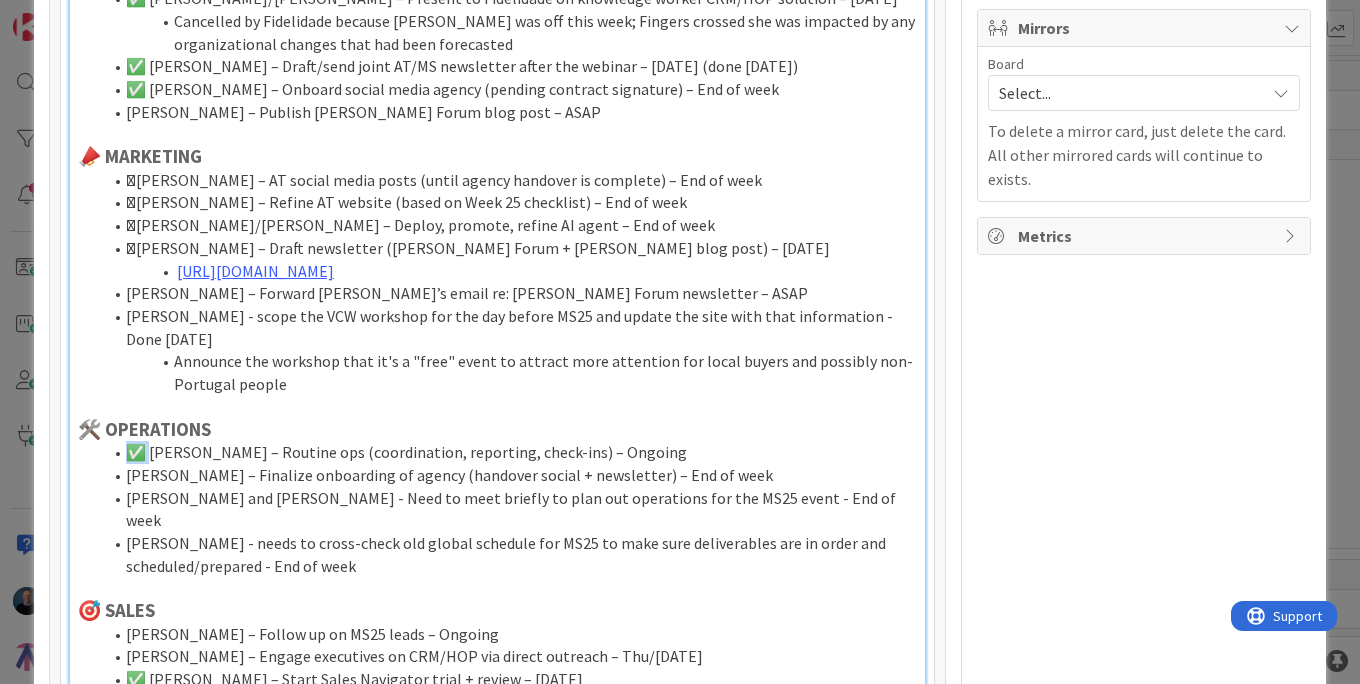 drag, startPoint x: 145, startPoint y: 446, endPoint x: 111, endPoint y: 446, distance: 34 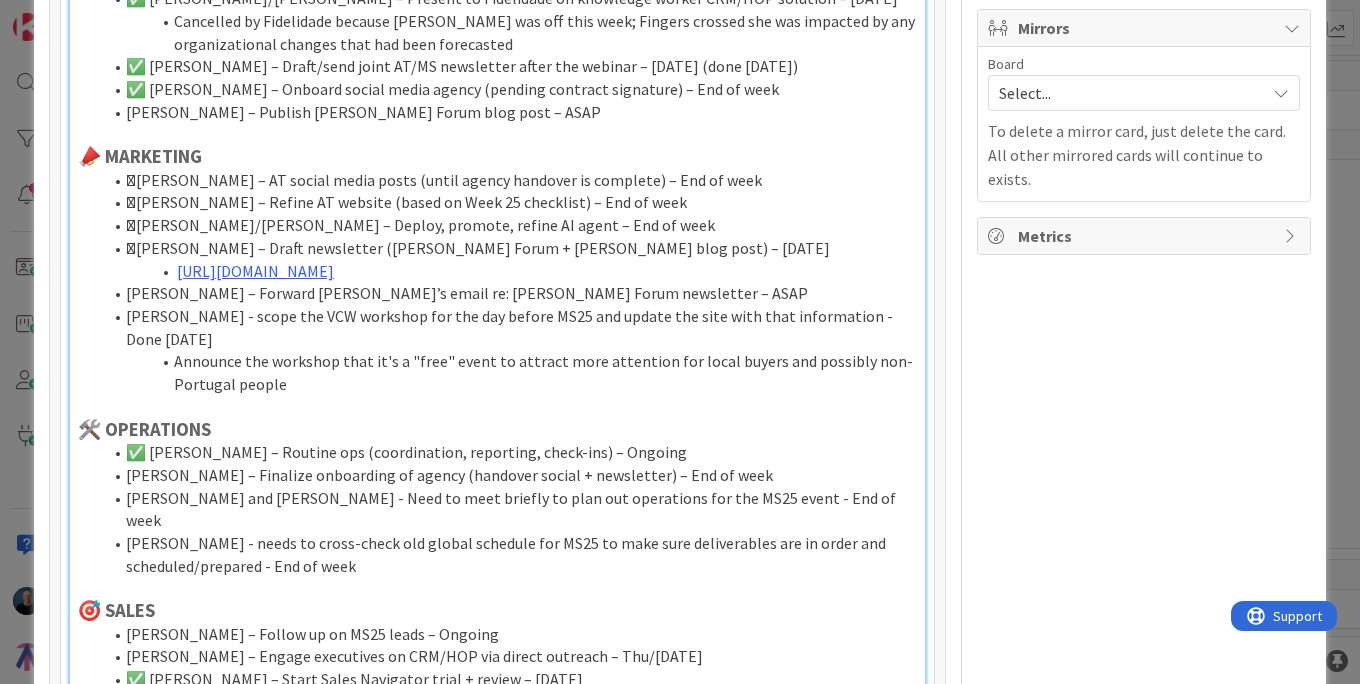 click on "[PERSON_NAME] – Forward [PERSON_NAME]’s email re: [PERSON_NAME] Forum newsletter – ASAP" at bounding box center [509, 293] 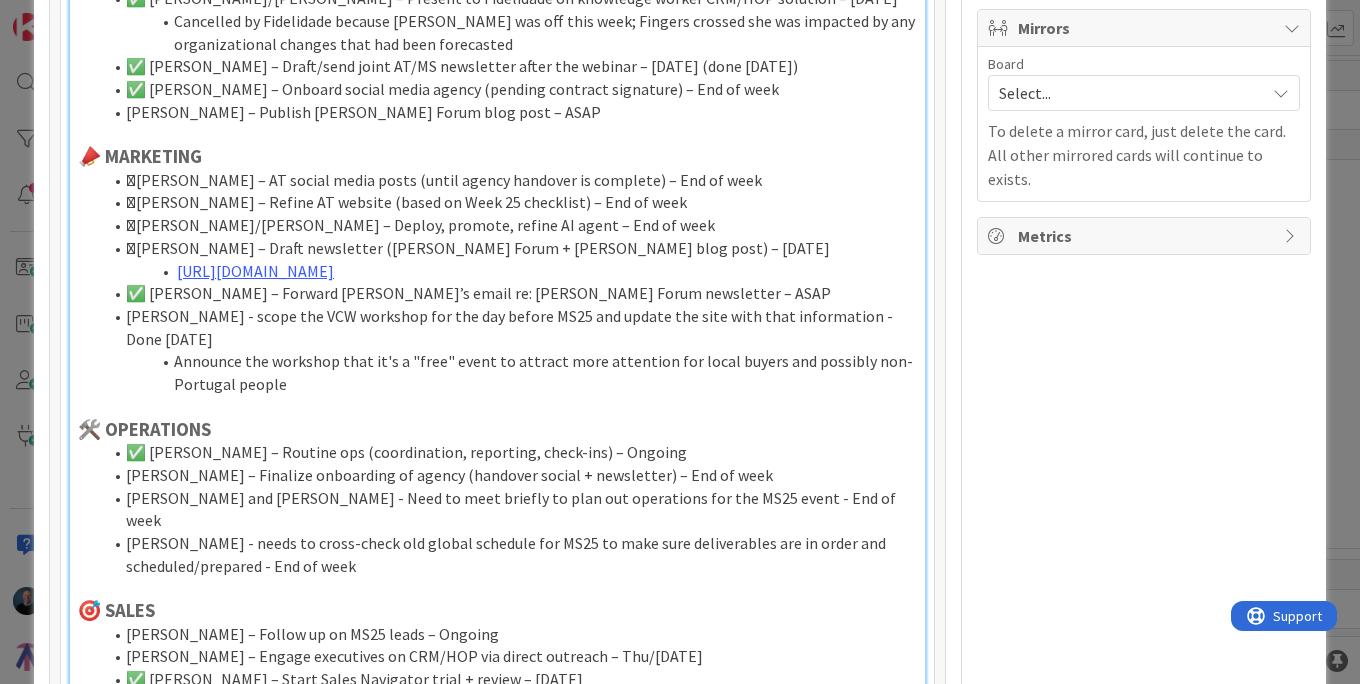 click on "[PERSON_NAME] - scope the VCW workshop for the day before MS25 and update the site with that information - Done [DATE]" at bounding box center [509, 327] 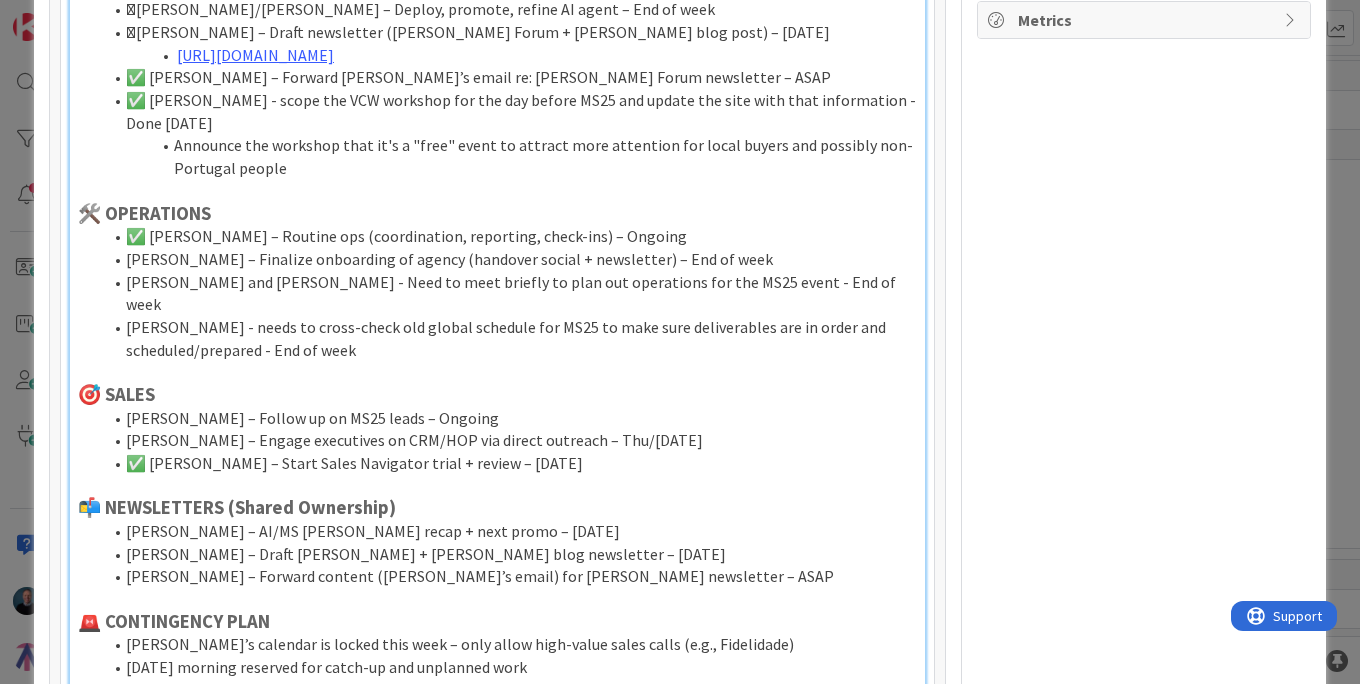 scroll, scrollTop: 1281, scrollLeft: 0, axis: vertical 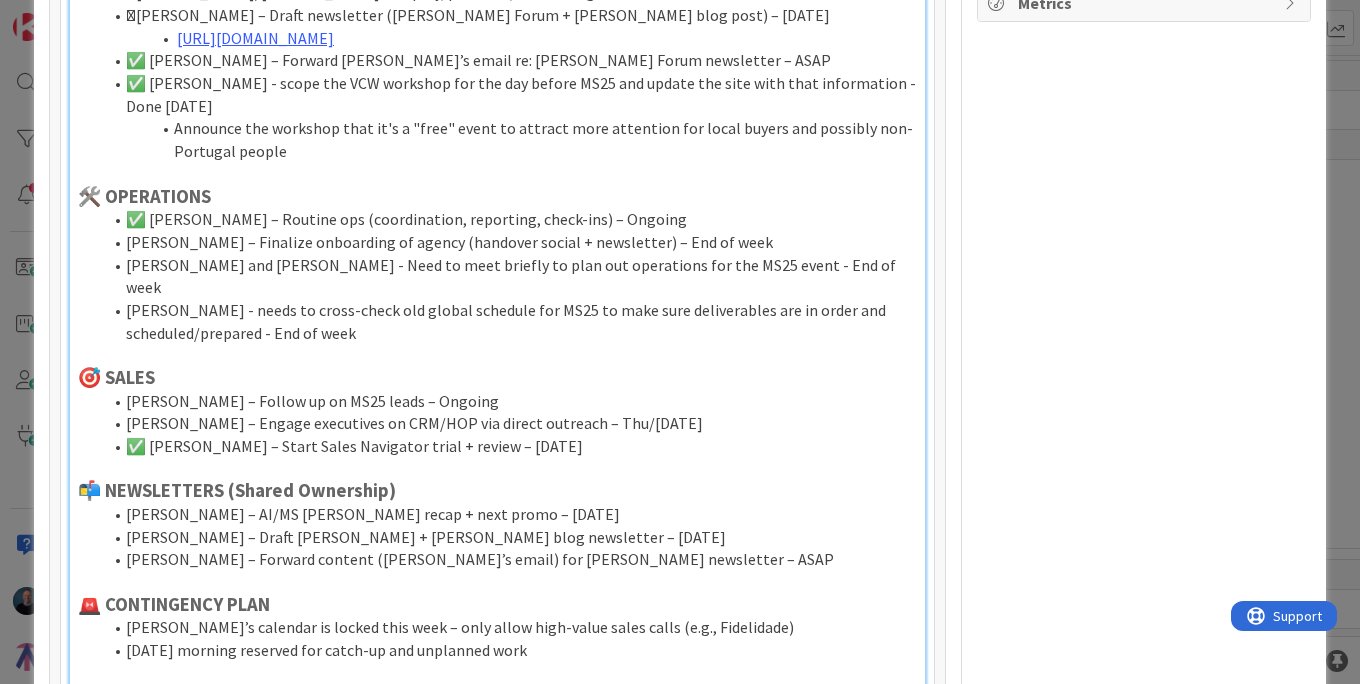 click on "[PERSON_NAME] – Finalize onboarding of agency (handover social + newsletter) – End of week" at bounding box center [509, 242] 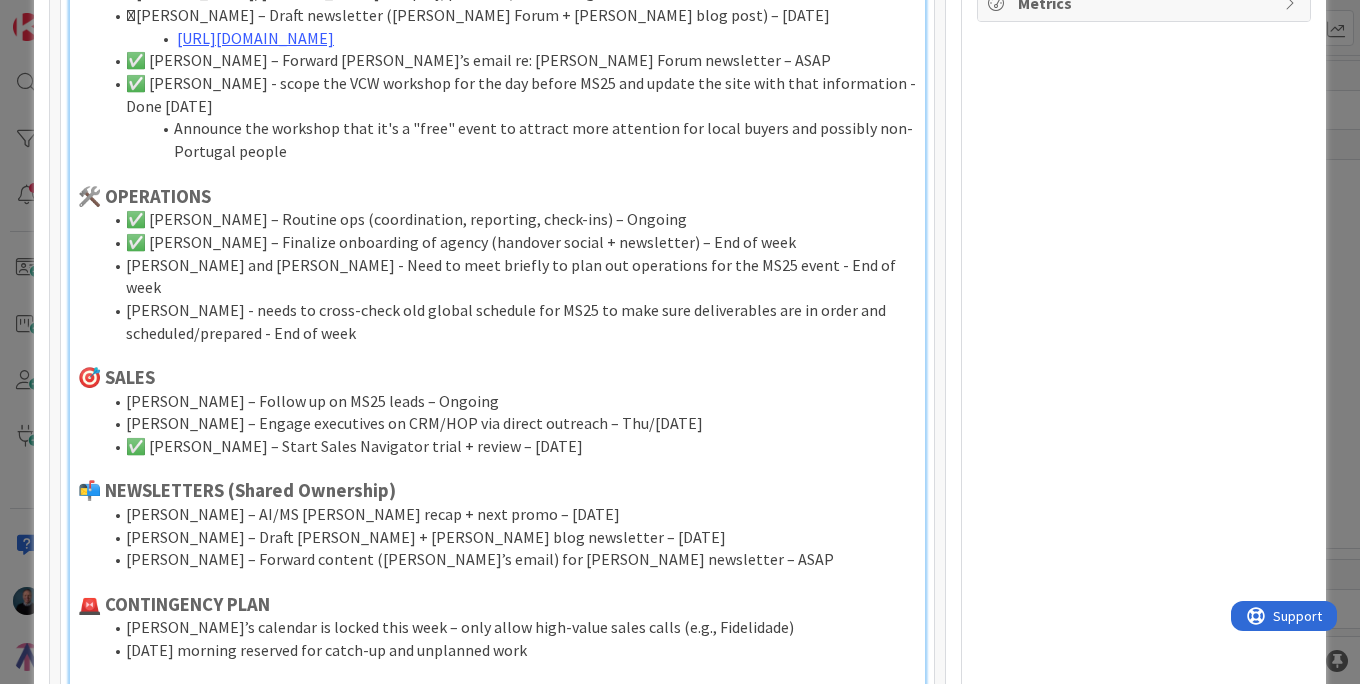 click at bounding box center (126, 265) 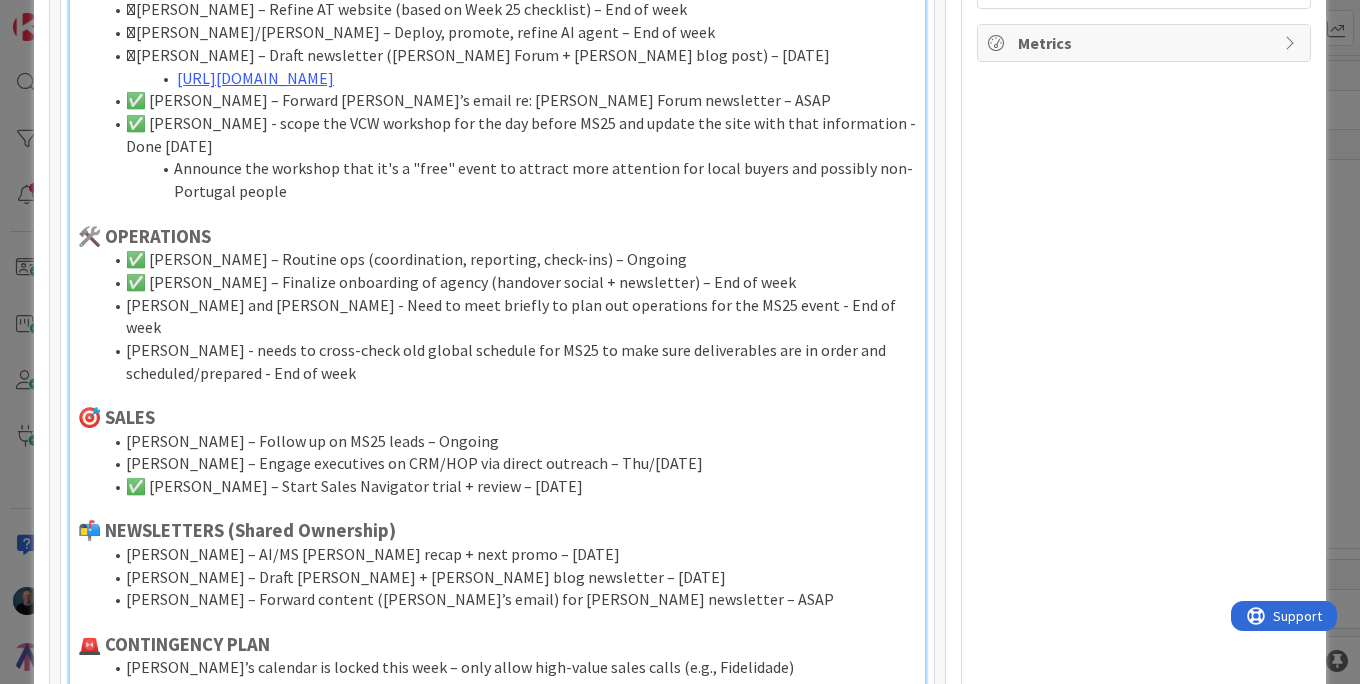 scroll, scrollTop: 1232, scrollLeft: 0, axis: vertical 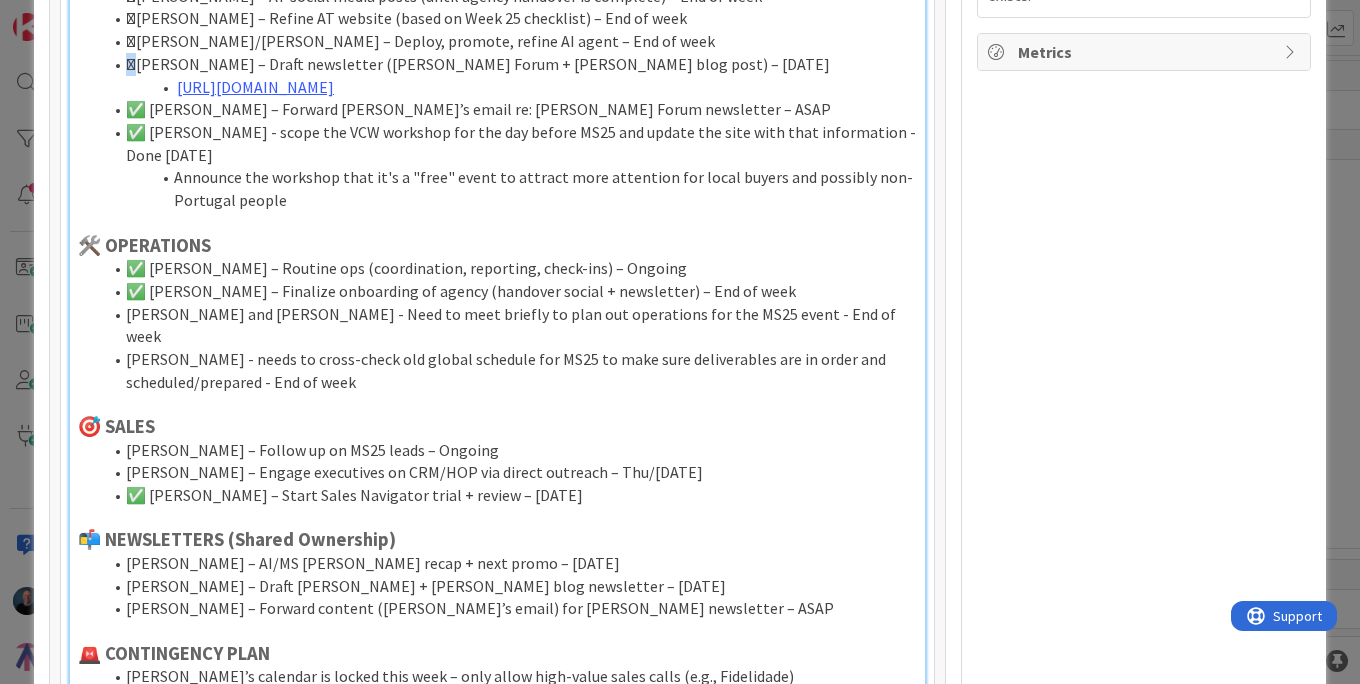 drag, startPoint x: 142, startPoint y: 87, endPoint x: 129, endPoint y: 87, distance: 13 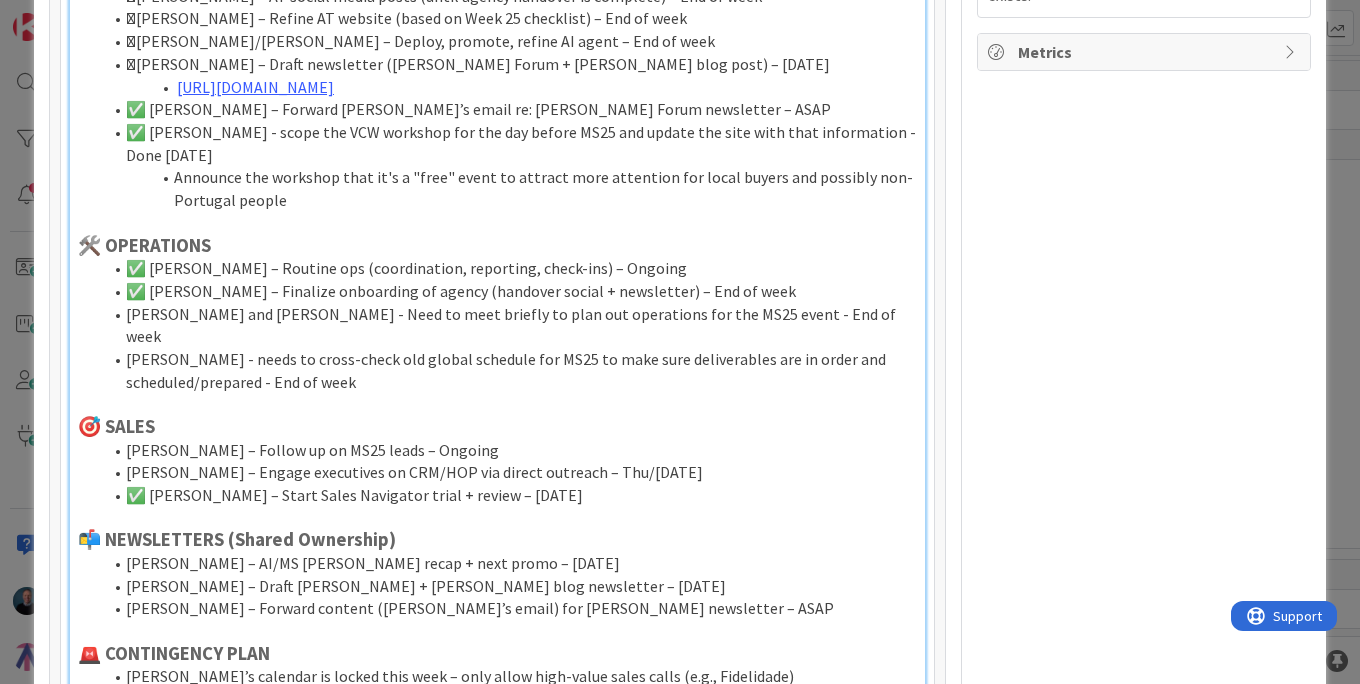 click on "[PERSON_NAME] and [PERSON_NAME] - Need to meet briefly to plan out operations for the MS25 event - End of week" at bounding box center (509, 325) 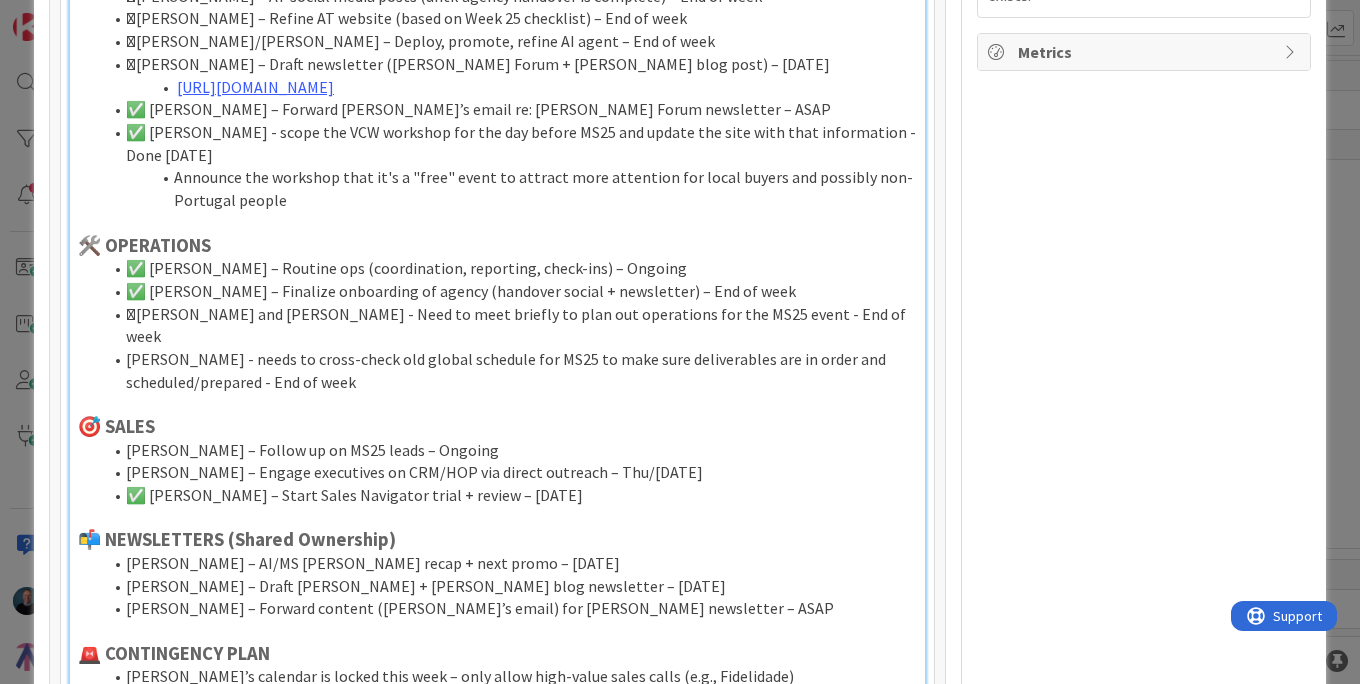 click on "[PERSON_NAME] - needs to cross-check old global schedule for MS25 to make sure deliverables are in order and scheduled/prepared - End of week" at bounding box center [509, 370] 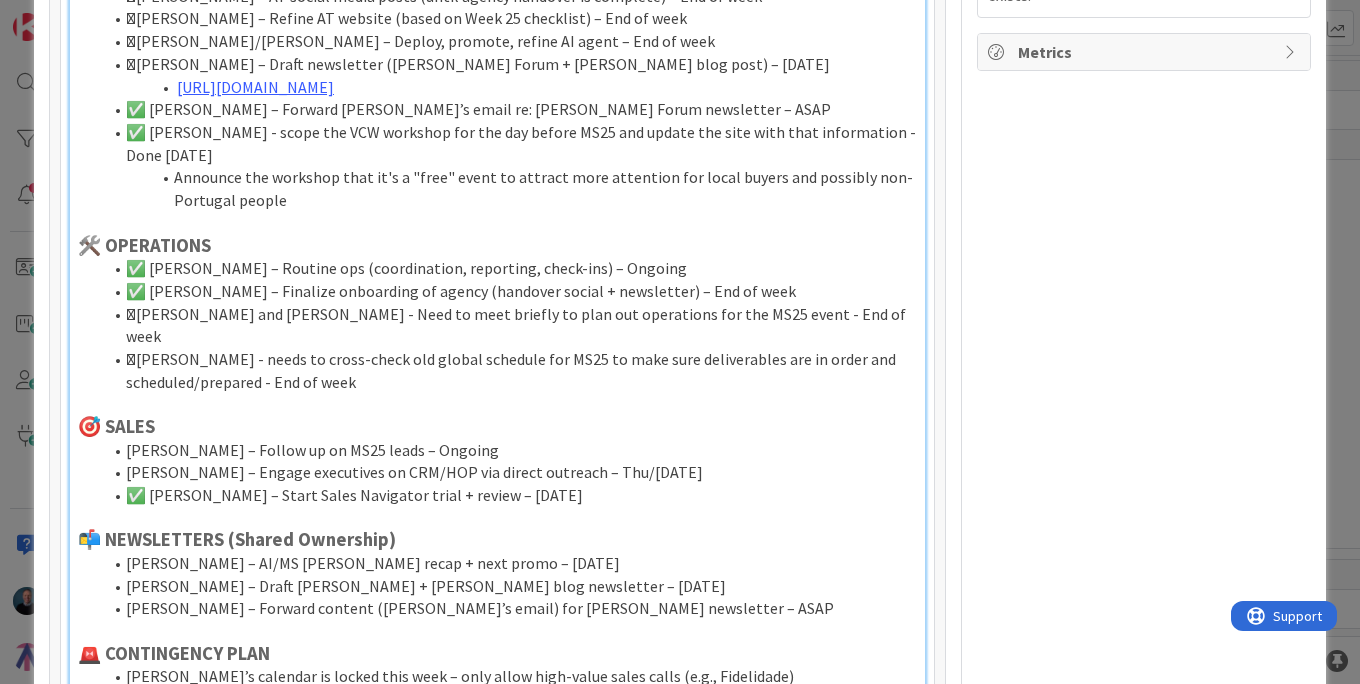 click on "🫠[PERSON_NAME] and [PERSON_NAME] - Need to meet briefly to plan out operations for the MS25 event - End of week" at bounding box center [509, 325] 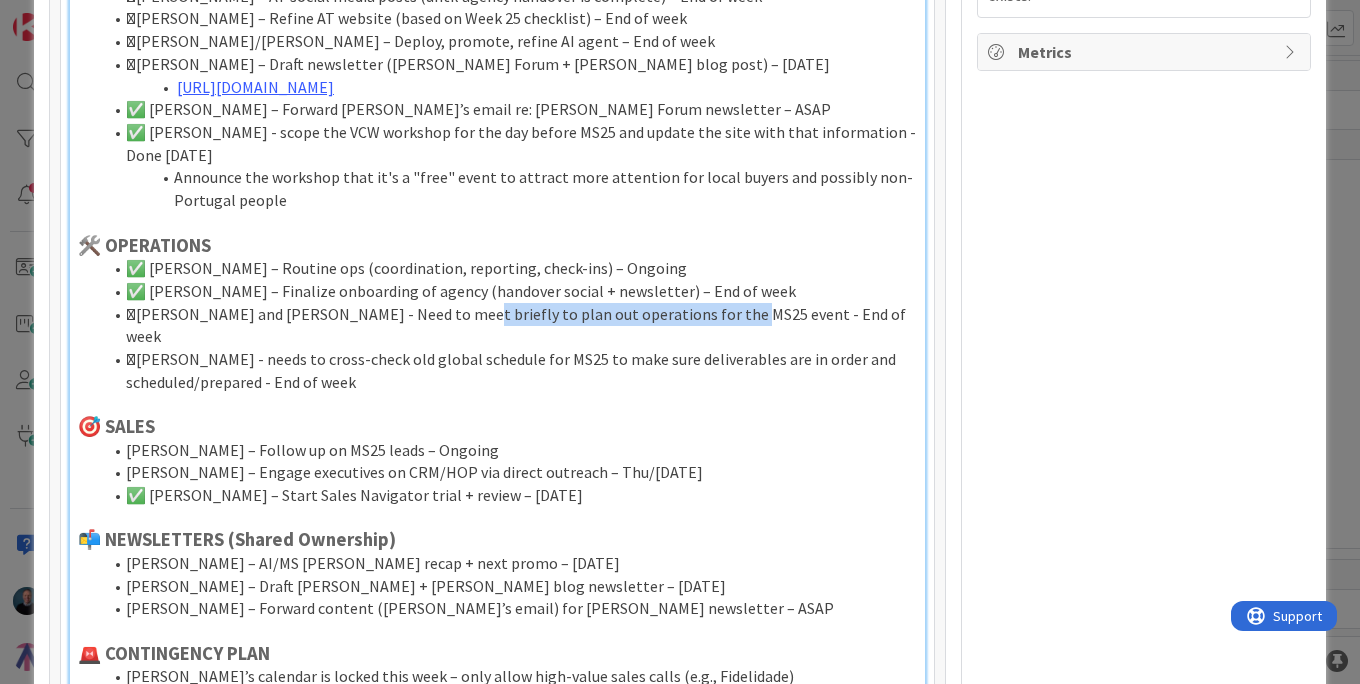drag, startPoint x: 430, startPoint y: 309, endPoint x: 696, endPoint y: 313, distance: 266.03006 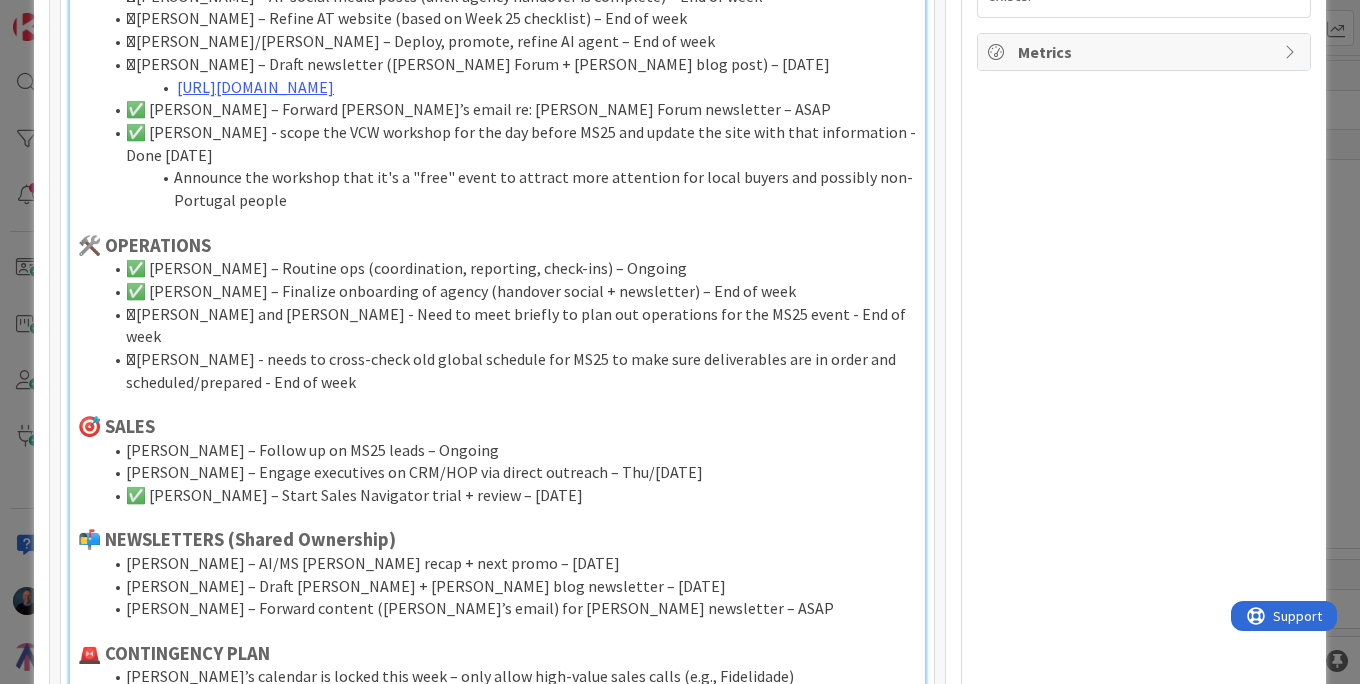 click on "[PERSON_NAME] – Follow up on MS25 leads – Ongoing" at bounding box center [509, 450] 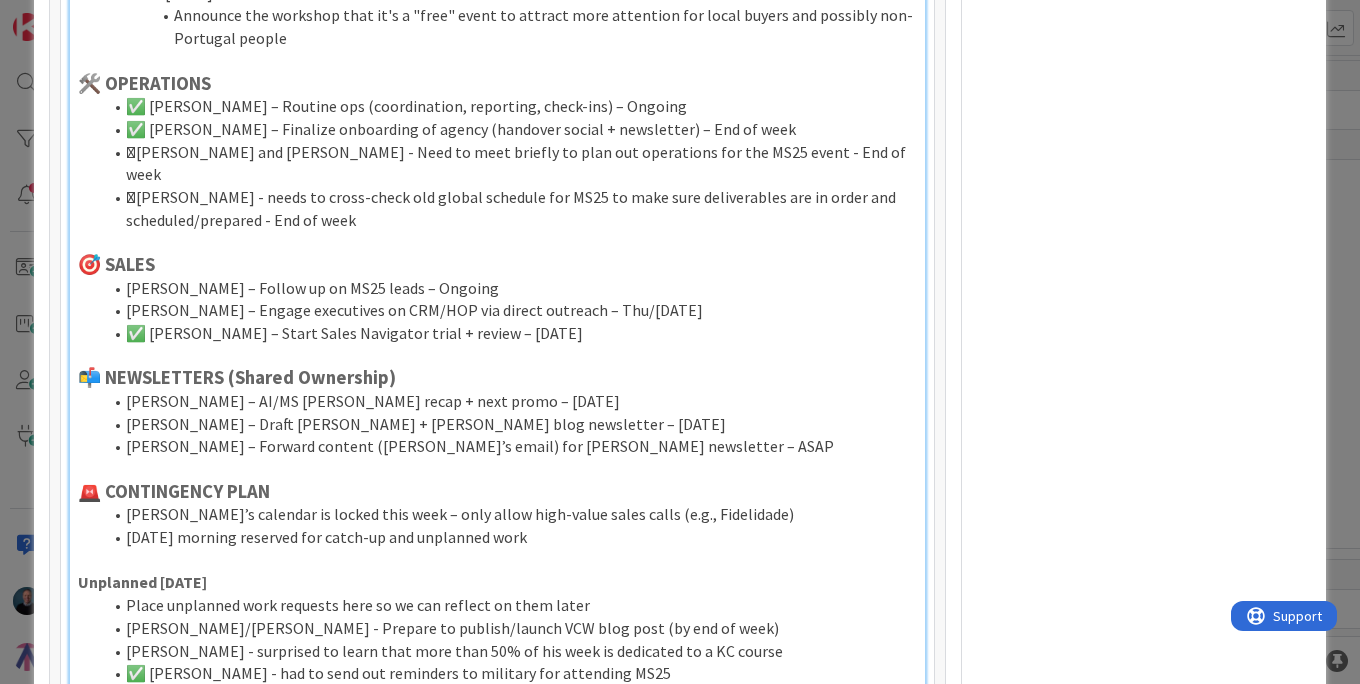 scroll, scrollTop: 1395, scrollLeft: 0, axis: vertical 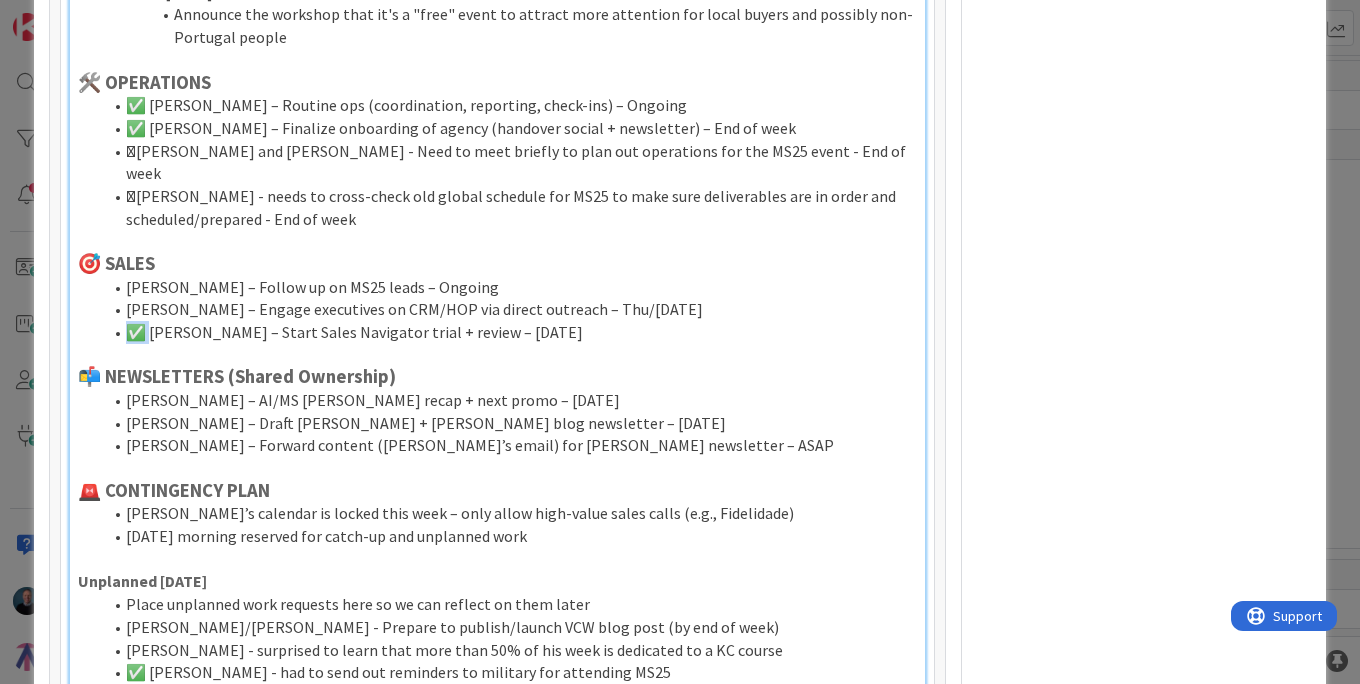 drag, startPoint x: 145, startPoint y: 309, endPoint x: 118, endPoint y: 308, distance: 27.018513 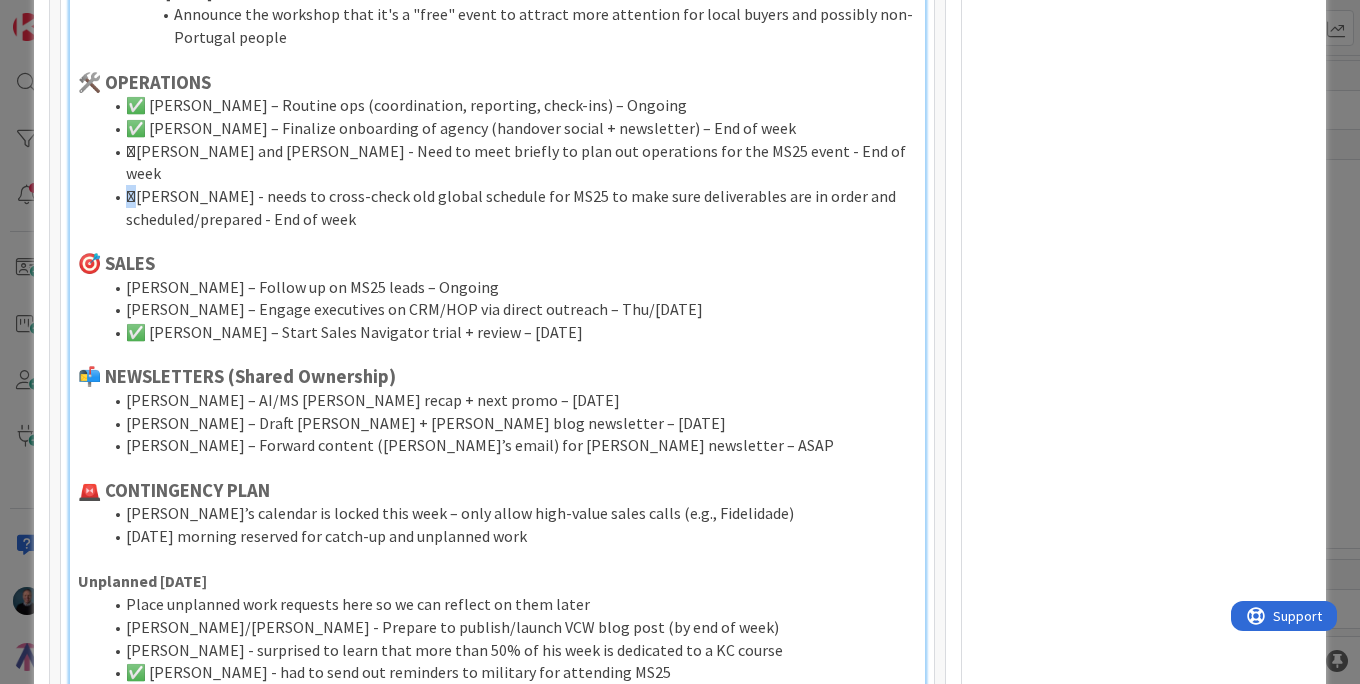 drag, startPoint x: 144, startPoint y: 175, endPoint x: 122, endPoint y: 170, distance: 22.561028 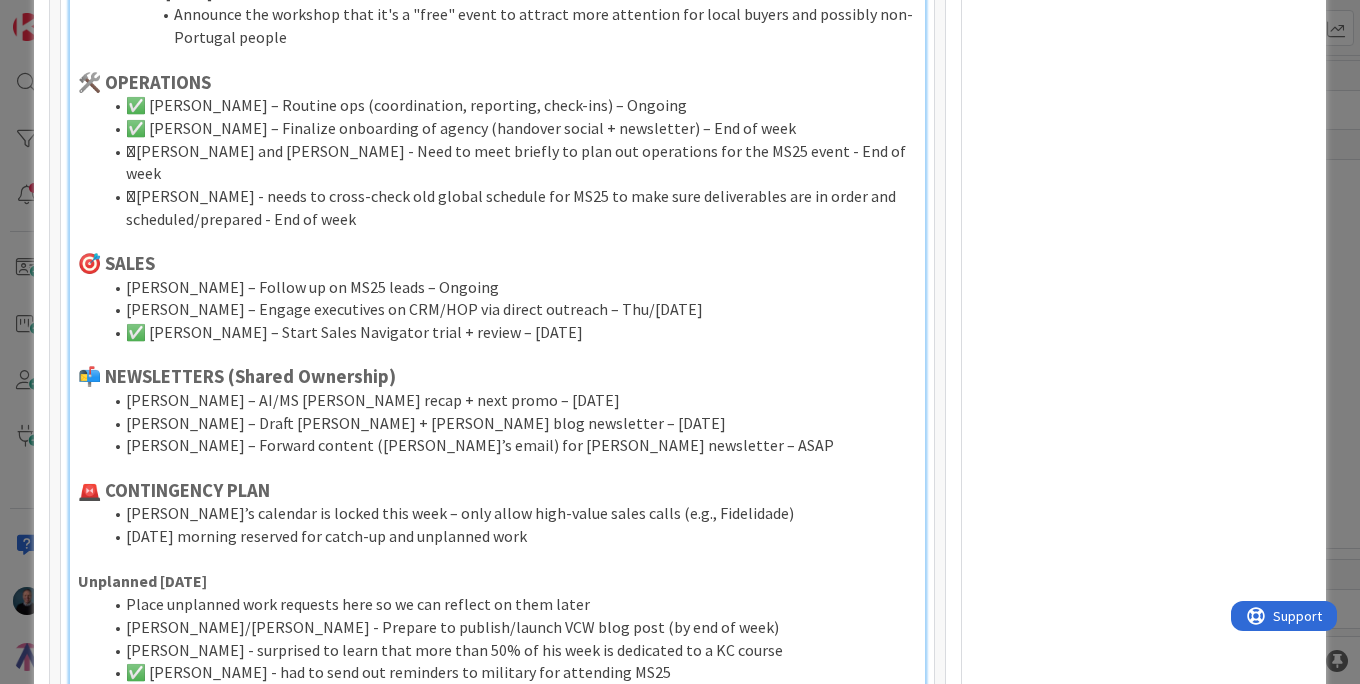 click on "[PERSON_NAME] – Engage executives on CRM/HOP via direct outreach – Thu/[DATE]" at bounding box center [509, 309] 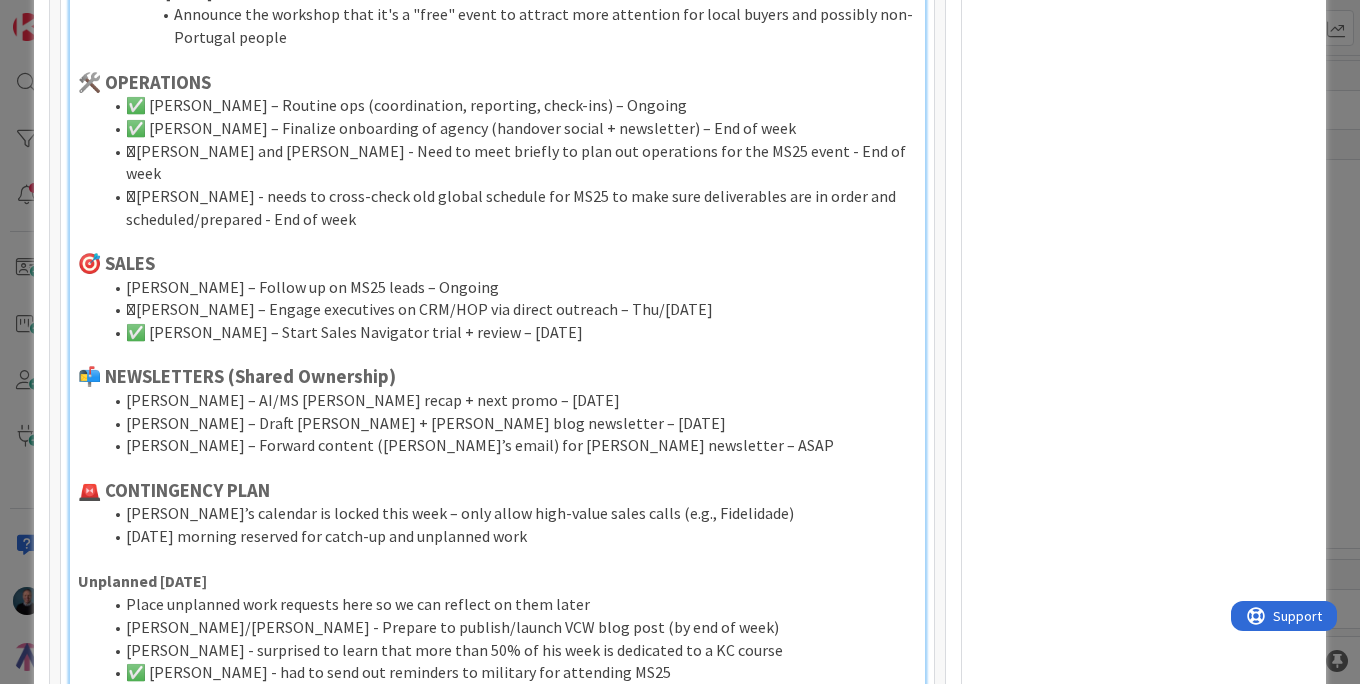 click on "[PERSON_NAME] – Follow up on MS25 leads – Ongoing" at bounding box center [509, 287] 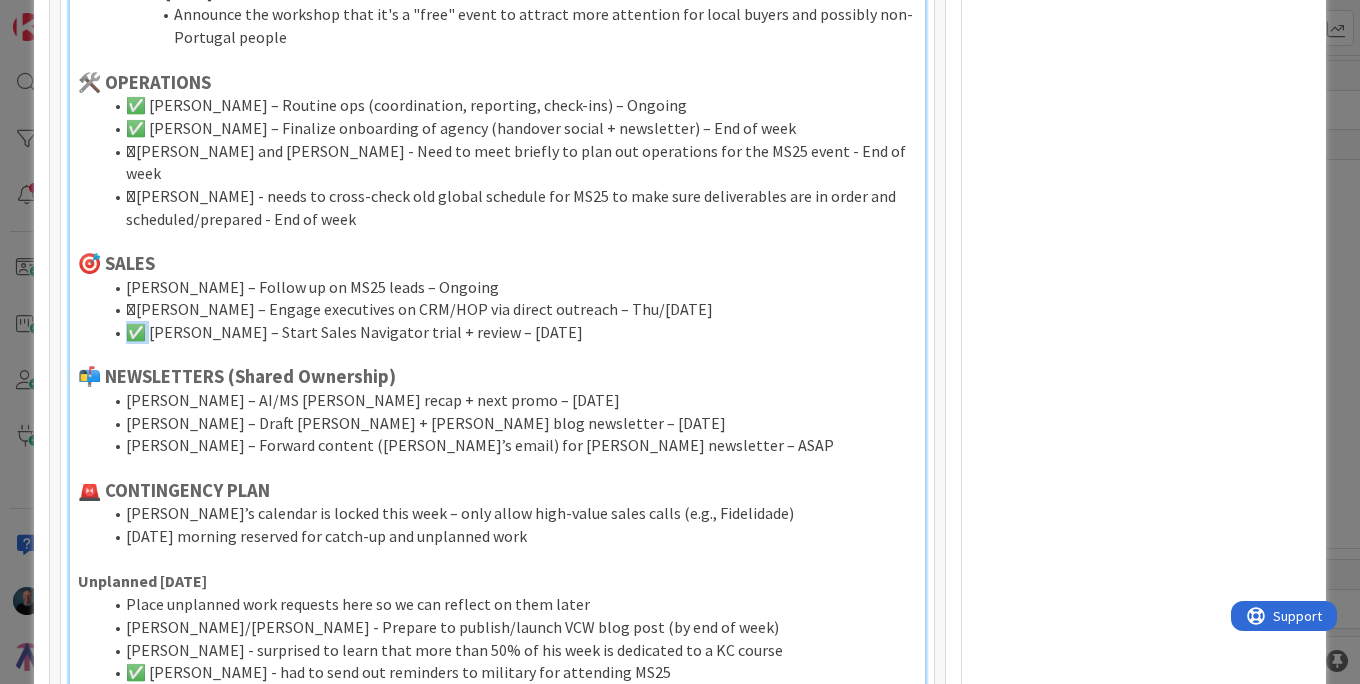 drag, startPoint x: 148, startPoint y: 309, endPoint x: 109, endPoint y: 309, distance: 39 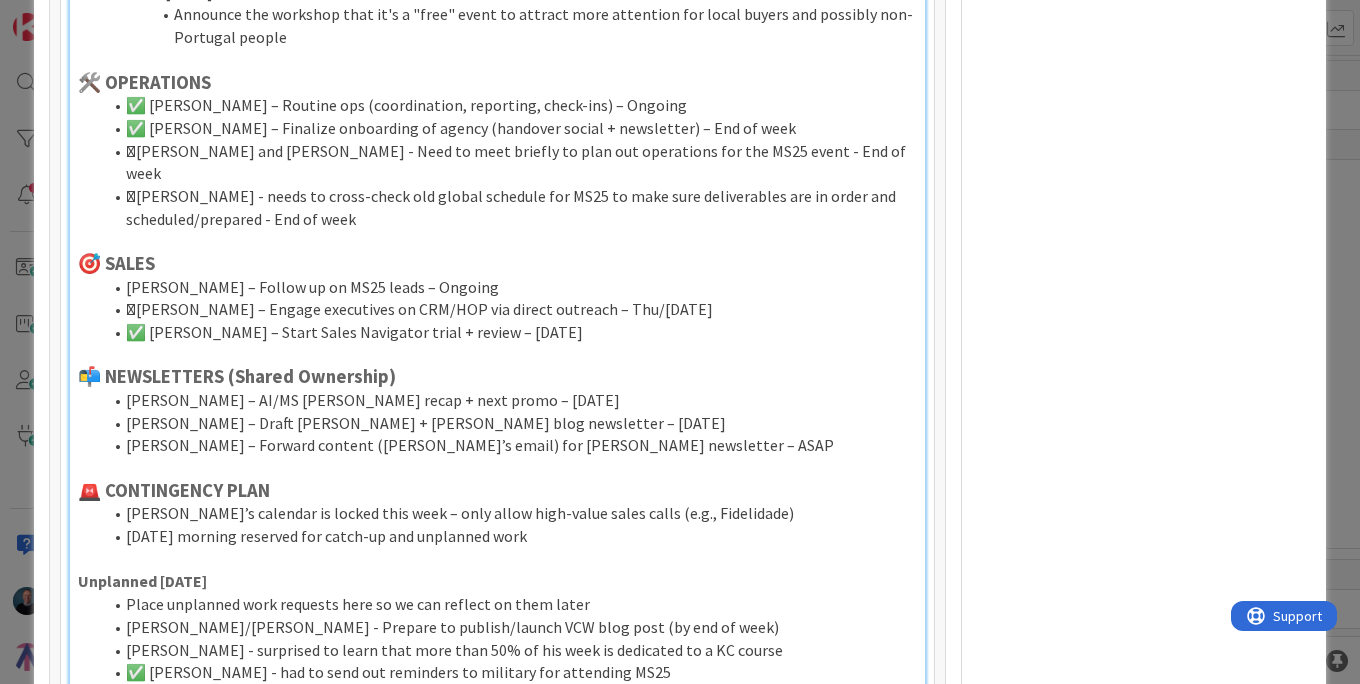 click on "[PERSON_NAME] – Follow up on MS25 leads – Ongoing" at bounding box center [509, 287] 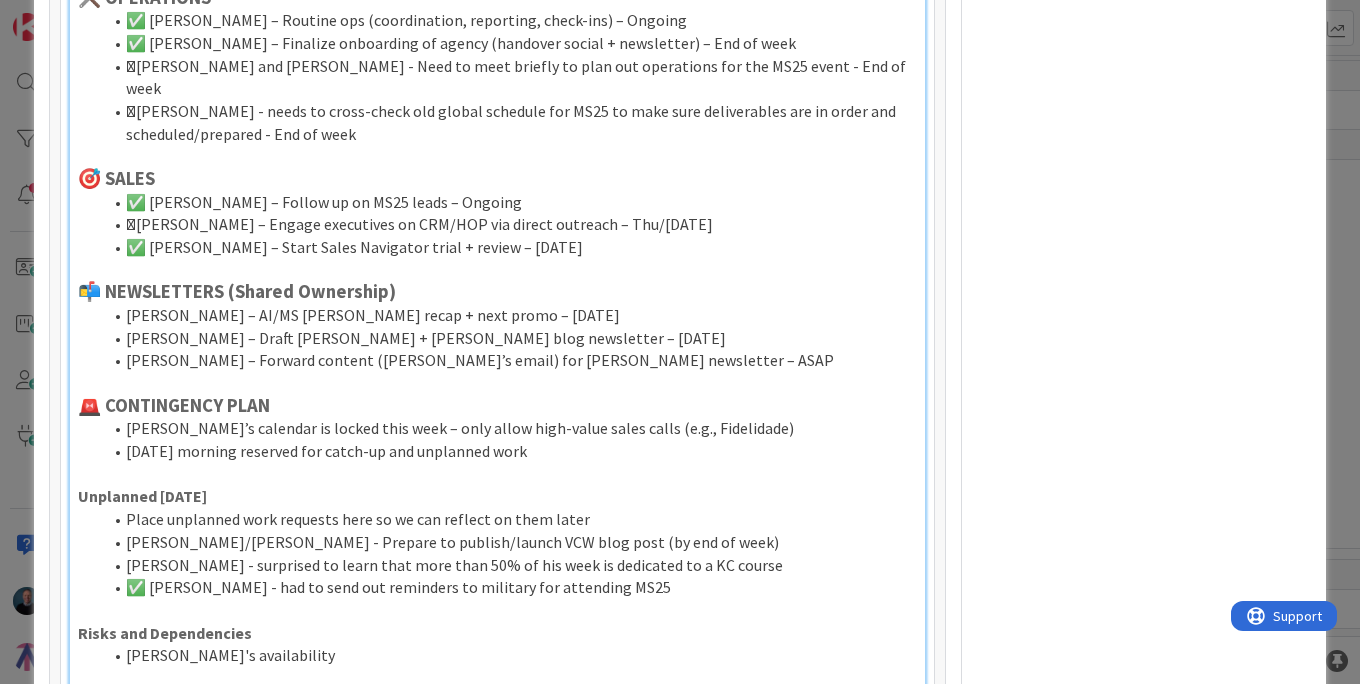 scroll, scrollTop: 1496, scrollLeft: 0, axis: vertical 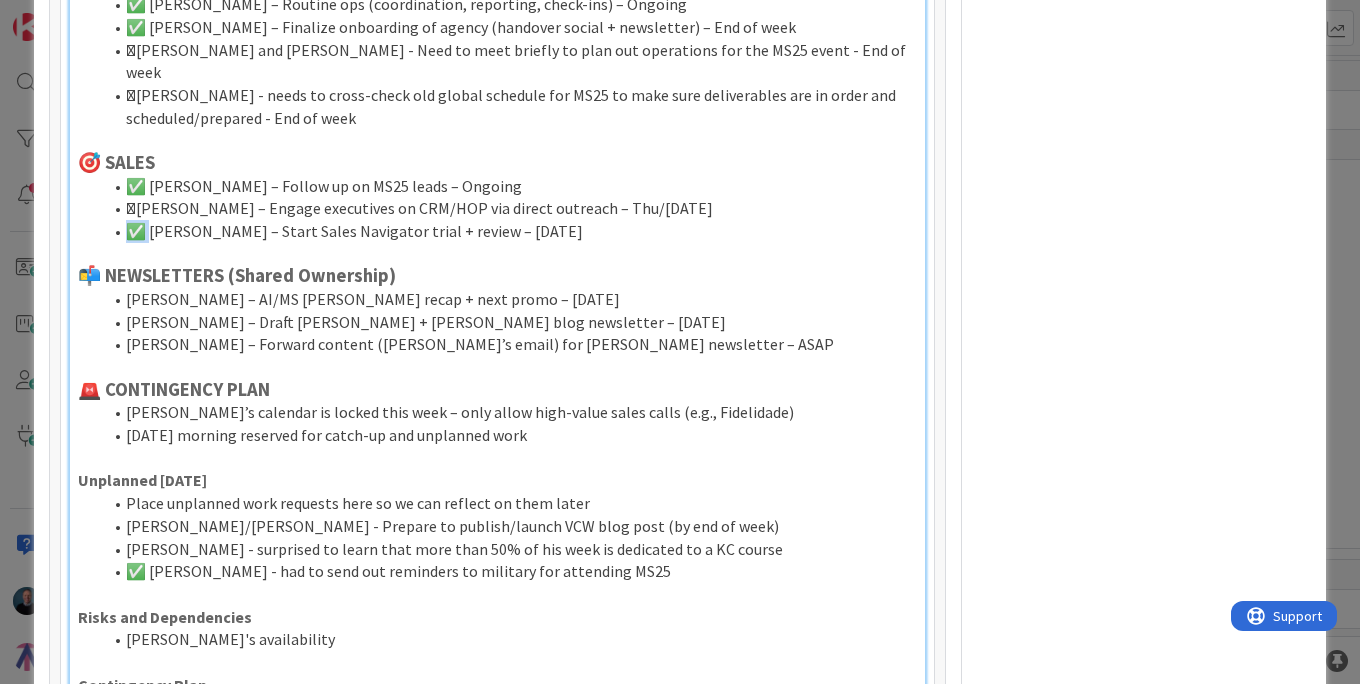 drag, startPoint x: 144, startPoint y: 199, endPoint x: 128, endPoint y: 202, distance: 16.27882 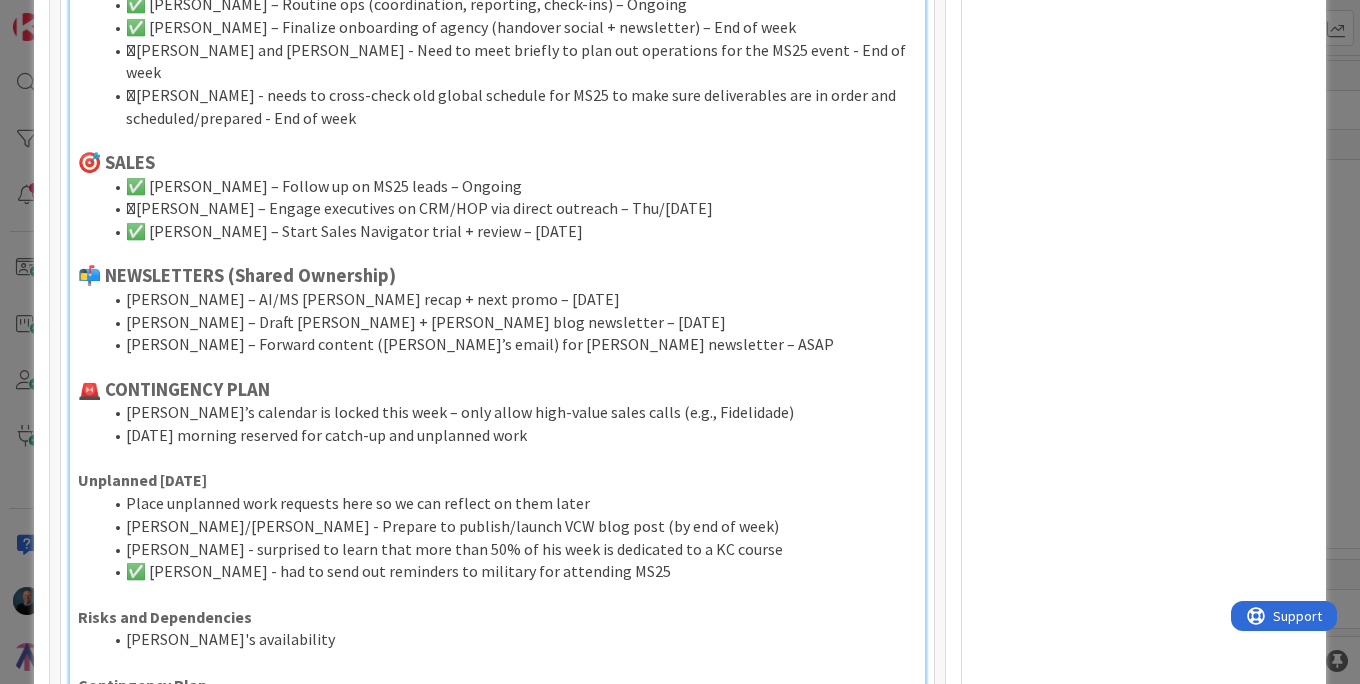click on "[PERSON_NAME] – Draft [PERSON_NAME] + [PERSON_NAME] blog newsletter – [DATE]" at bounding box center [509, 322] 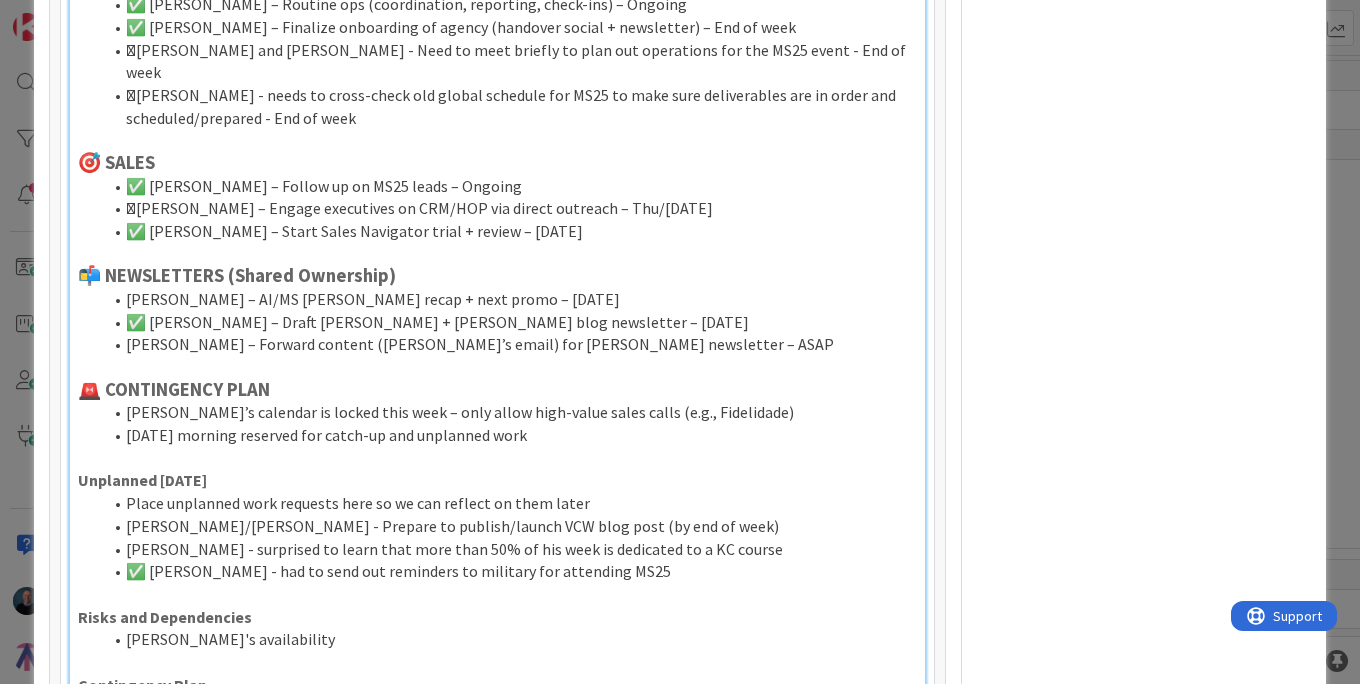 click on "[PERSON_NAME] – Forward content ([PERSON_NAME]’s email) for [PERSON_NAME] newsletter – ASAP" at bounding box center (509, 344) 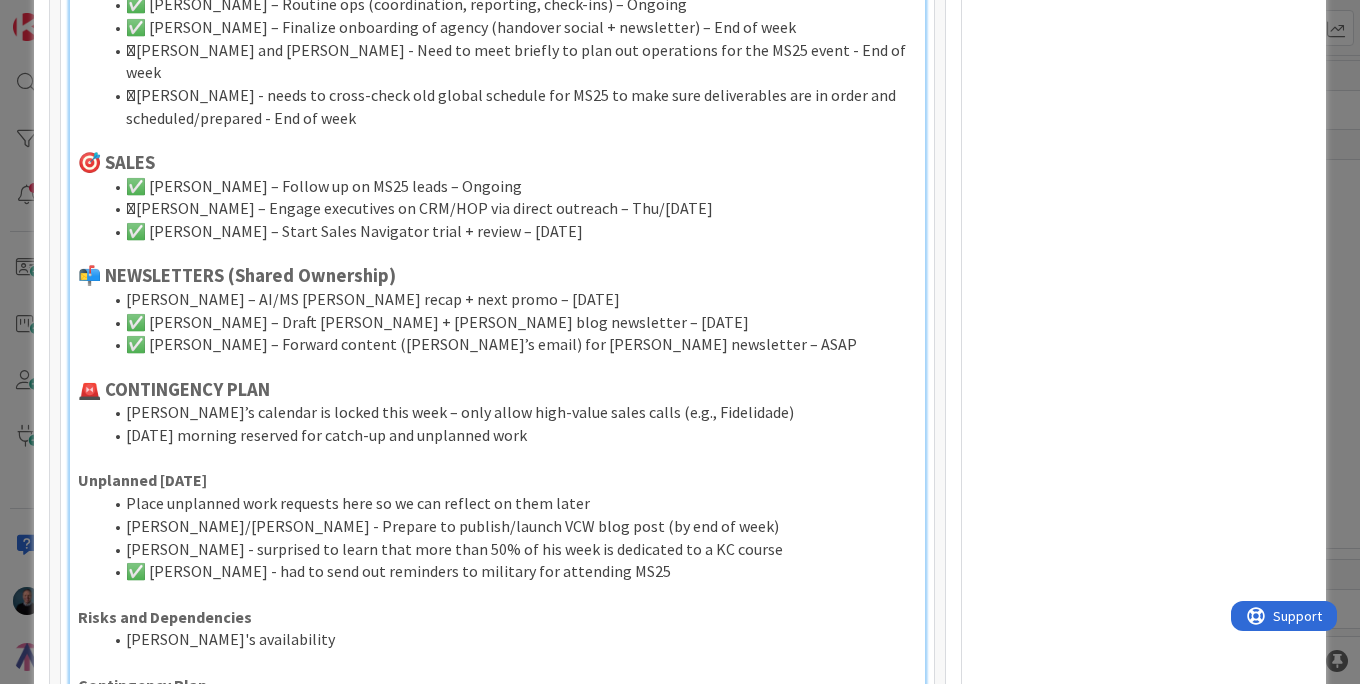 click on "[PERSON_NAME] – AI/MS [PERSON_NAME] recap + next promo – [DATE]" at bounding box center (509, 299) 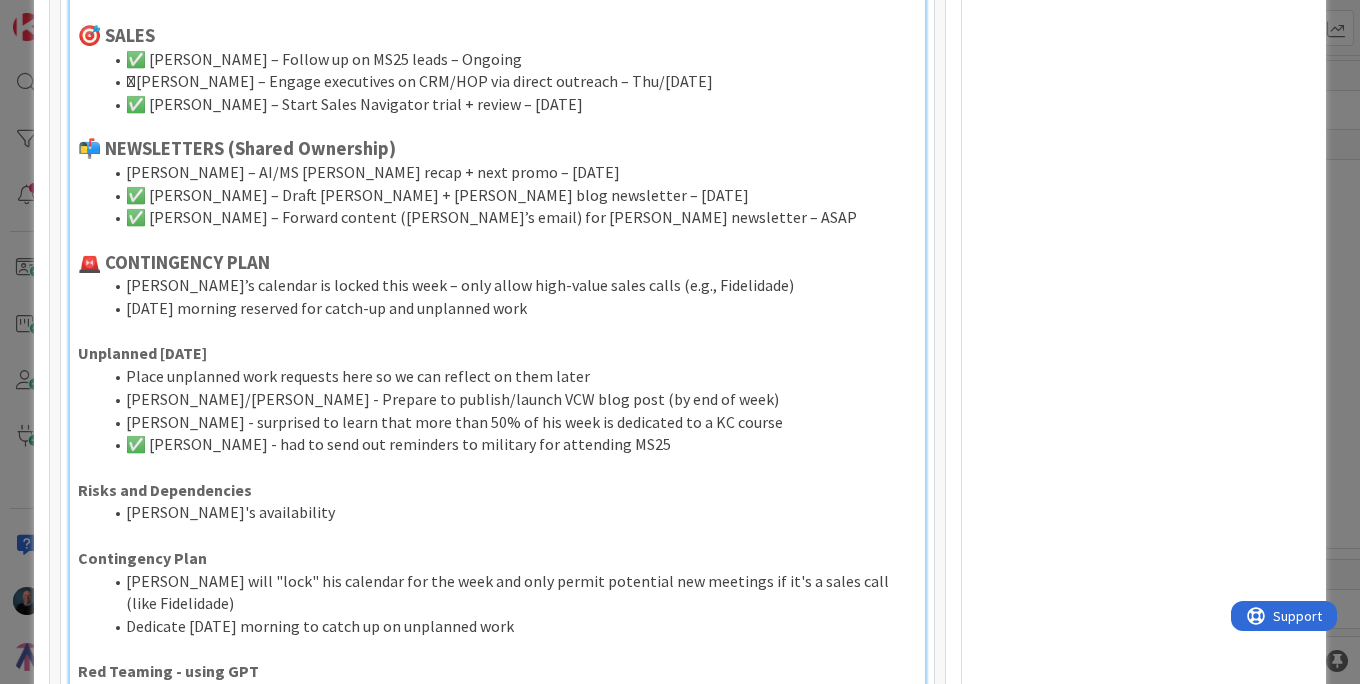scroll, scrollTop: 1629, scrollLeft: 0, axis: vertical 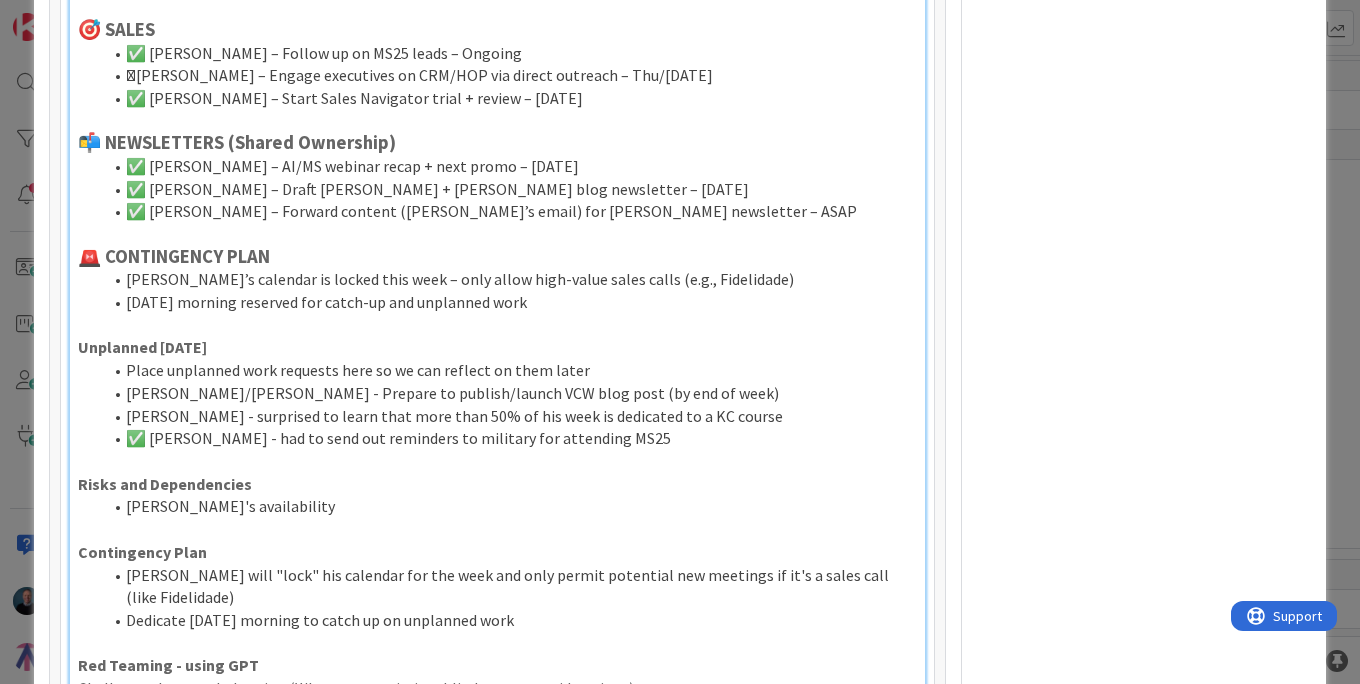 click on "[PERSON_NAME]’s calendar is locked this week – only allow high-value sales calls (e.g., Fidelidade)" at bounding box center [509, 279] 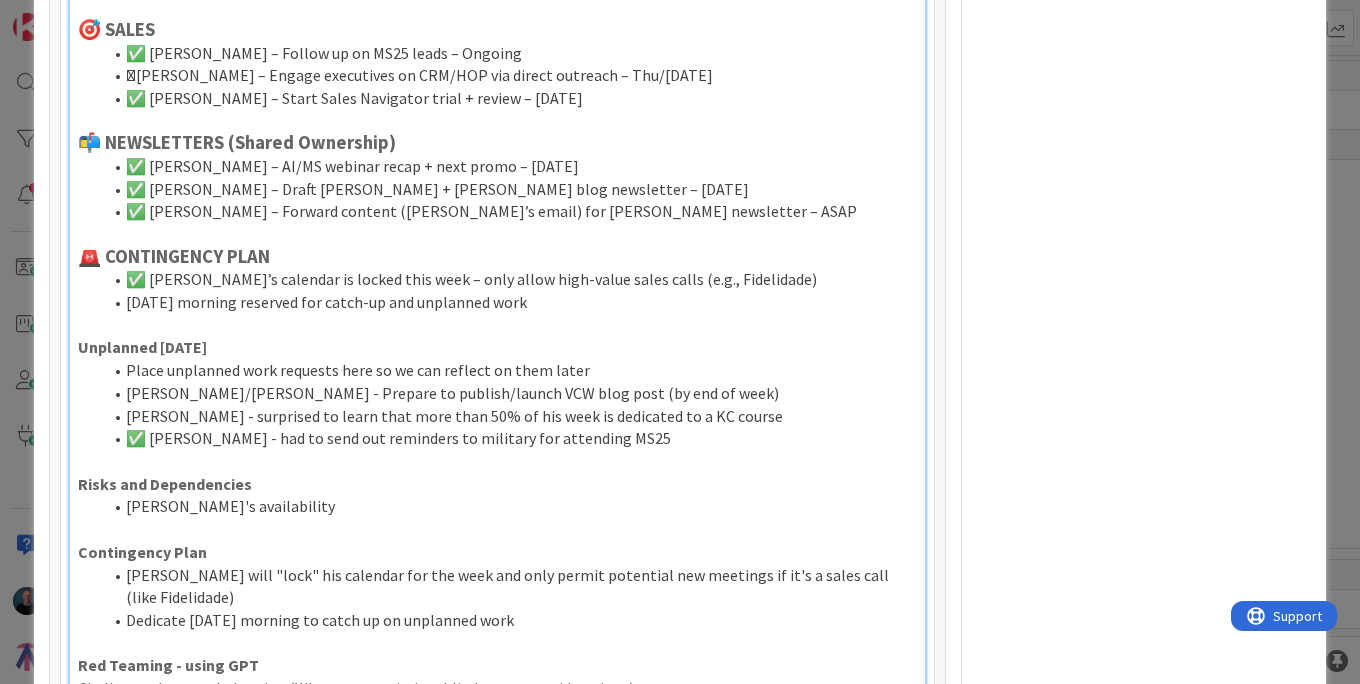 click on "[DATE] morning reserved for catch-up and unplanned work" at bounding box center [509, 302] 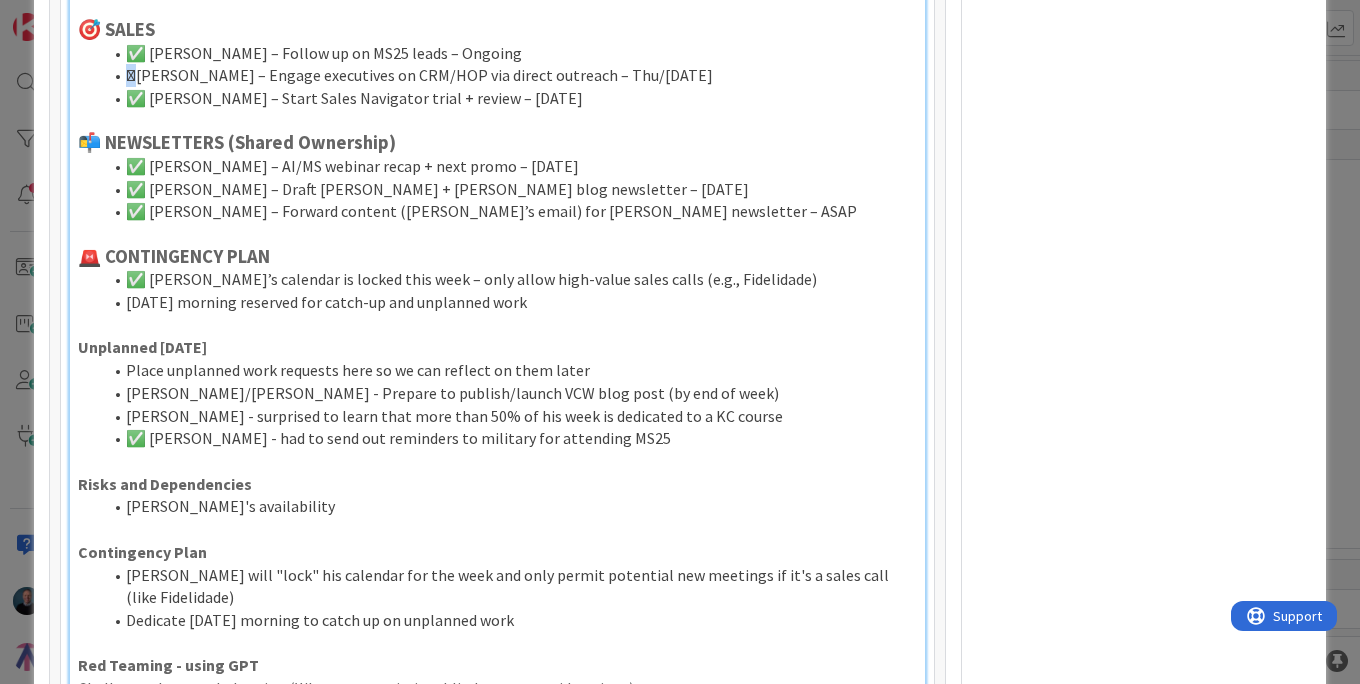 drag, startPoint x: 143, startPoint y: 58, endPoint x: 129, endPoint y: 58, distance: 14 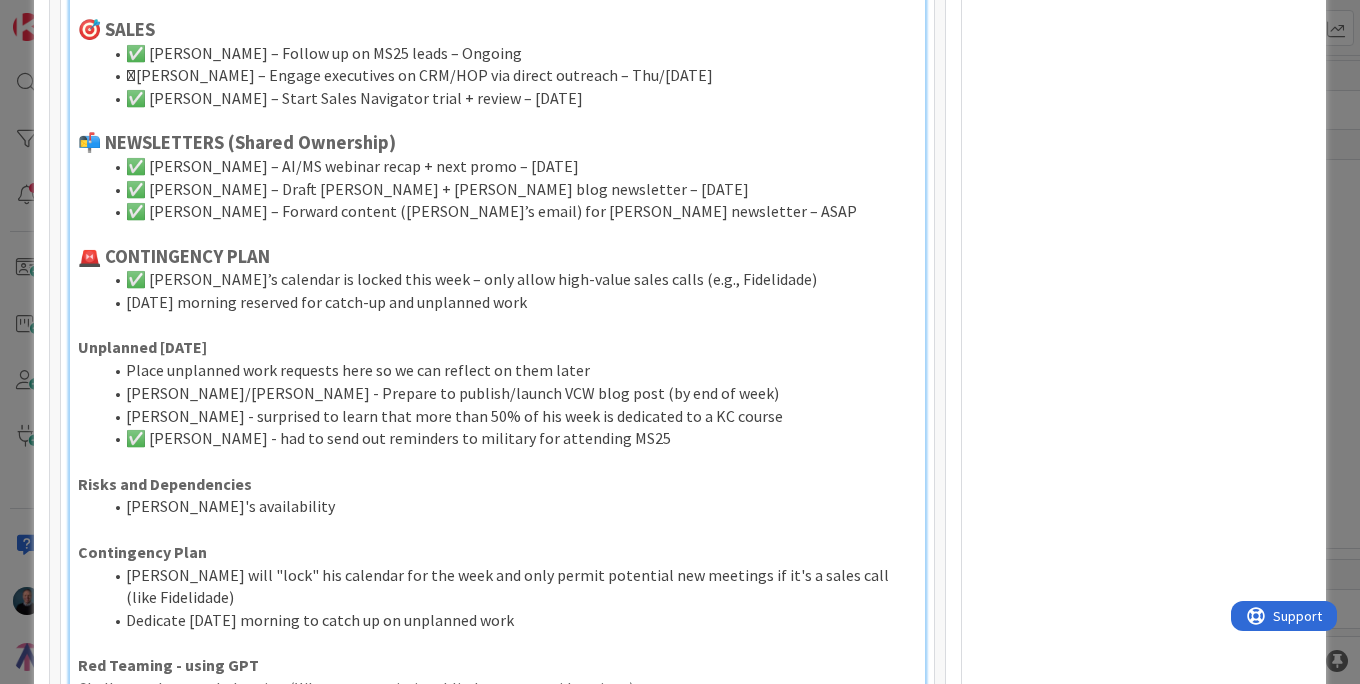 click on "[DATE] morning reserved for catch-up and unplanned work" at bounding box center [509, 302] 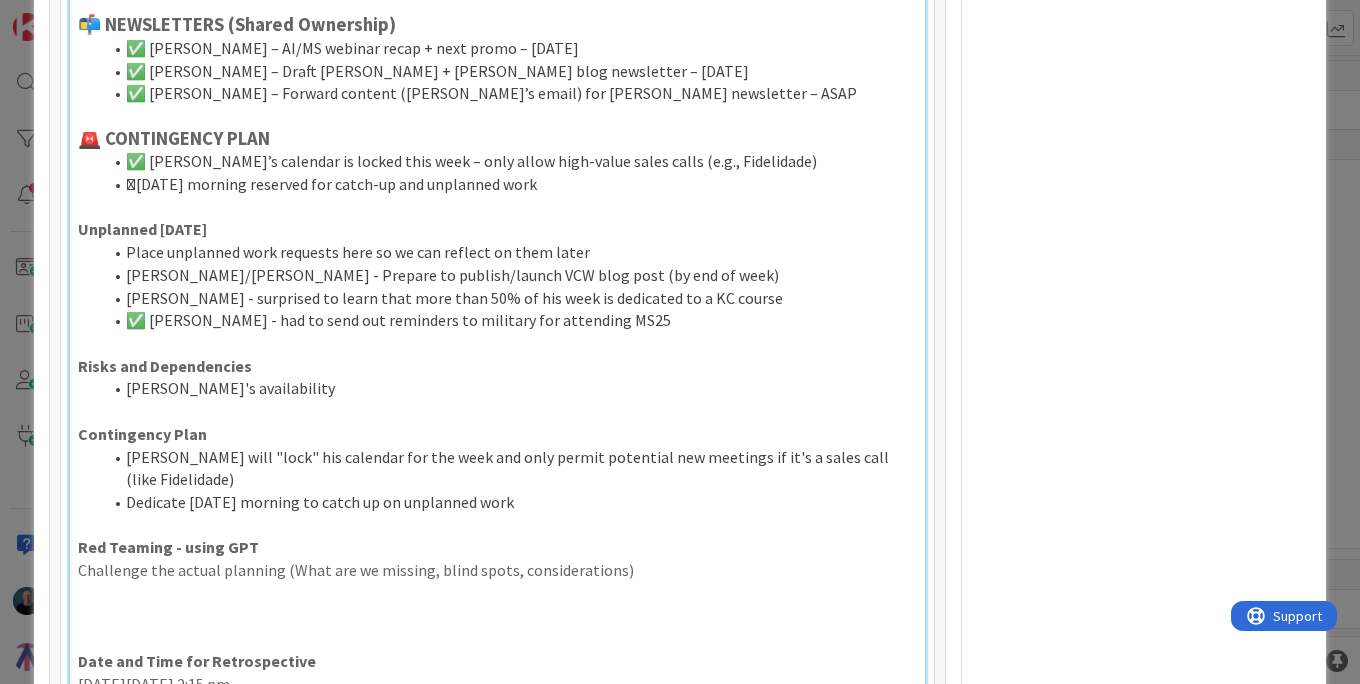 scroll, scrollTop: 1754, scrollLeft: 0, axis: vertical 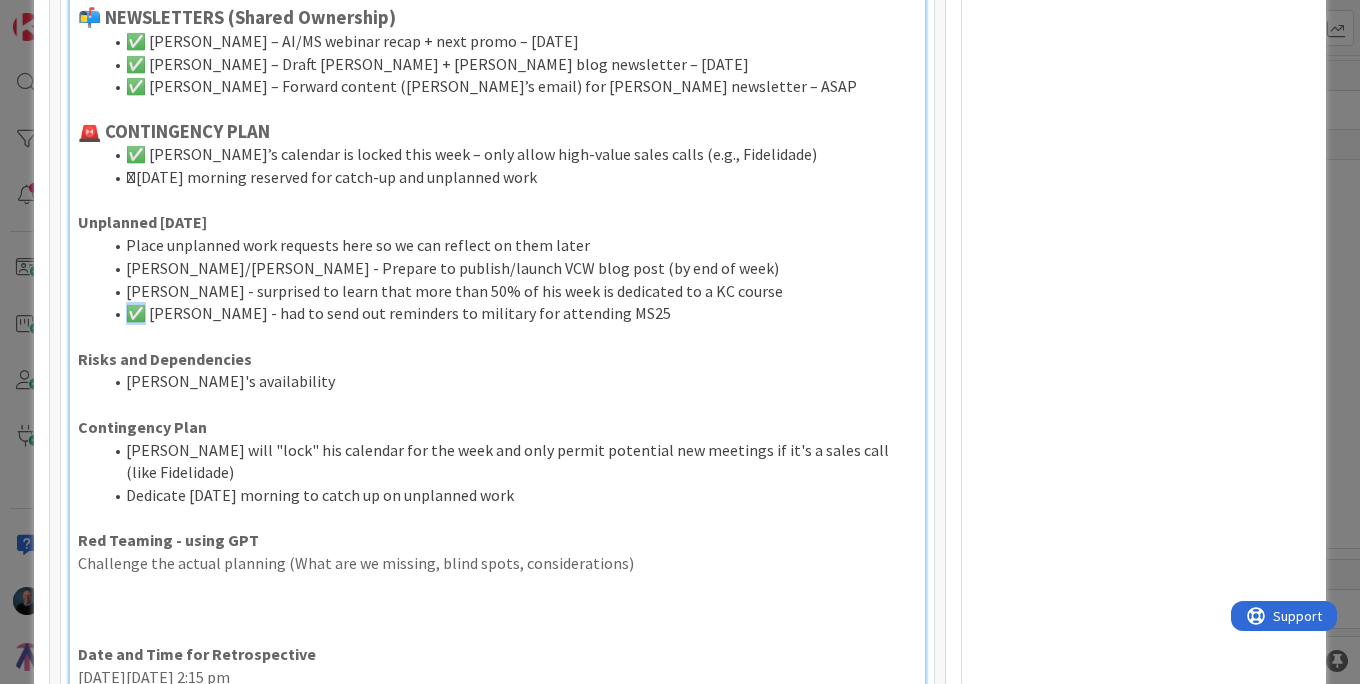 drag, startPoint x: 142, startPoint y: 290, endPoint x: 121, endPoint y: 288, distance: 21.095022 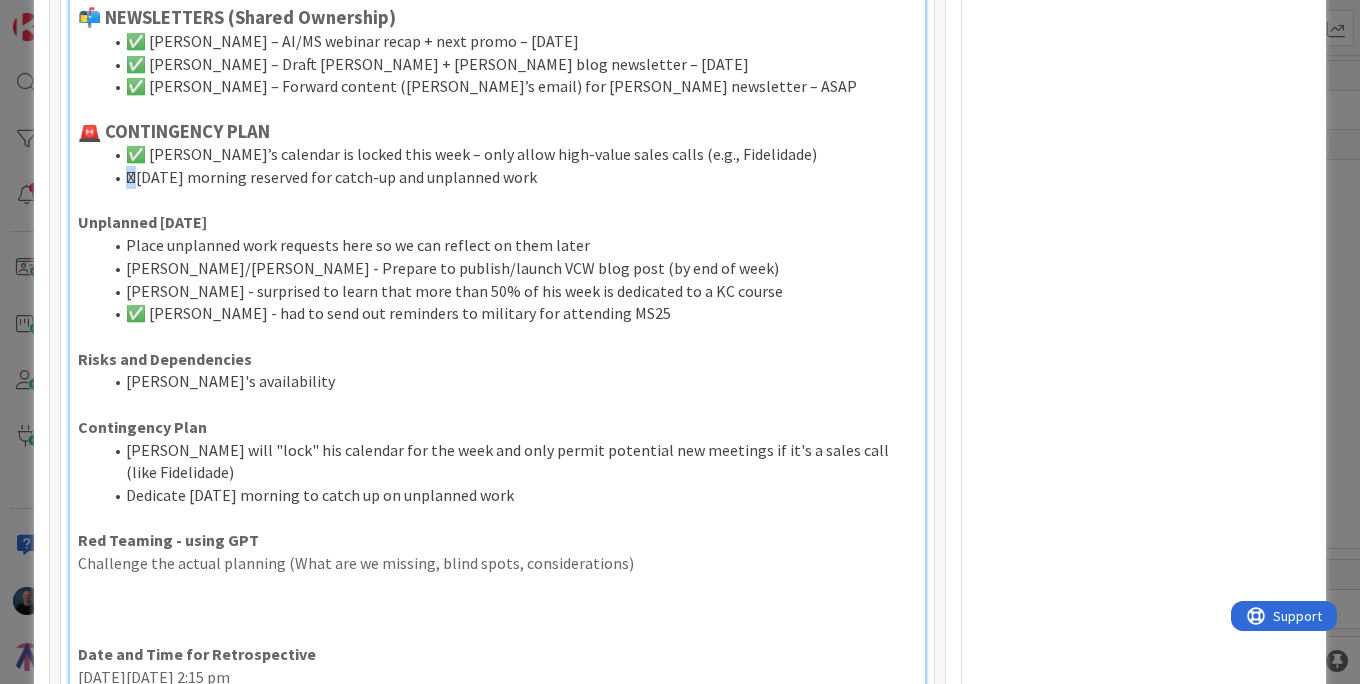 drag, startPoint x: 142, startPoint y: 154, endPoint x: 120, endPoint y: 158, distance: 22.36068 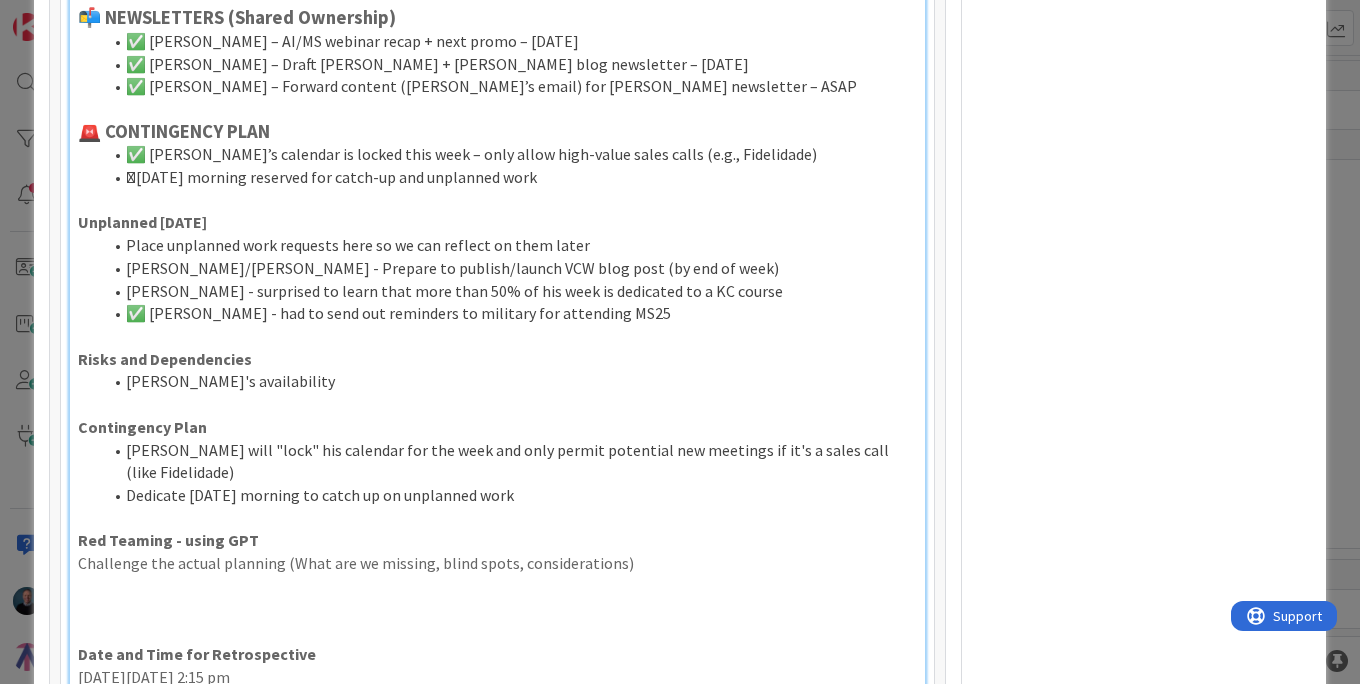 click on "[PERSON_NAME]/[PERSON_NAME] - Prepare to publish/launch VCW blog post (by end of week)" at bounding box center [509, 268] 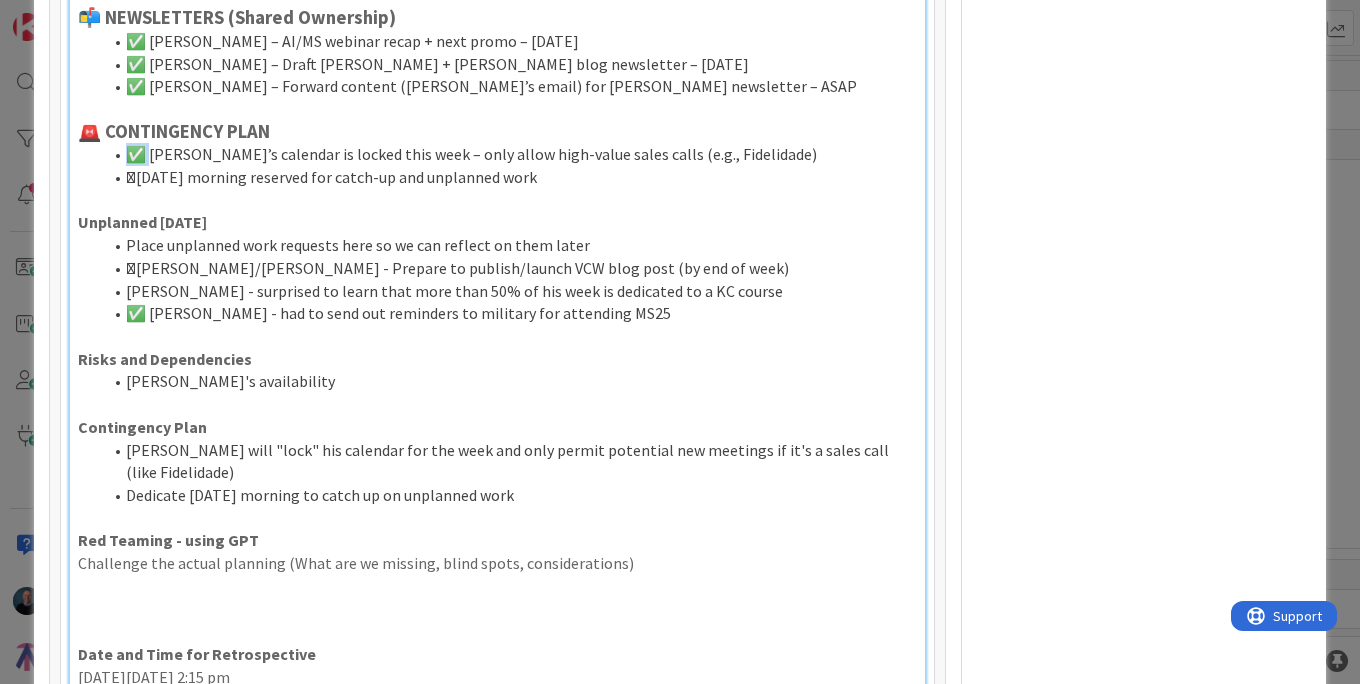 drag, startPoint x: 146, startPoint y: 129, endPoint x: 125, endPoint y: 139, distance: 23.259407 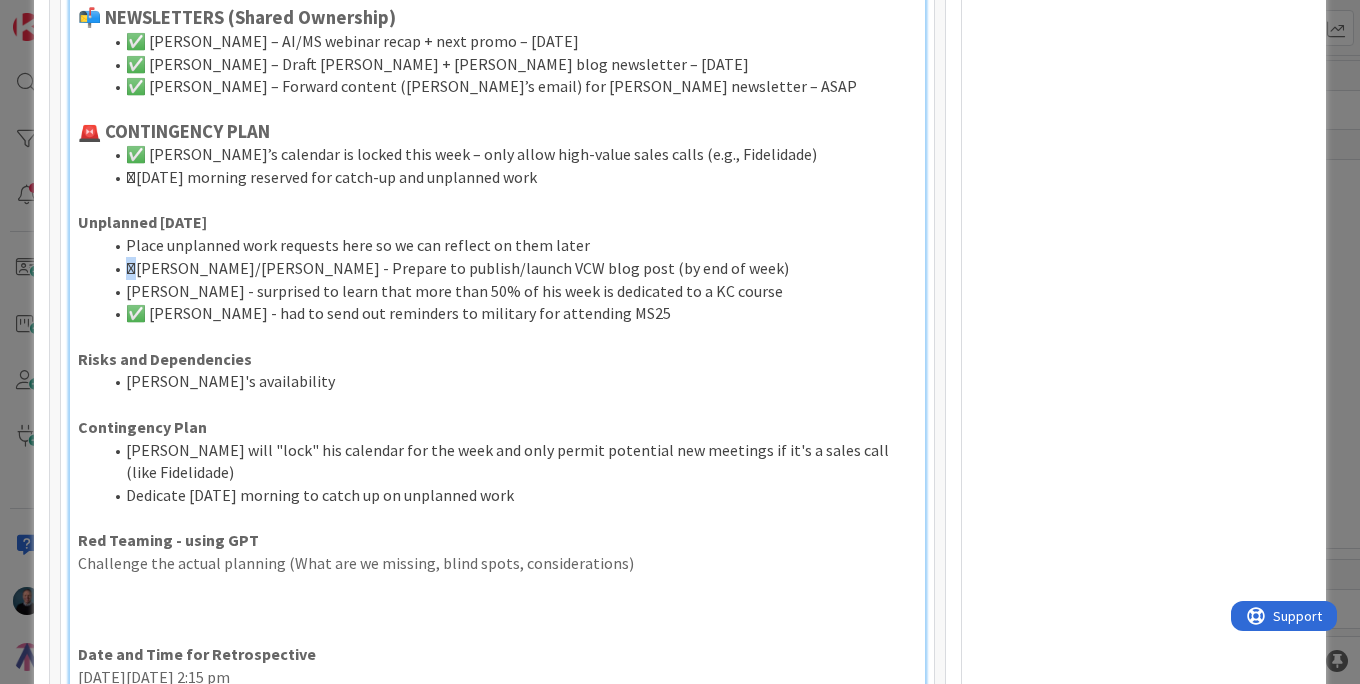 drag, startPoint x: 144, startPoint y: 243, endPoint x: 126, endPoint y: 250, distance: 19.313208 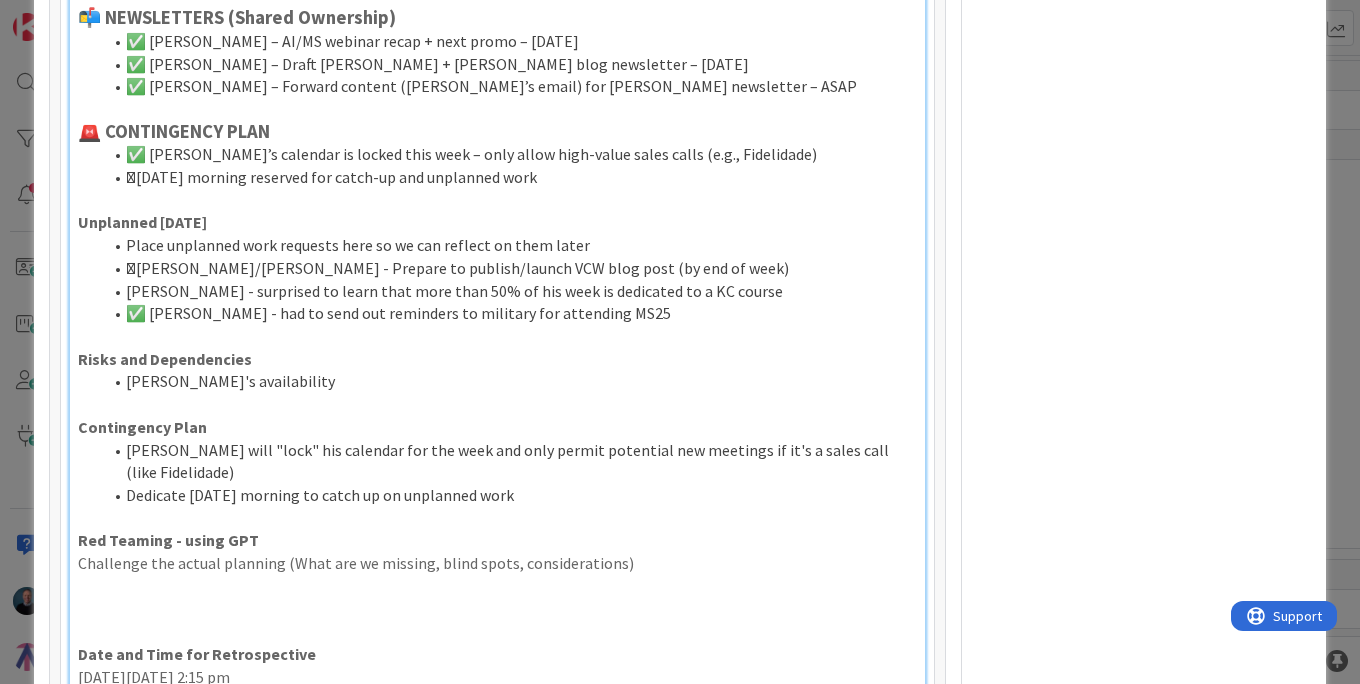 click on "[PERSON_NAME] - surprised to learn that more than 50% of his week is dedicated to a KC course" at bounding box center (509, 291) 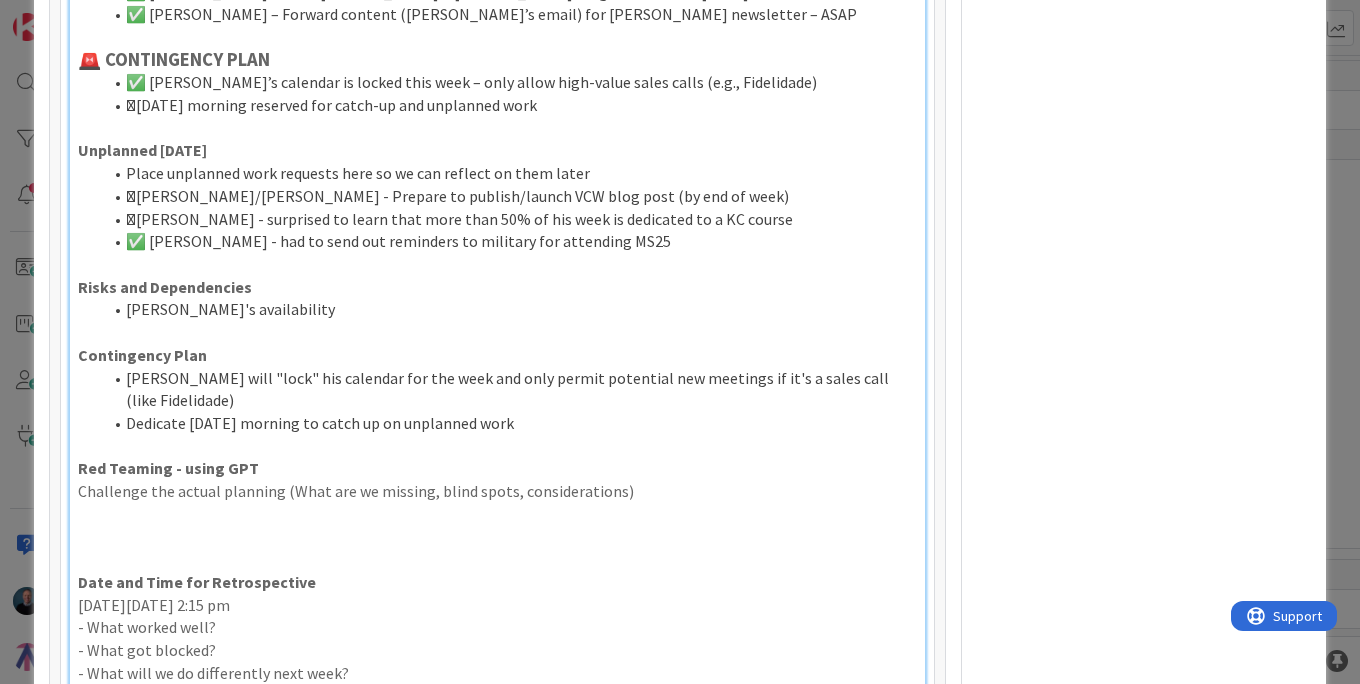 scroll, scrollTop: 1830, scrollLeft: 0, axis: vertical 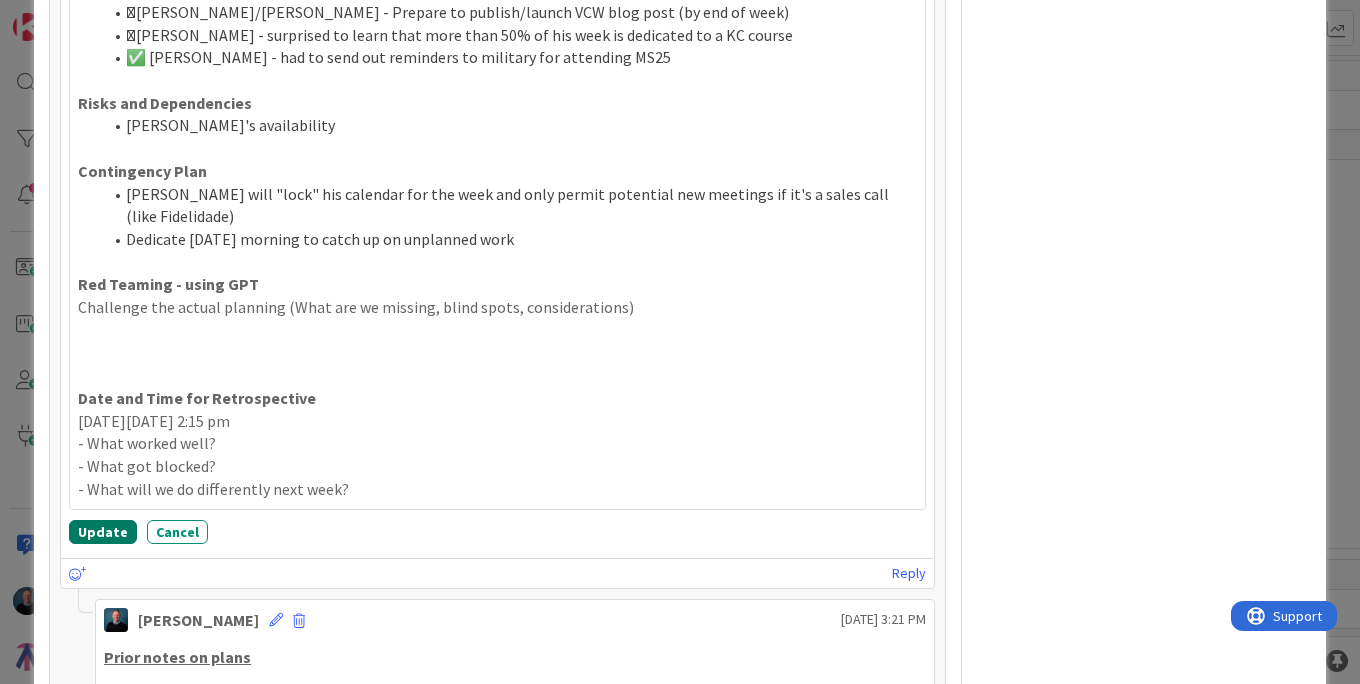 click on "Update" at bounding box center (103, 532) 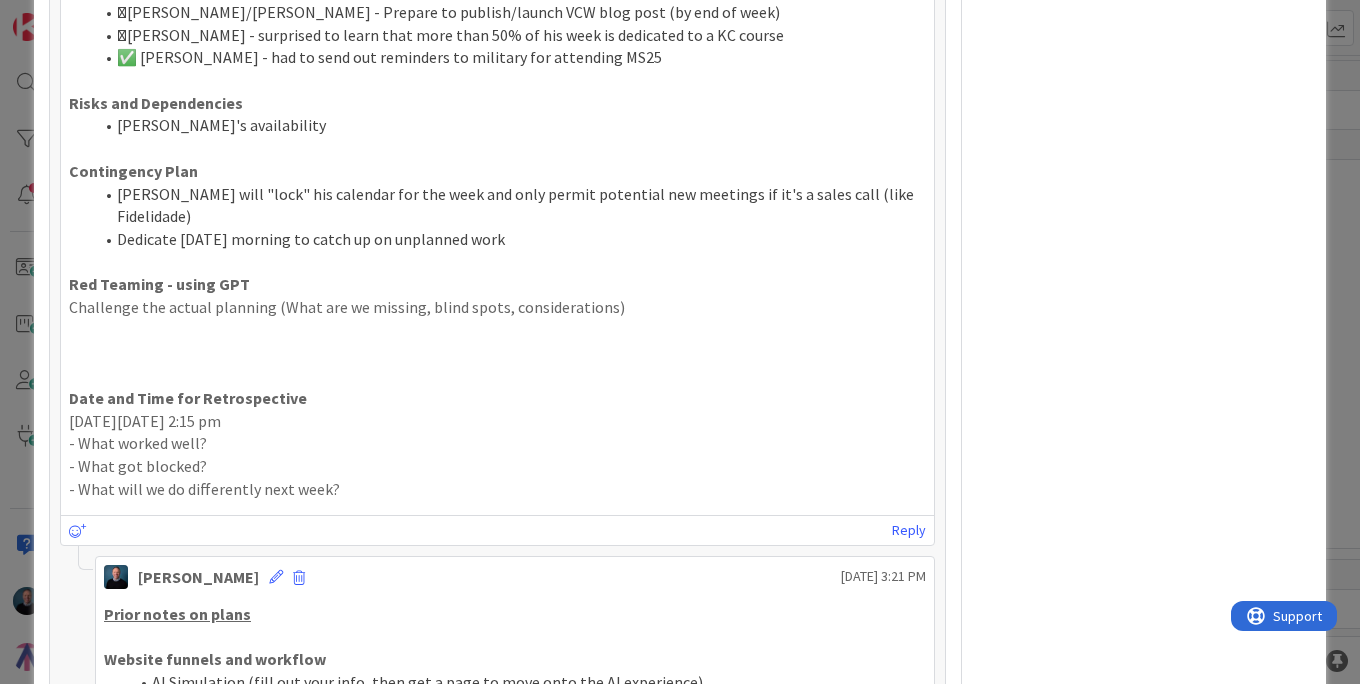 click on "ID  2137 AT - Team Planning Board  Weekly Goals Title 15 / 128 Week Goals - 30 Description Planned [DATE] Owner Watchers ALL Tasks Add Checklist Links Comments ( 2 ) Add Comment [PERSON_NAME] [DATE] 3:21 PM Previous 🔥 HIGH PRIORITY ✅ [PERSON_NAME] – Run the [DATE] webinar – [DATE] (done [DATE]) ✅ [PERSON_NAME] – Finish AI webinar prep (waiting on [PERSON_NAME] & [PERSON_NAME]) – ASAP ([DATE] preferred) (done [DATE]) [PERSON_NAME] – ✅ Deliver military CRM/HOP package (presentation, flyer, landing) – [DATE] (done with presentation and landing page [DATE]) Incorrect - requirements missed - needed the following information integrated into the product Missing product definition document Missing product statement document Missing product marketing materials Missing segmentation and valuation analysis for targeting future customers Needs the following information as the product scope [URL][DOMAIN_NAME] 📣 MARKETING   🛠️ OPERATIONS 🎯 SALES Reply" at bounding box center [680, 342] 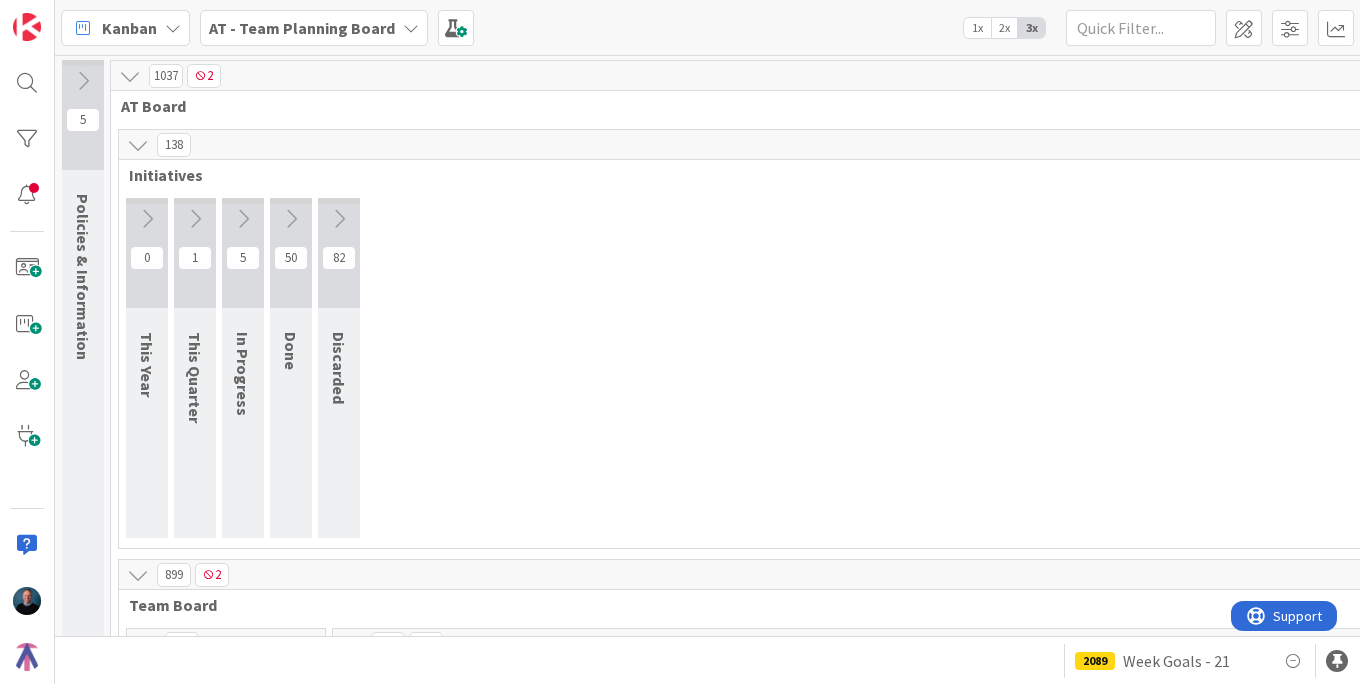 scroll, scrollTop: 0, scrollLeft: 0, axis: both 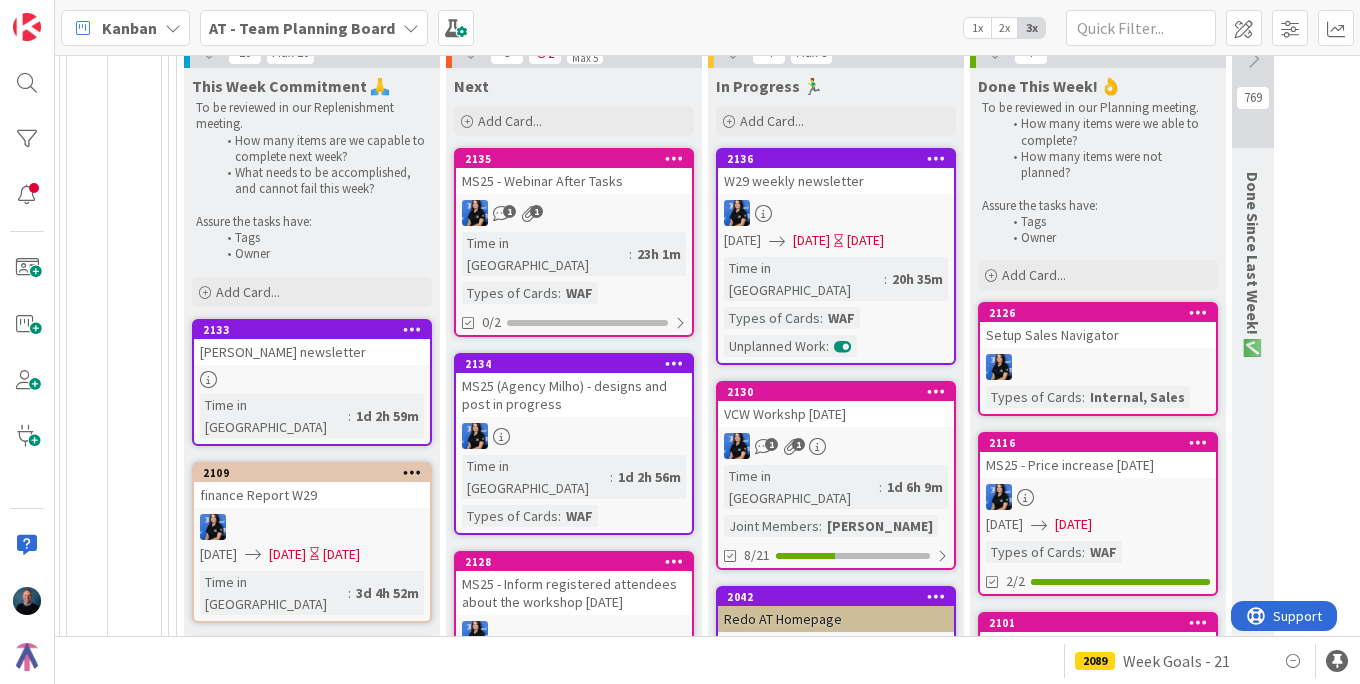 click at bounding box center (312, 379) 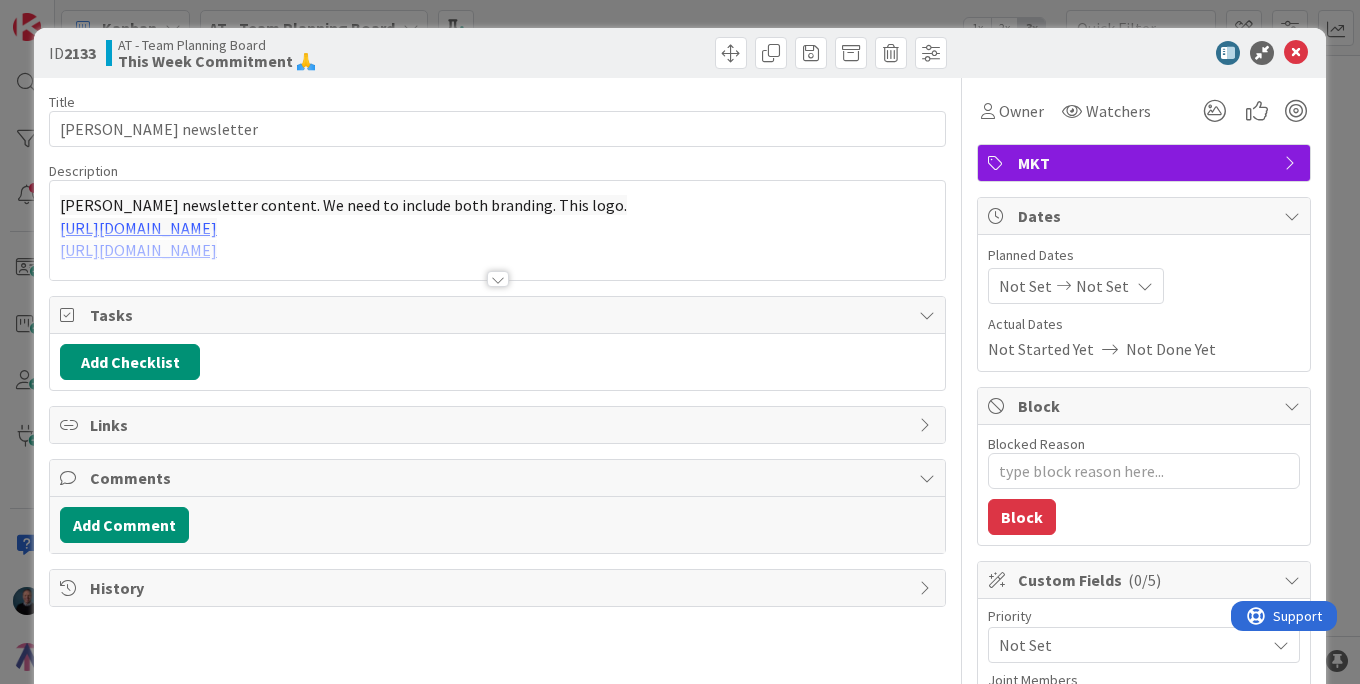 scroll, scrollTop: 0, scrollLeft: 0, axis: both 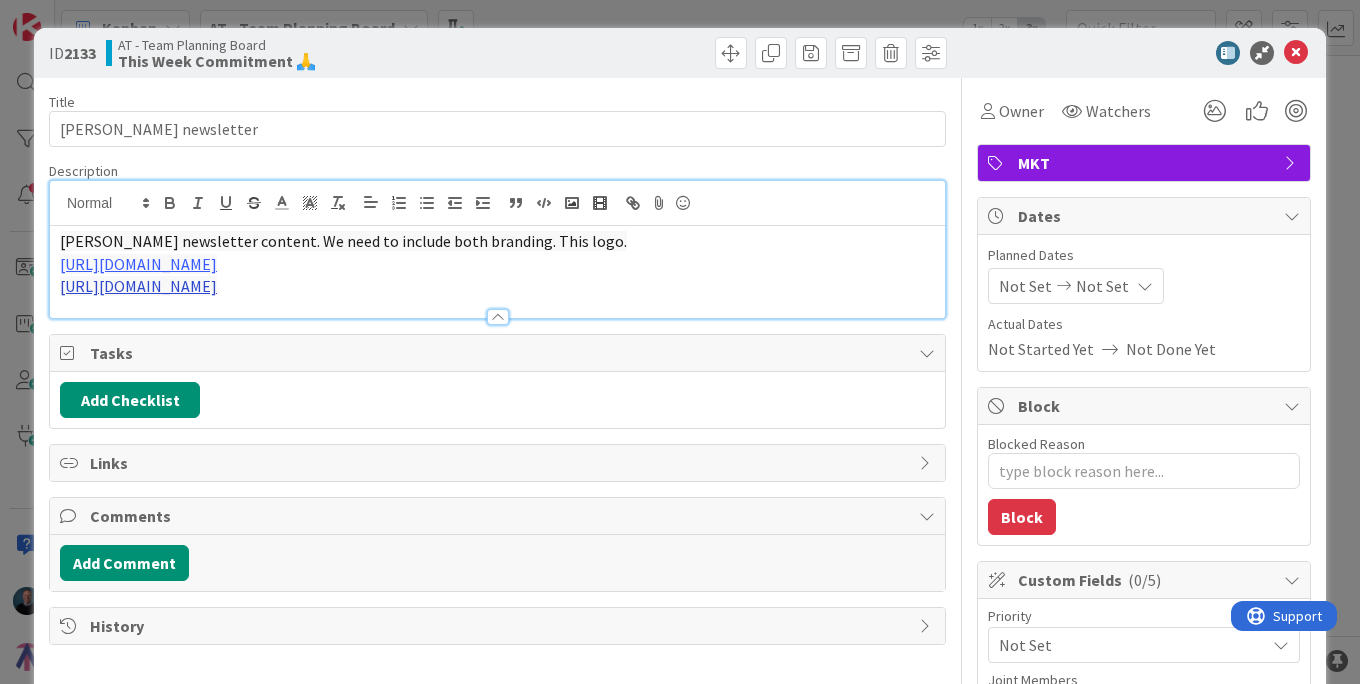 click on "[URL][DOMAIN_NAME]" at bounding box center (138, 286) 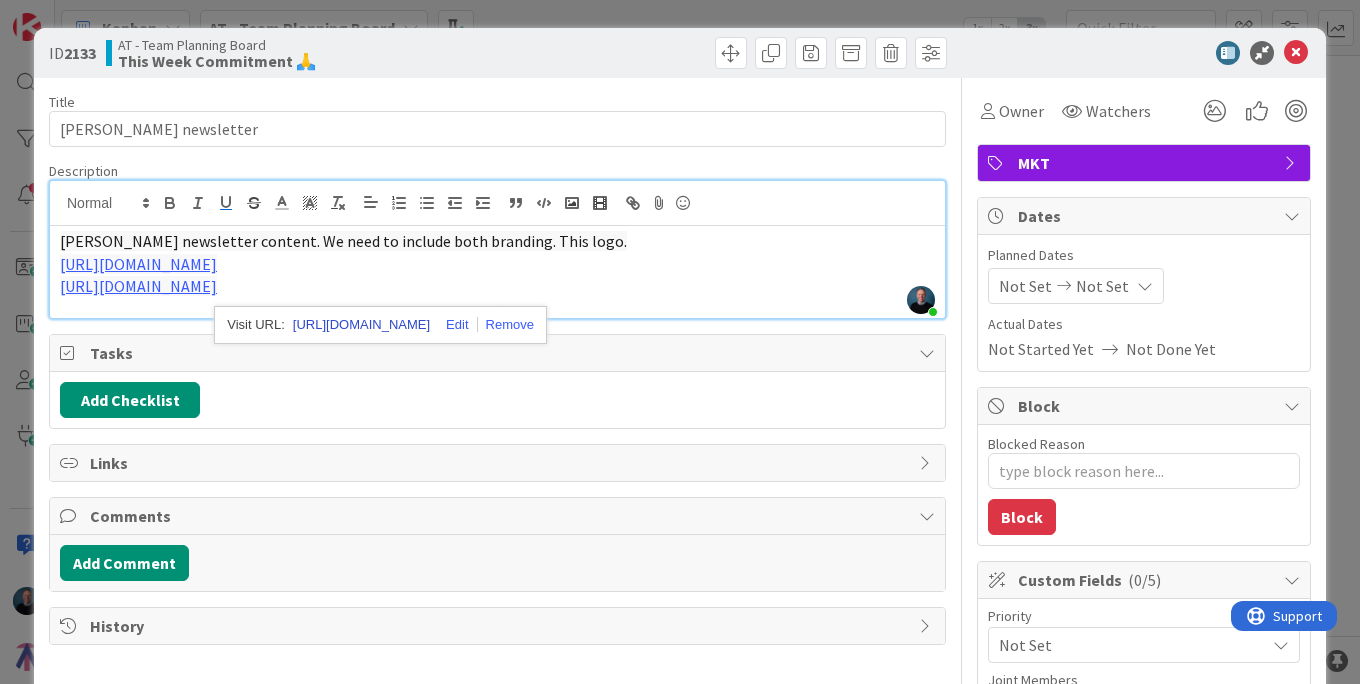 click on "[URL][DOMAIN_NAME]" at bounding box center [361, 325] 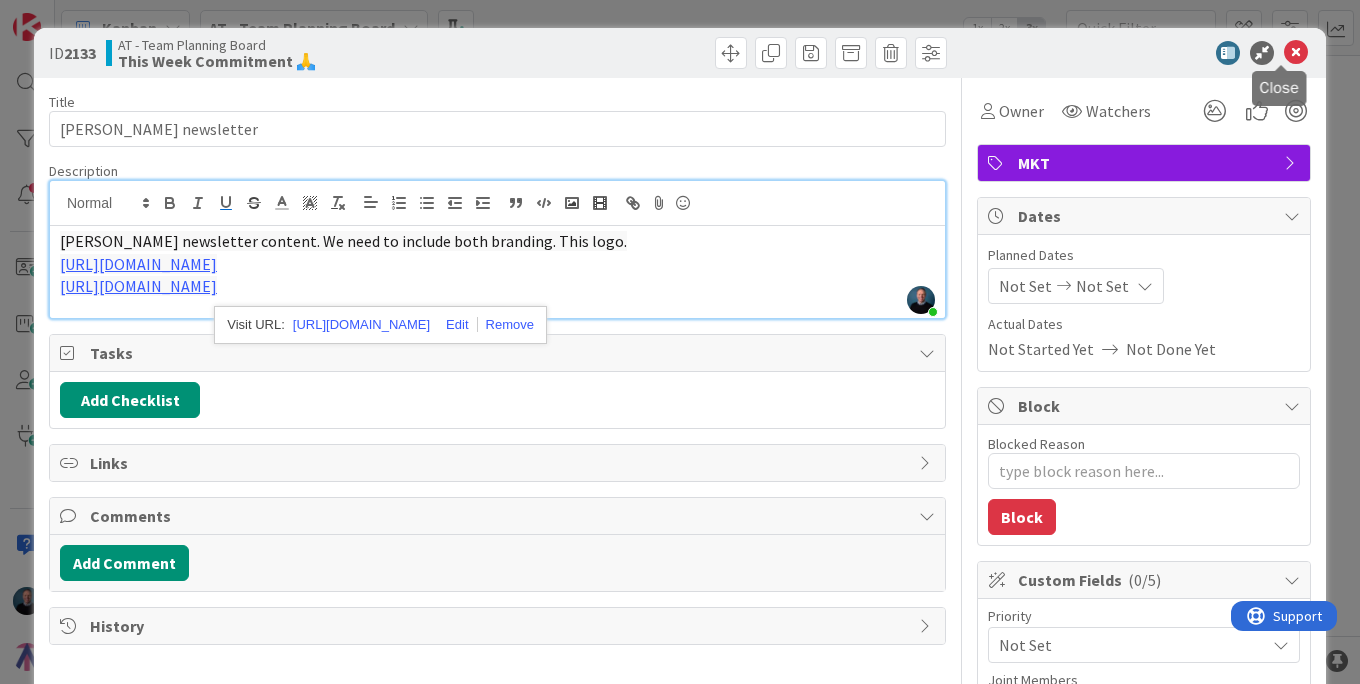 click at bounding box center [1296, 53] 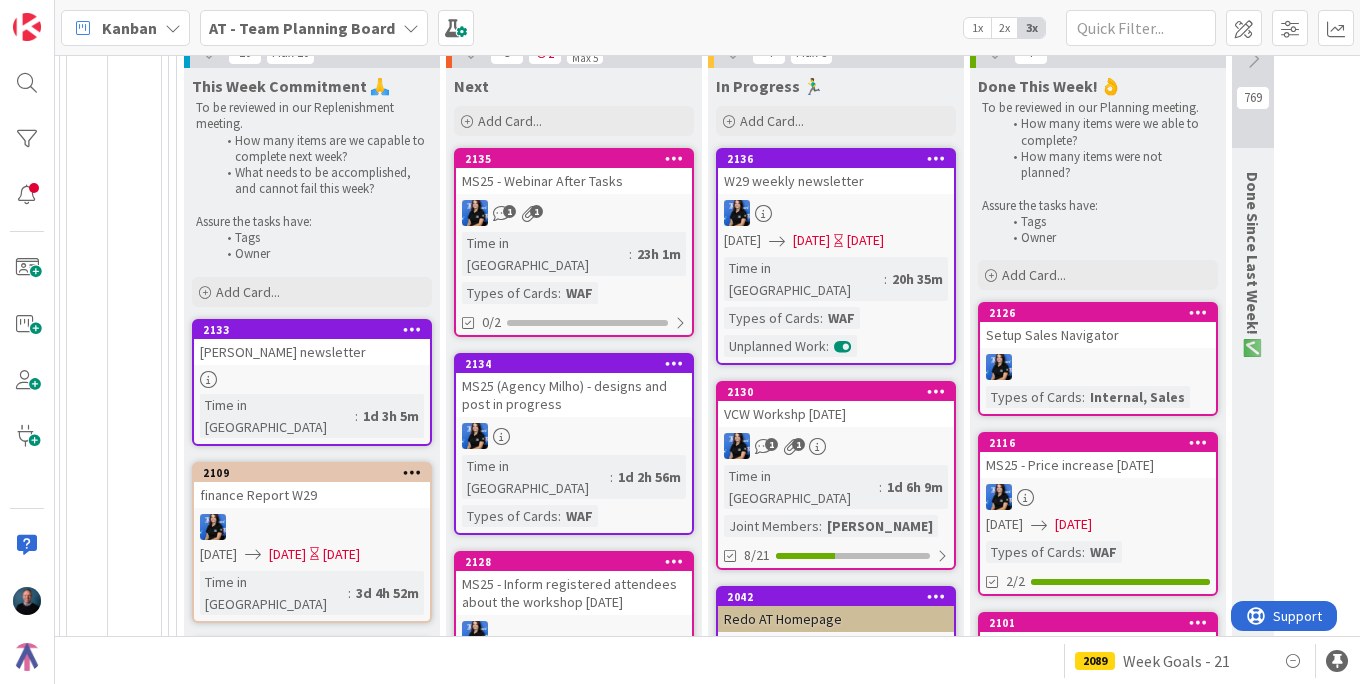 scroll, scrollTop: 0, scrollLeft: 0, axis: both 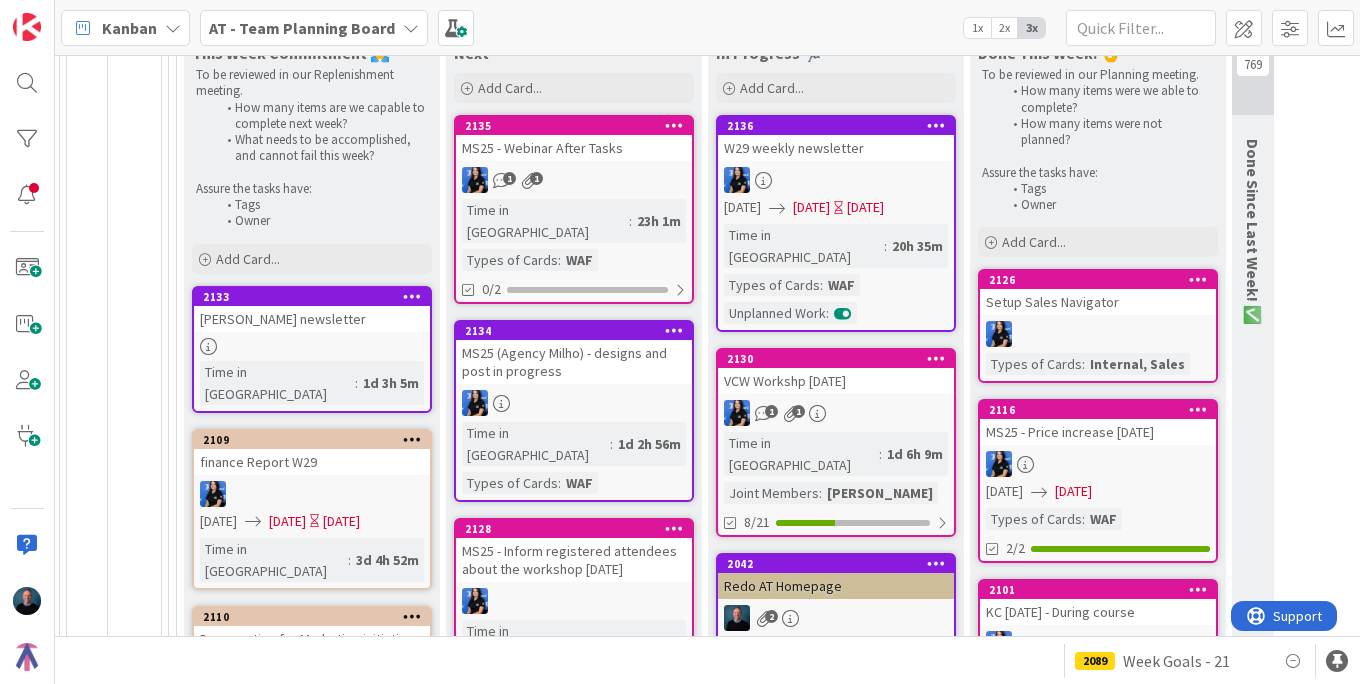 click on "VCW Workshp [DATE]" at bounding box center (836, 381) 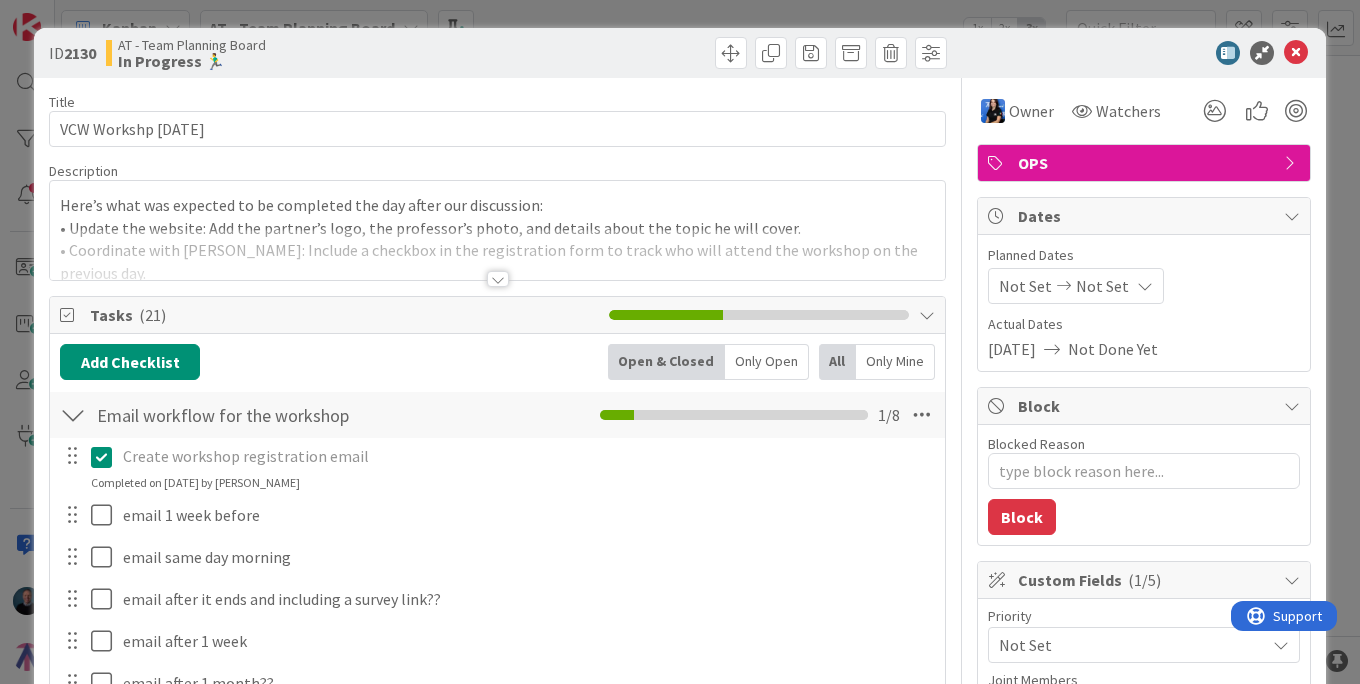 type on "x" 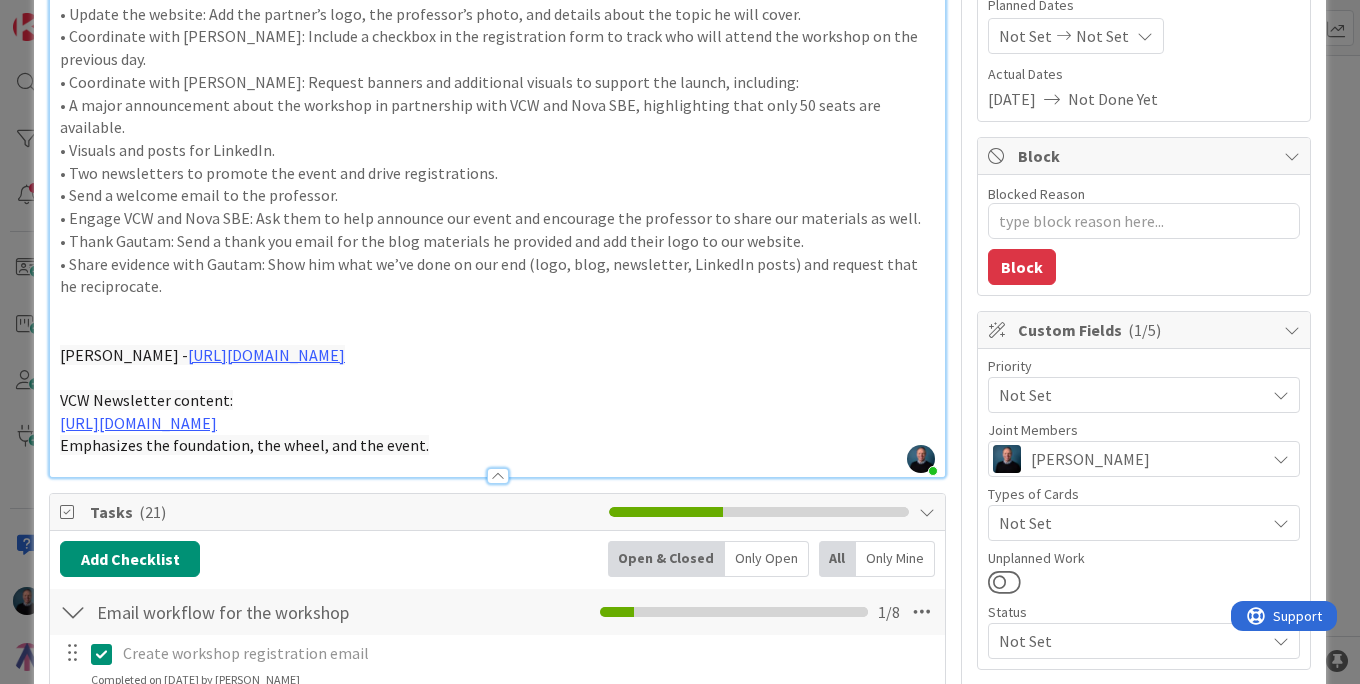 scroll, scrollTop: 222, scrollLeft: 0, axis: vertical 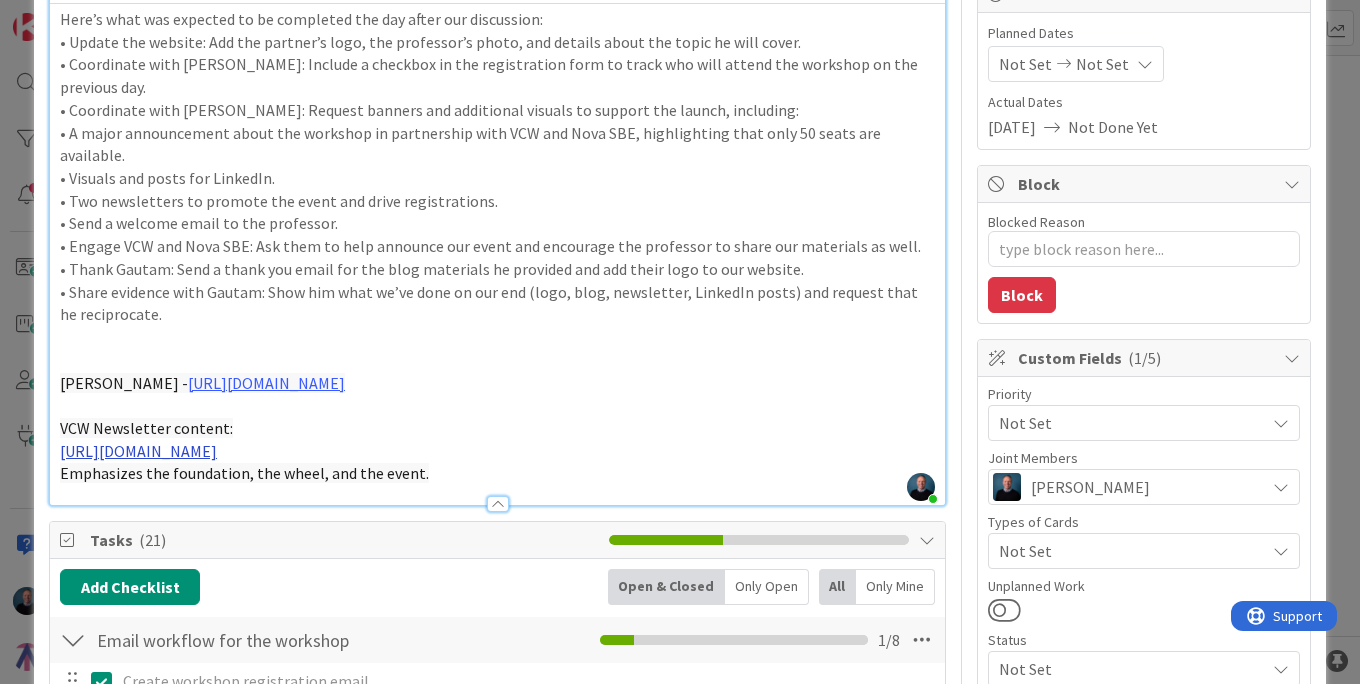 click on "[URL][DOMAIN_NAME]" at bounding box center [138, 451] 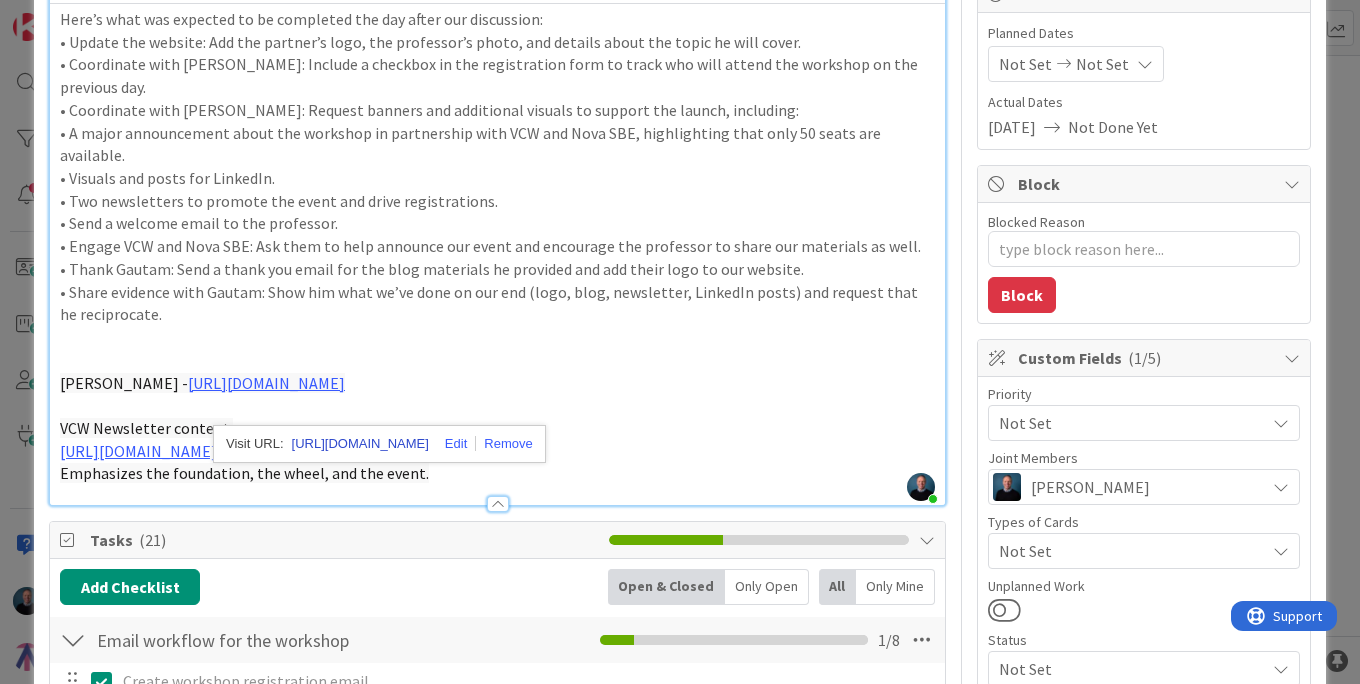 click on "[URL][DOMAIN_NAME]" at bounding box center [360, 444] 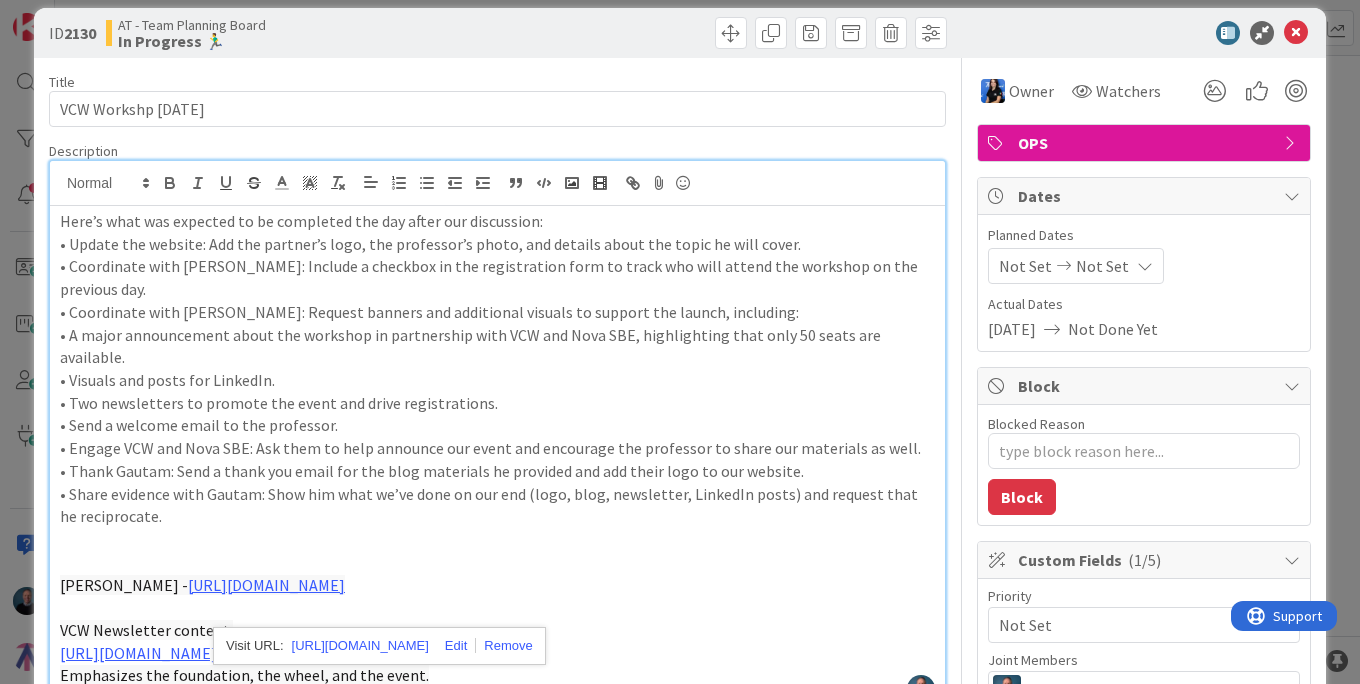 scroll, scrollTop: 0, scrollLeft: 0, axis: both 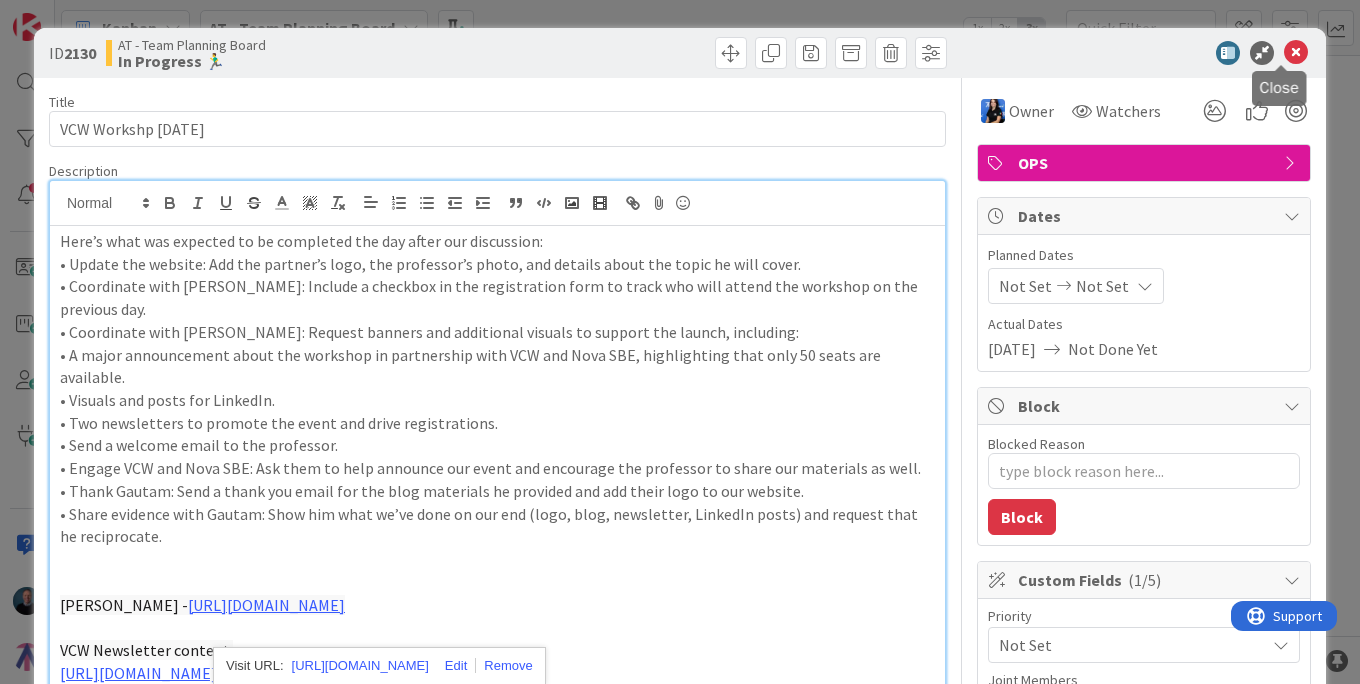 click at bounding box center [1296, 53] 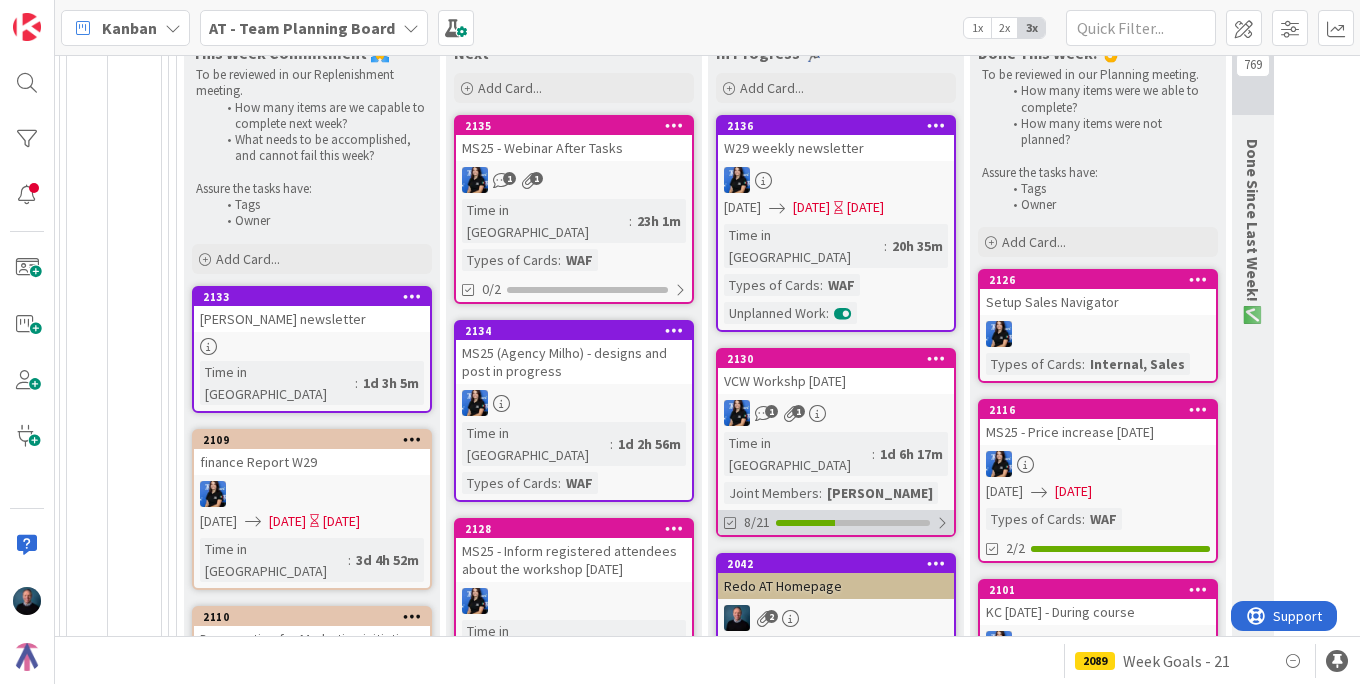 scroll, scrollTop: 0, scrollLeft: 0, axis: both 